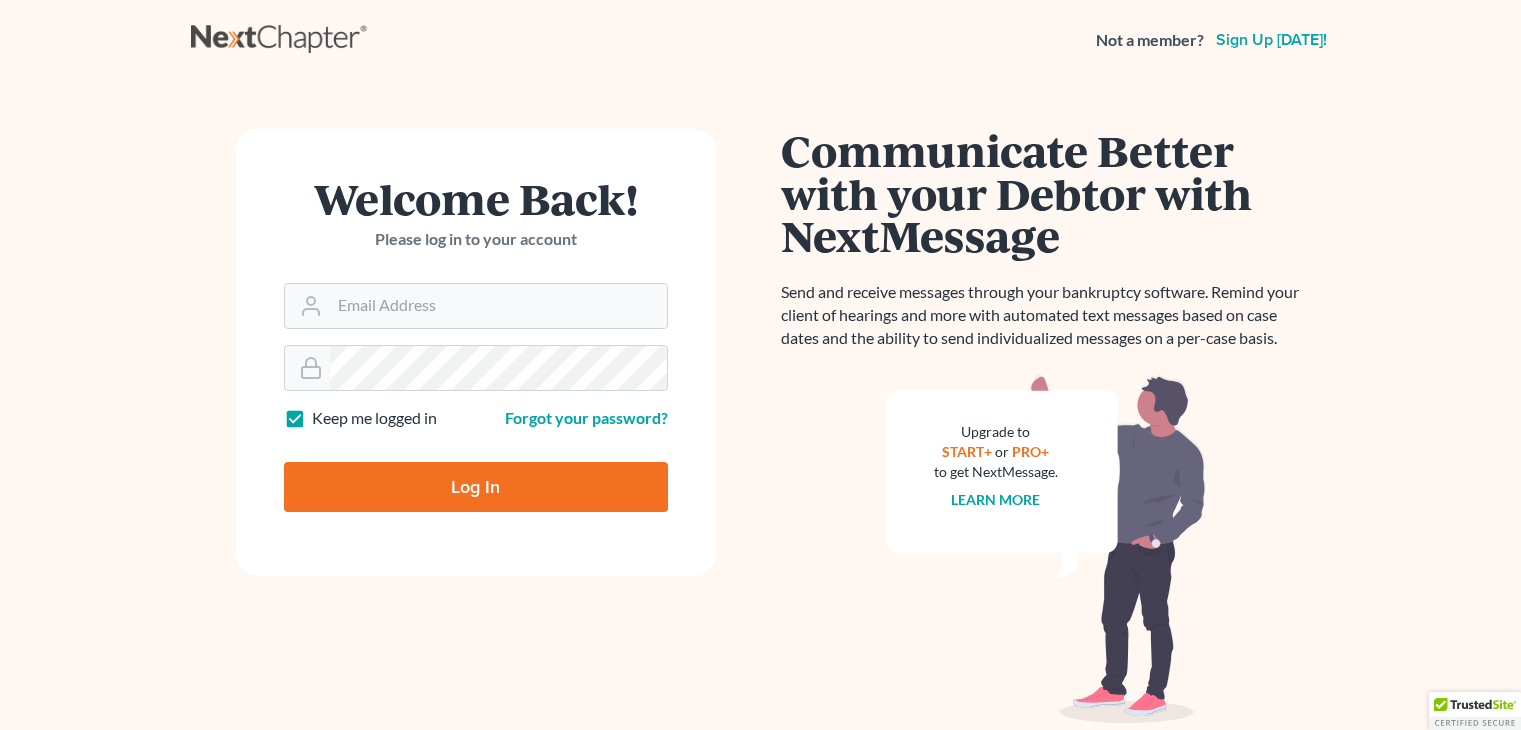 scroll, scrollTop: 0, scrollLeft: 0, axis: both 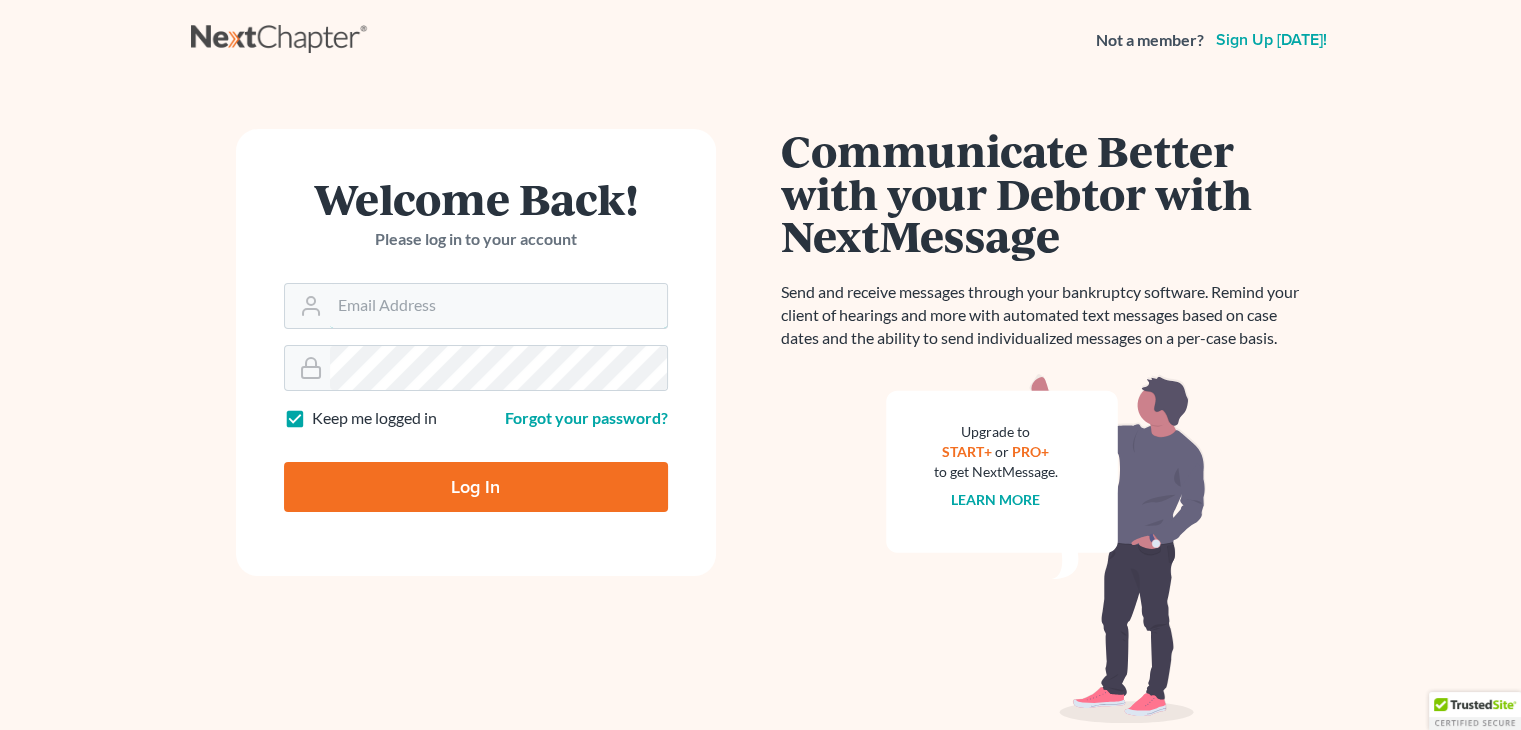 type on "choatelaw" 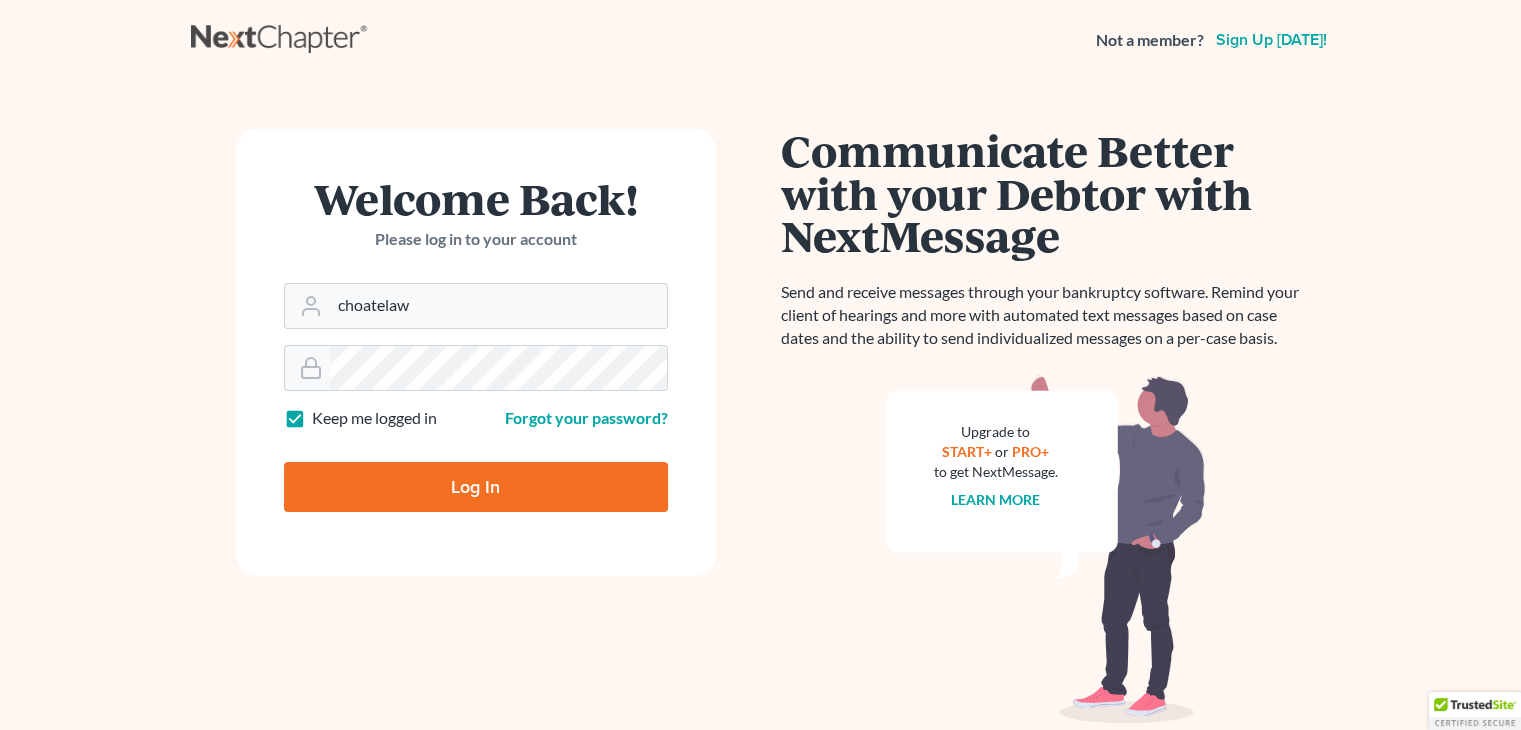 click on "Log In" at bounding box center (476, 487) 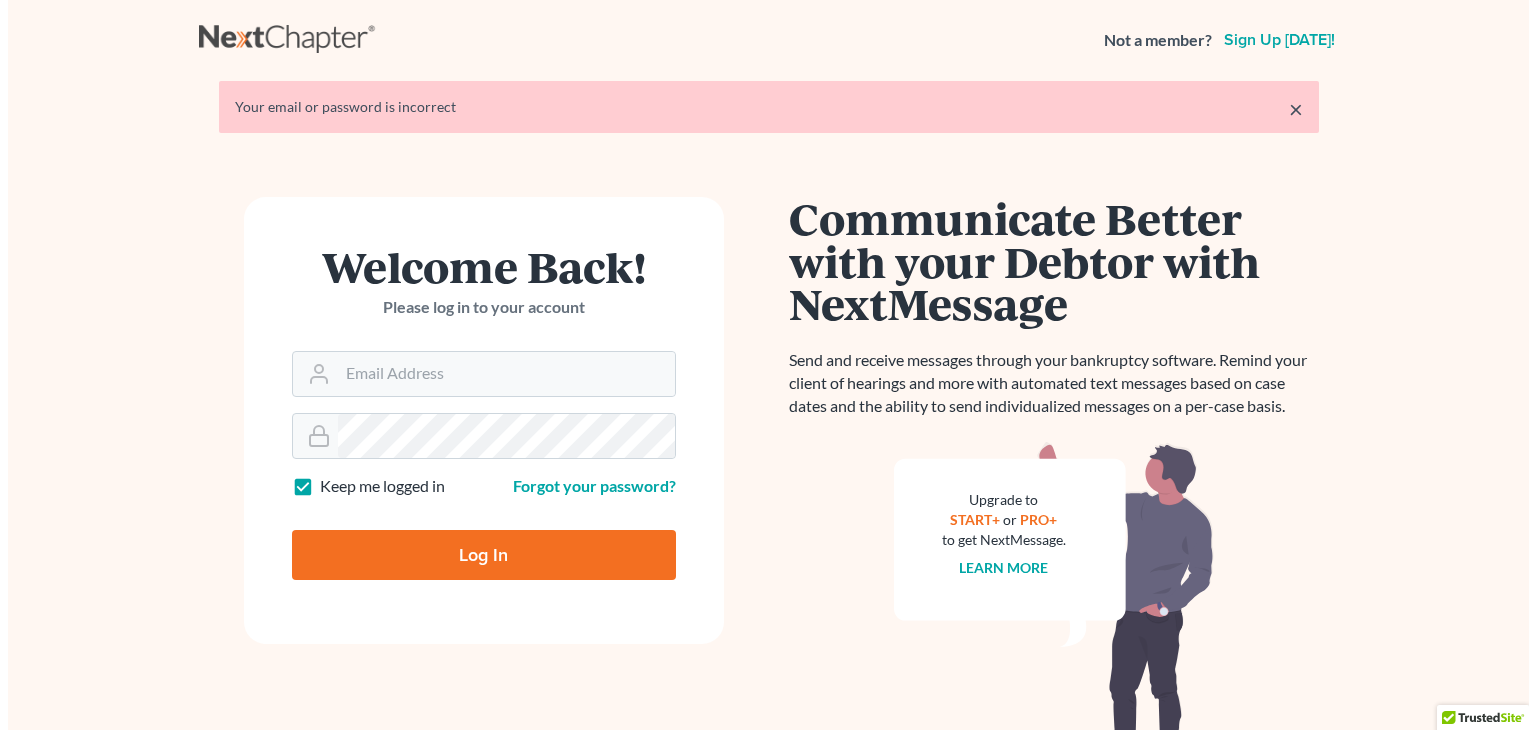 scroll, scrollTop: 0, scrollLeft: 0, axis: both 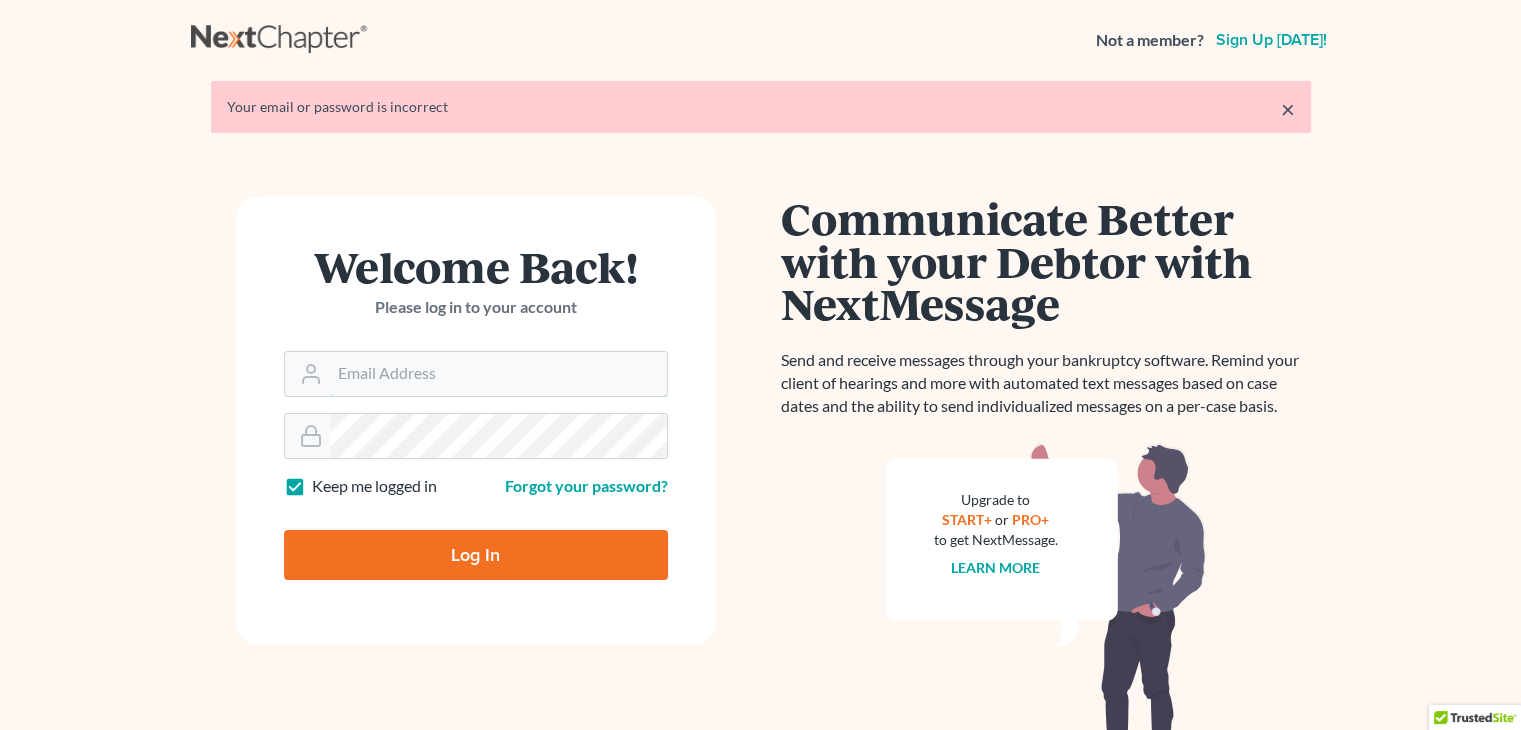 type on "choatelaw" 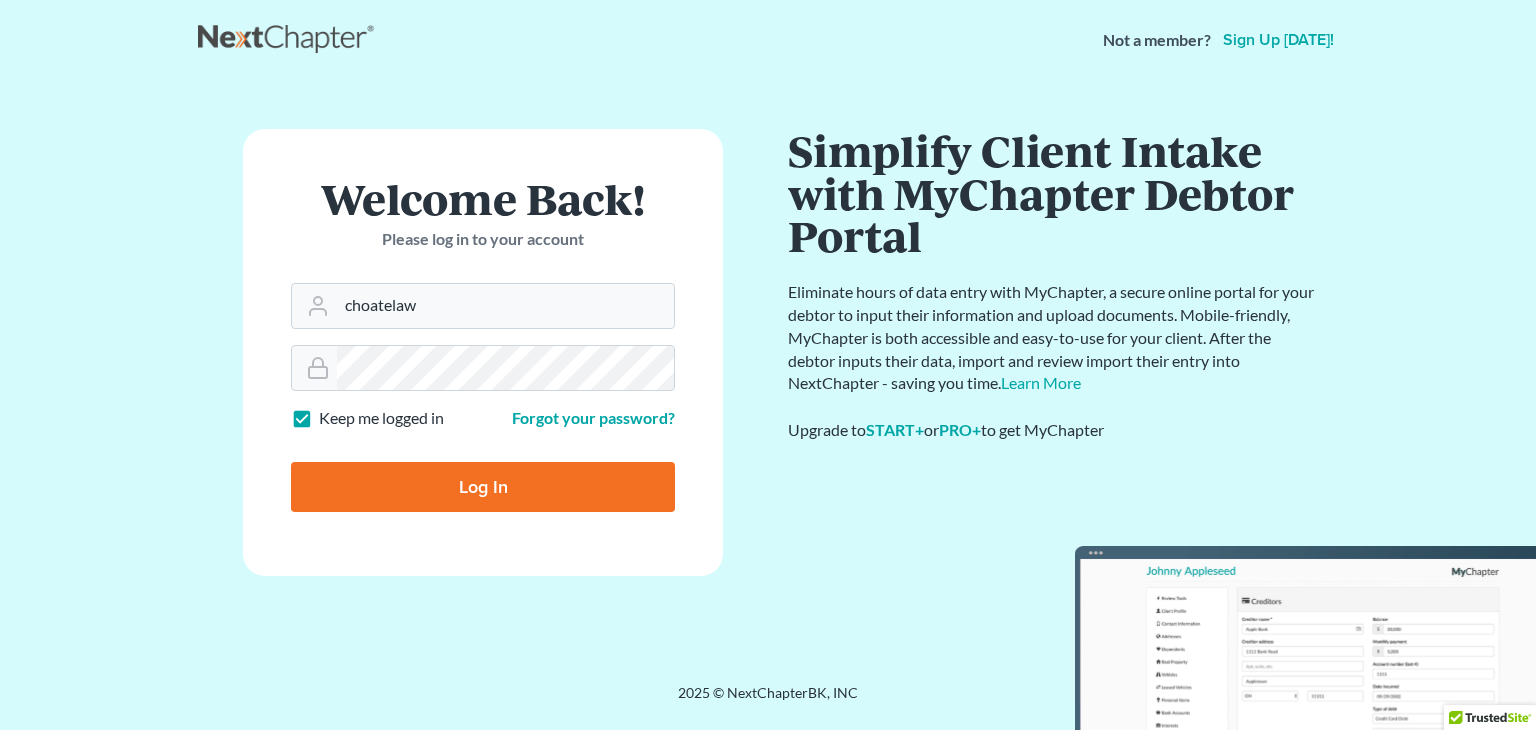 click on "Log In" at bounding box center (483, 487) 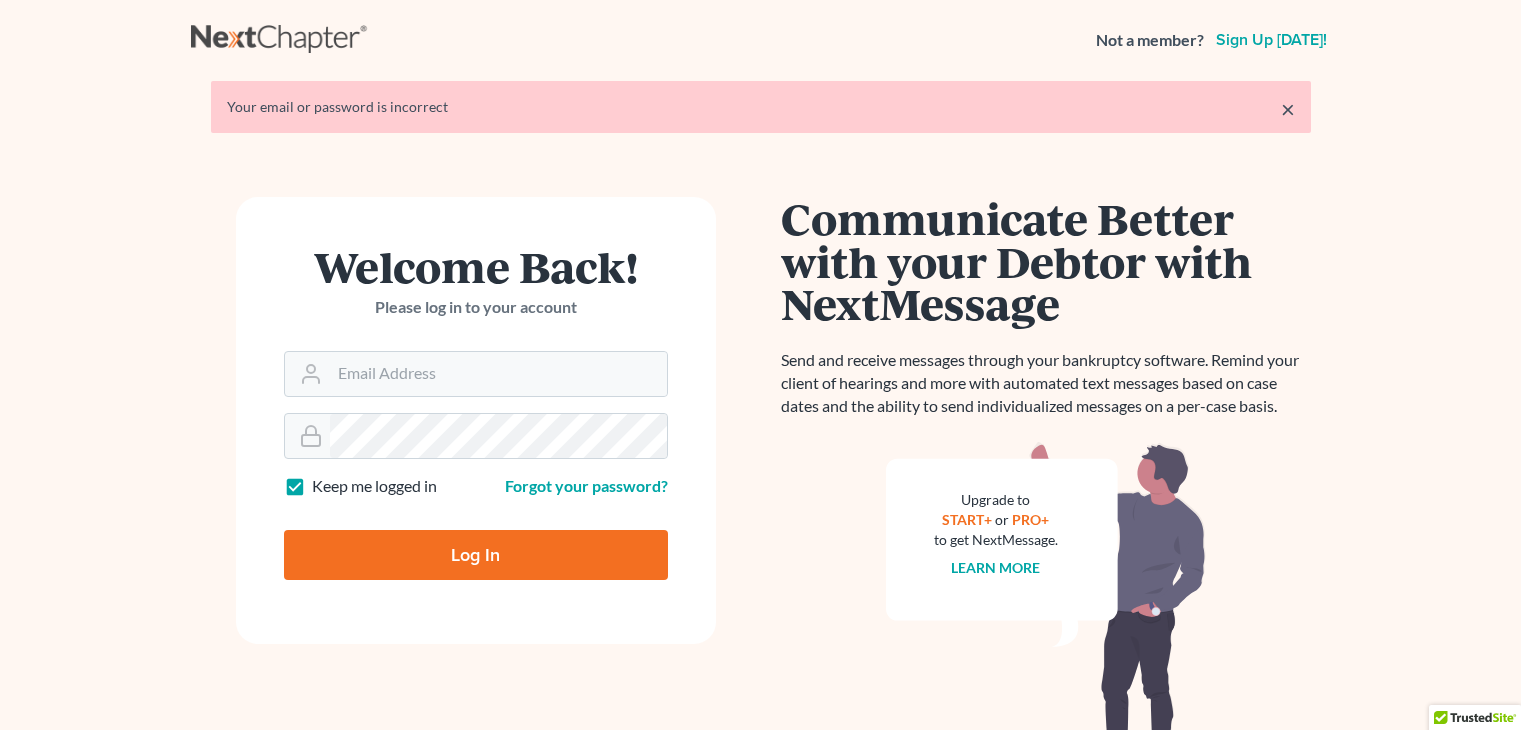 scroll, scrollTop: 0, scrollLeft: 0, axis: both 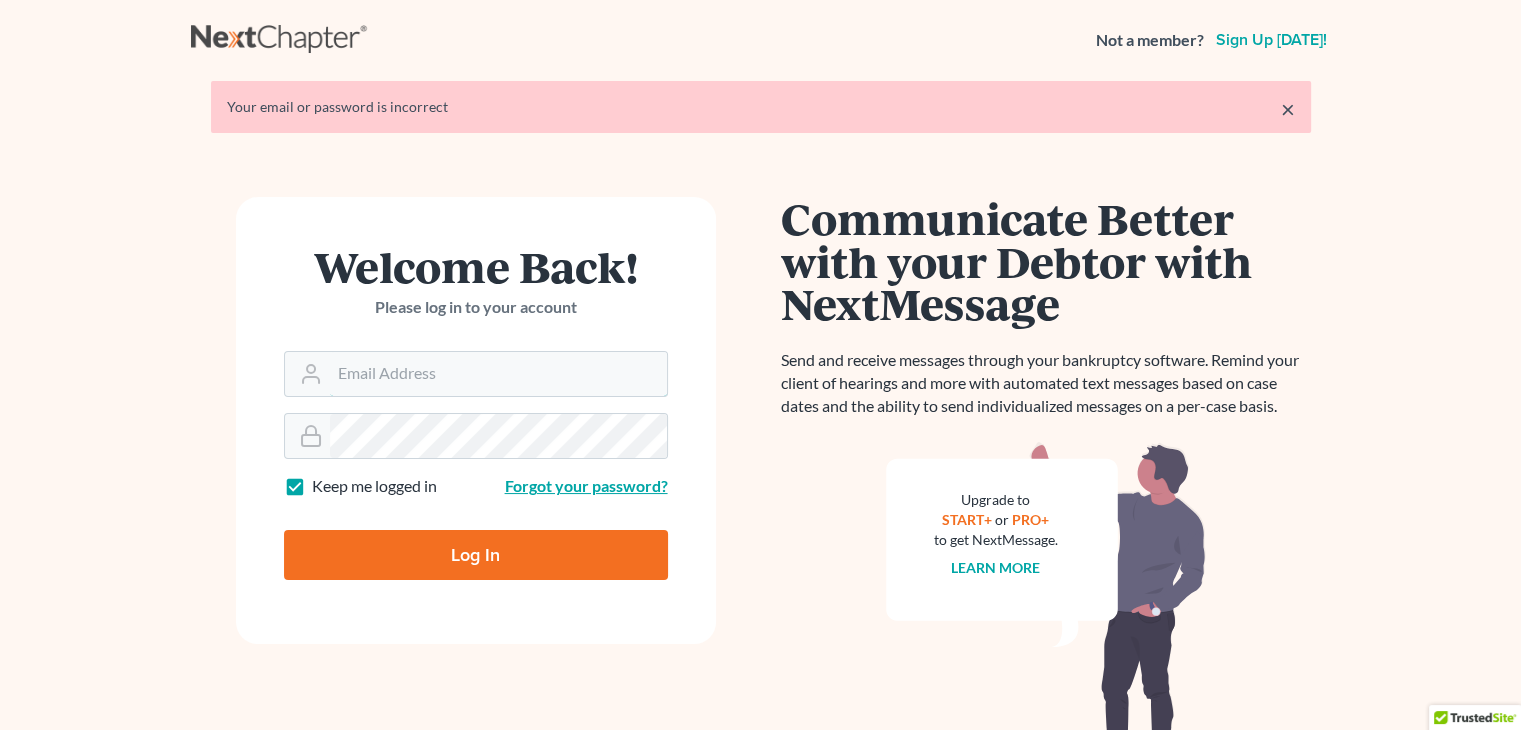 type on "choatelaw" 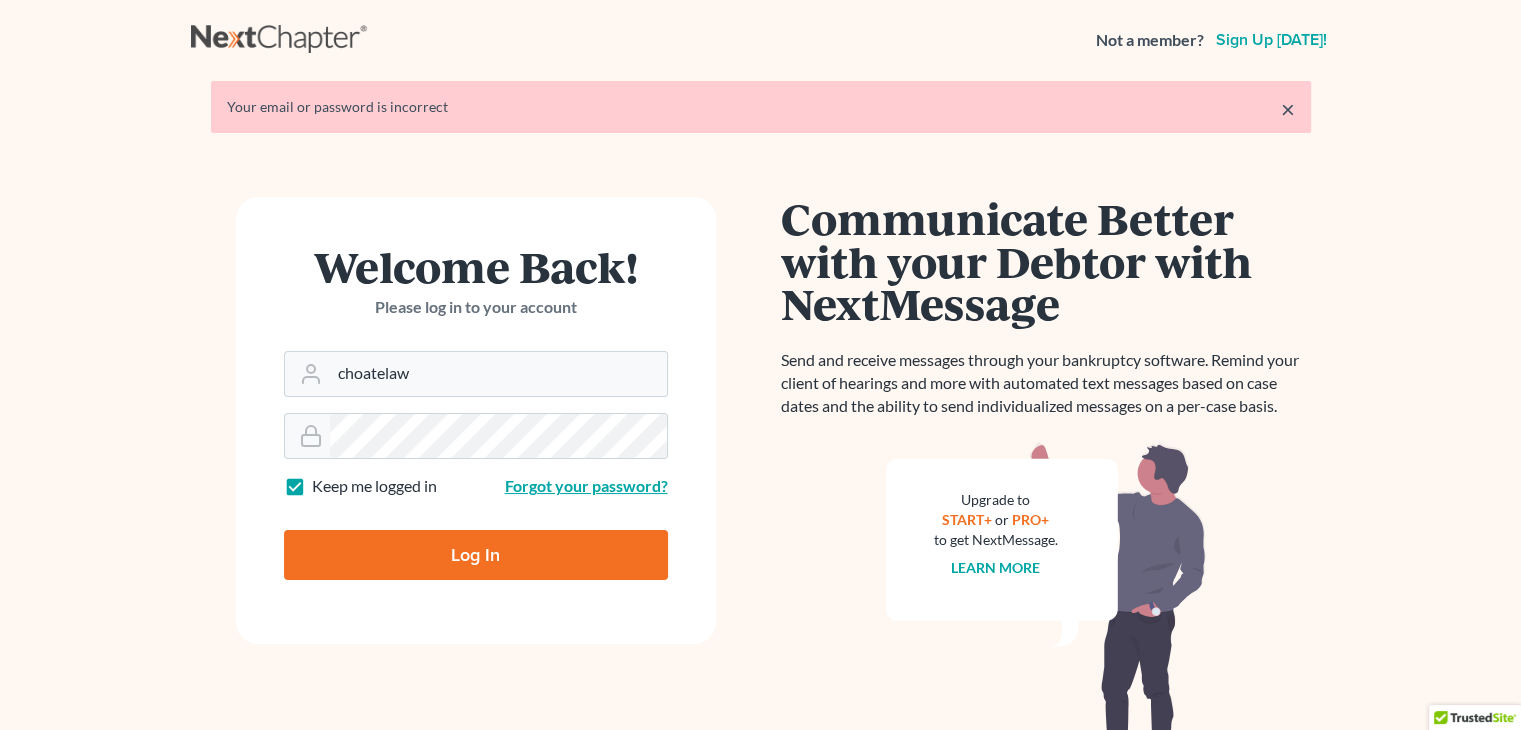 click on "Forgot your password?" at bounding box center (586, 485) 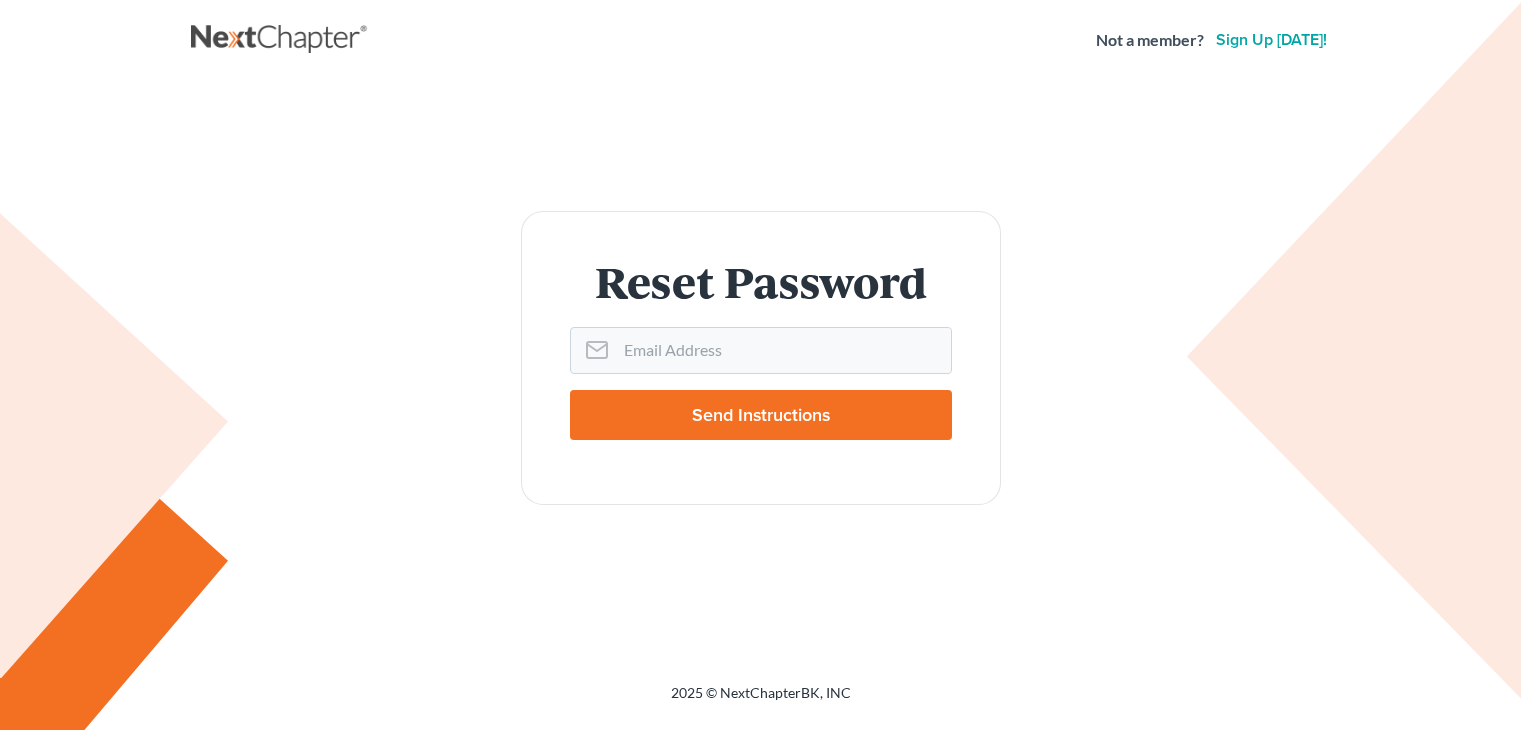 scroll, scrollTop: 0, scrollLeft: 0, axis: both 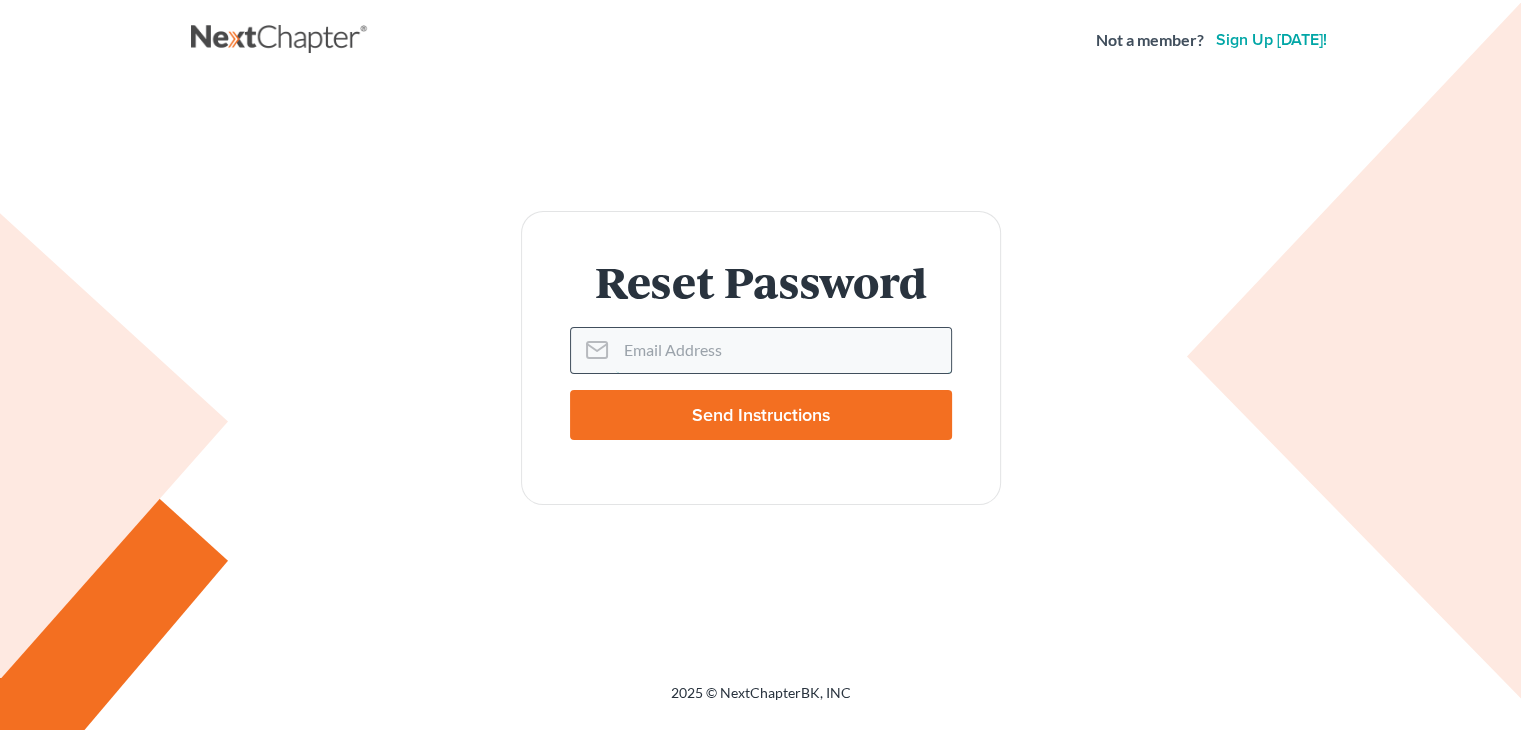 click on "Email Address" at bounding box center [783, 350] 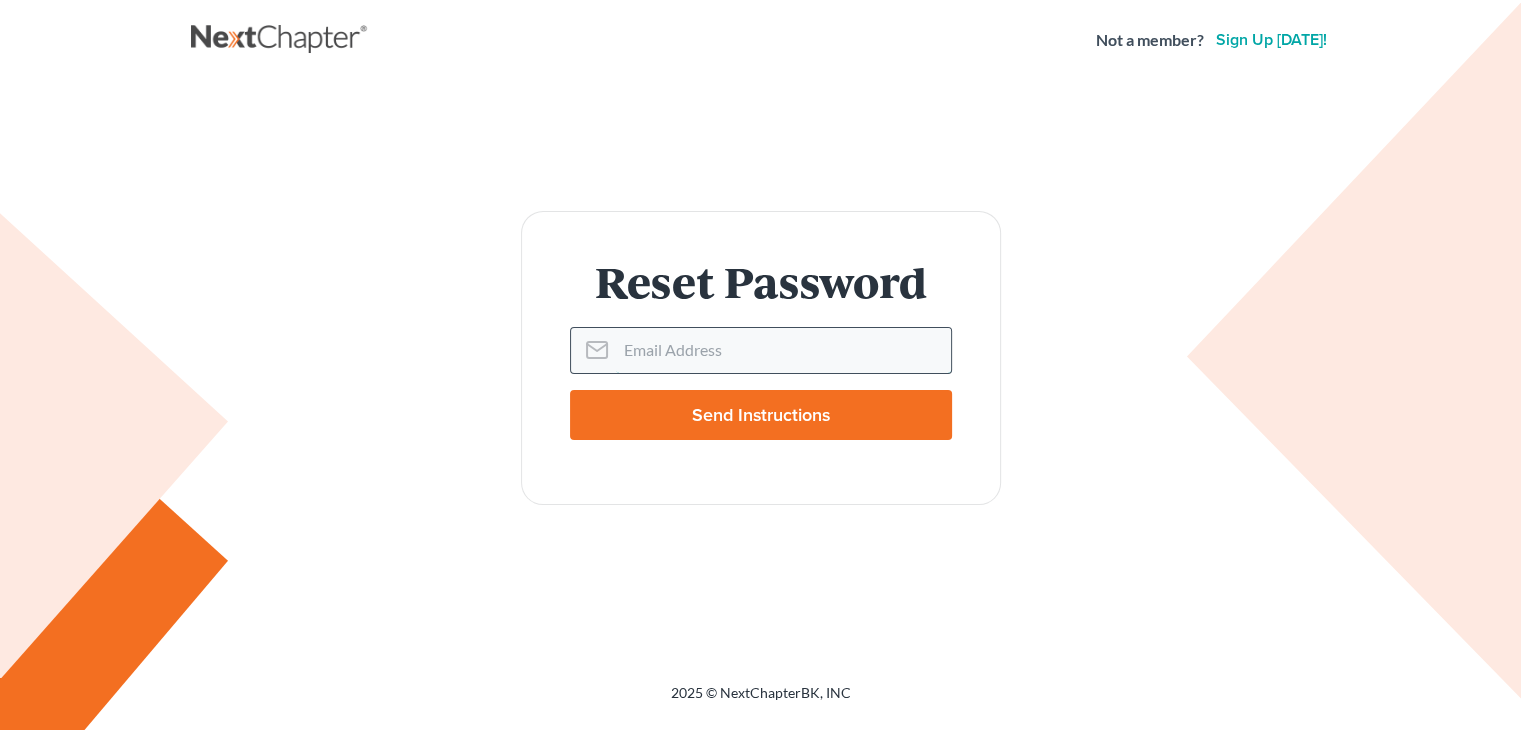 type on "paul@chapter7ok.com" 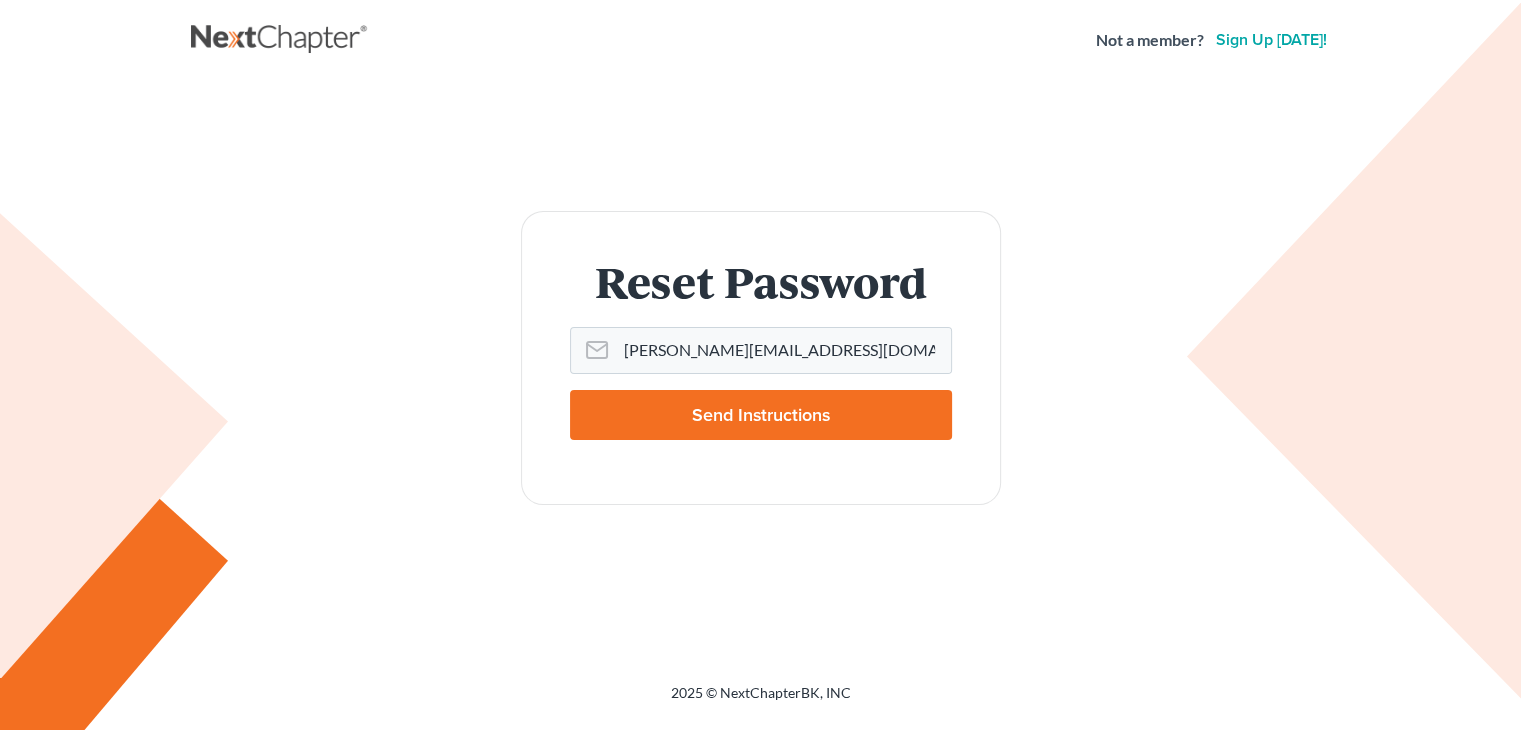 click on "Send Instructions" at bounding box center (761, 415) 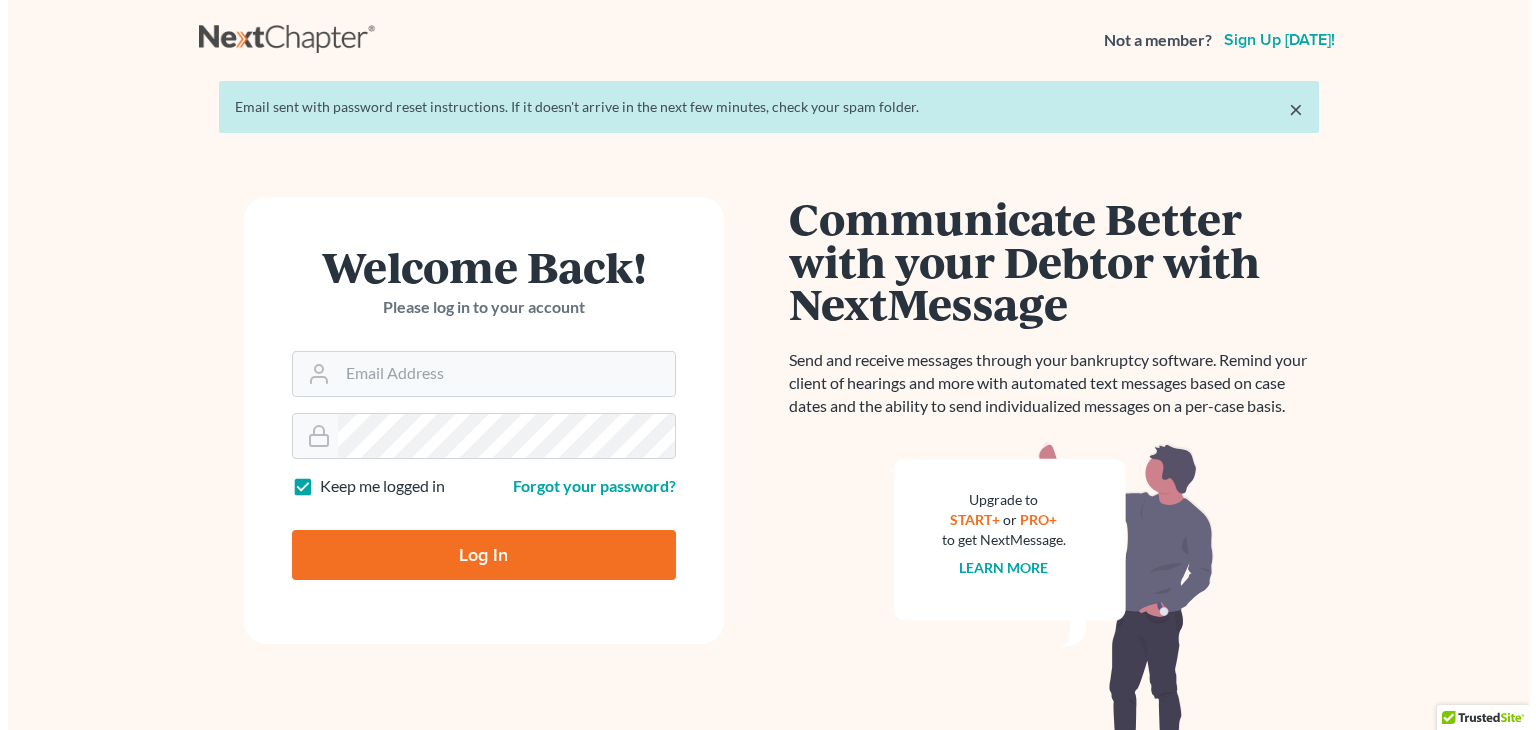 scroll, scrollTop: 0, scrollLeft: 0, axis: both 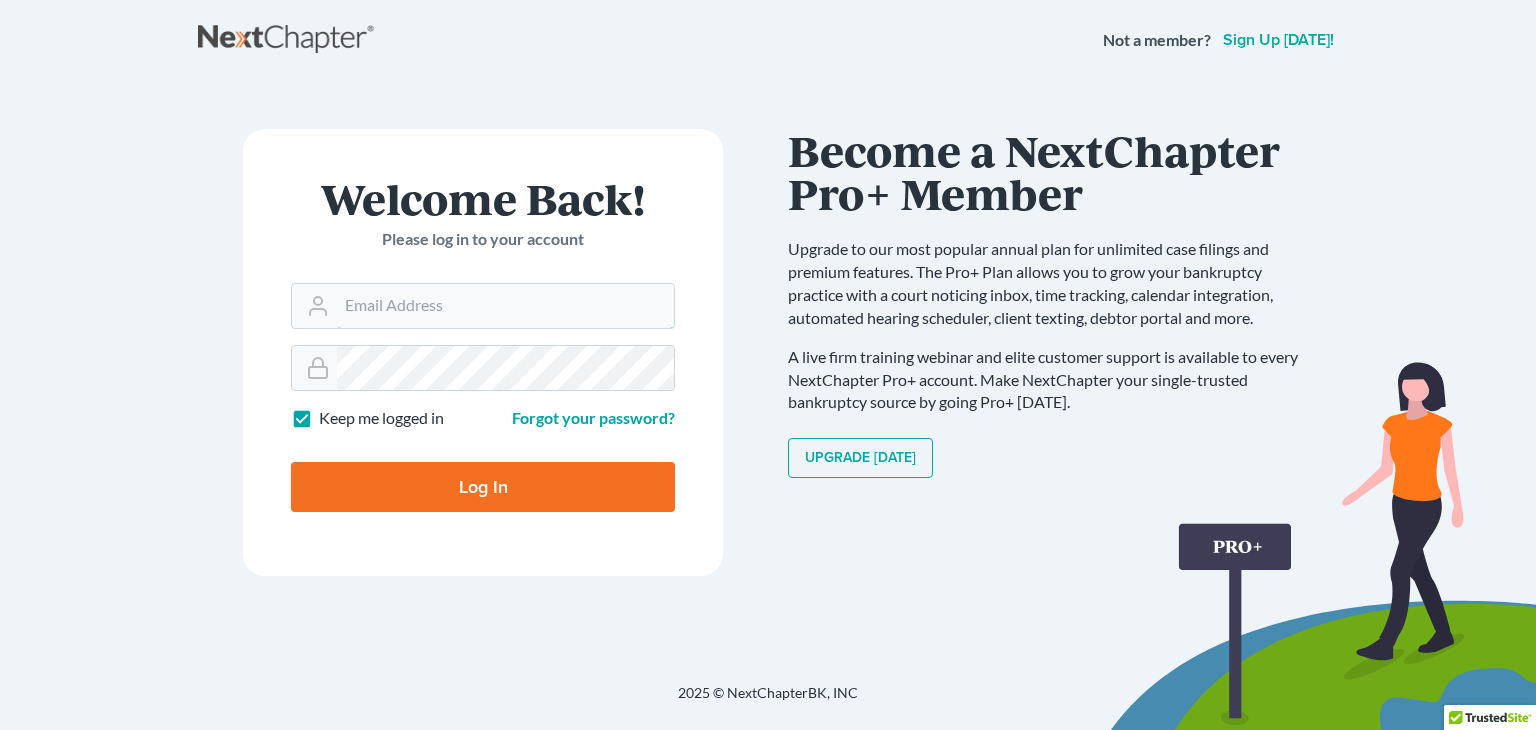 type on "choatelaw" 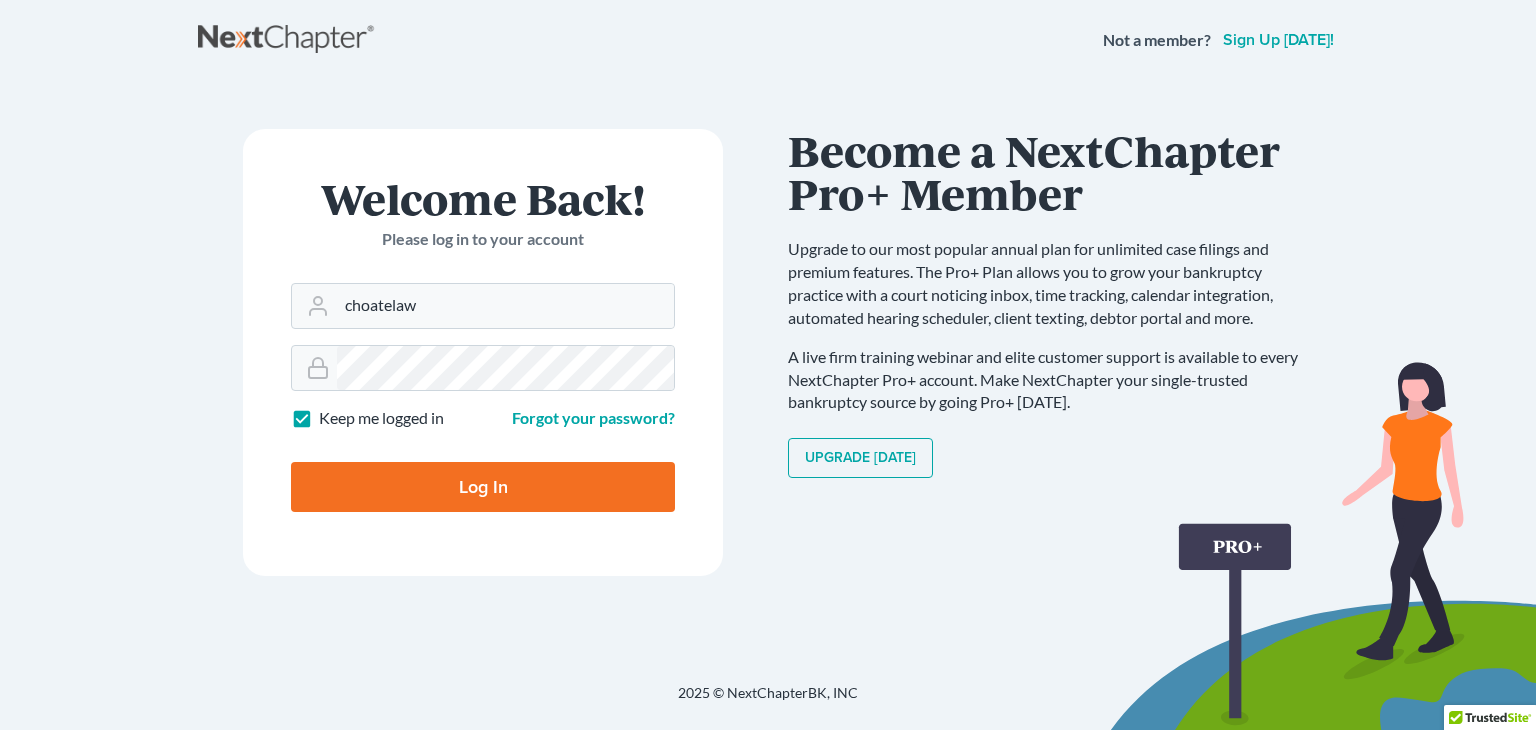 click on "Log In" at bounding box center [483, 487] 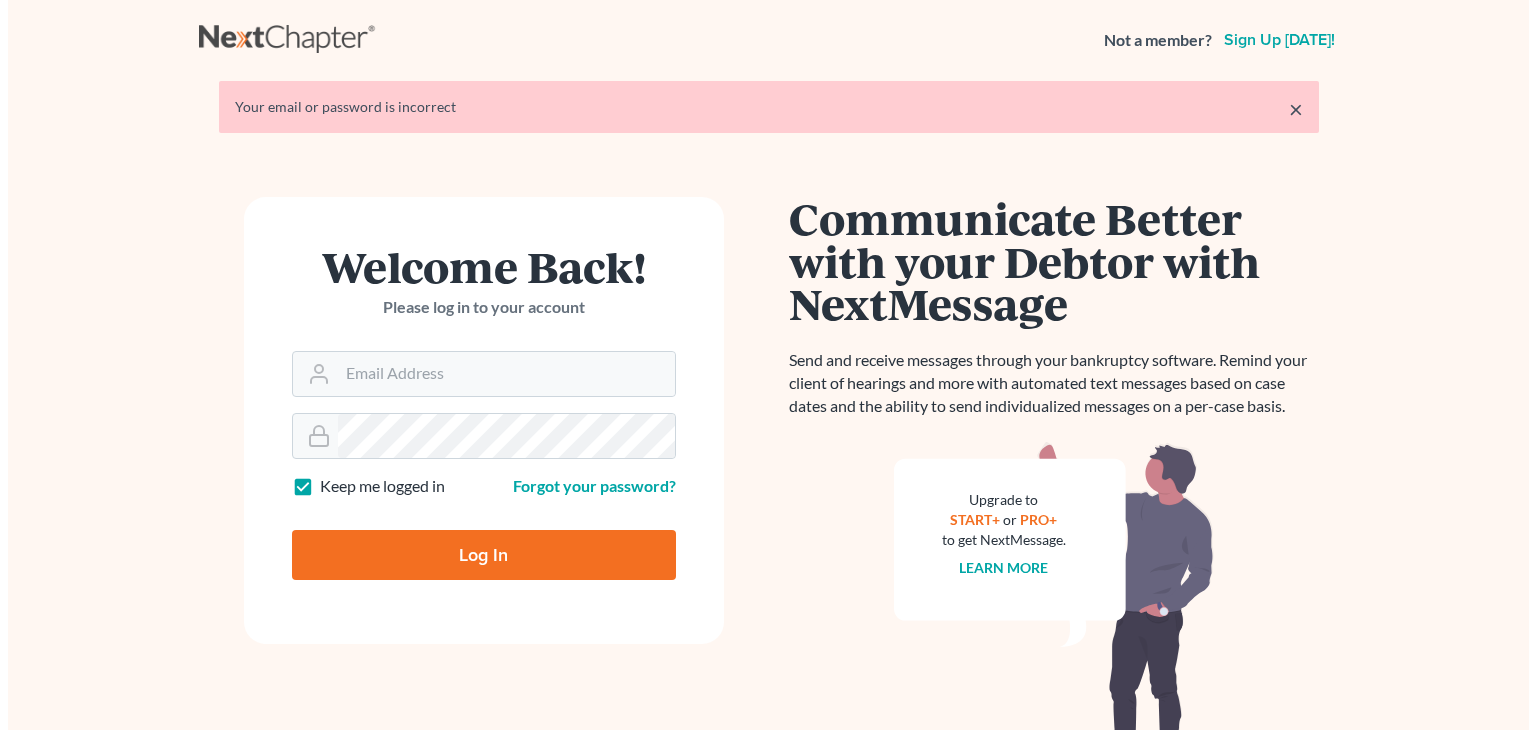 scroll, scrollTop: 0, scrollLeft: 0, axis: both 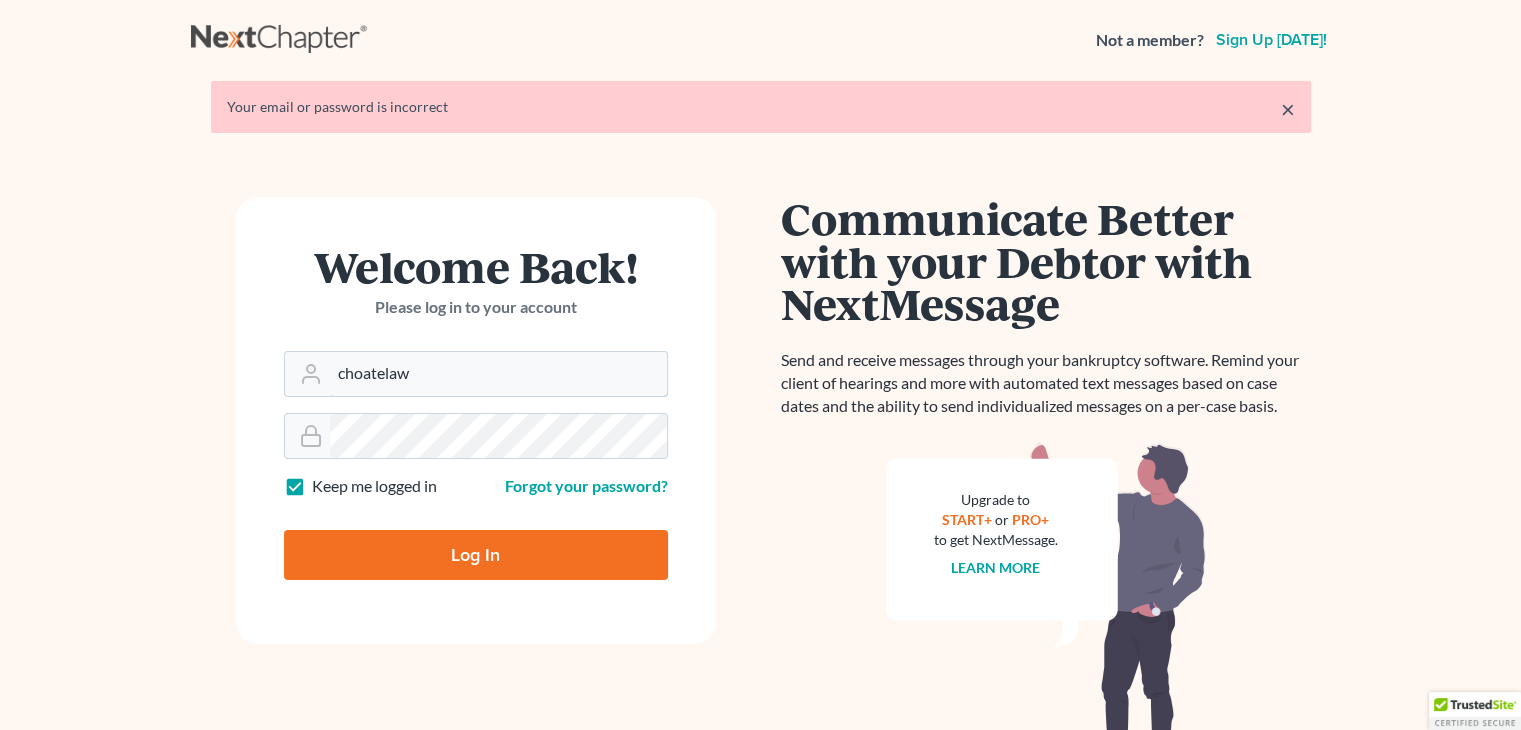 drag, startPoint x: 426, startPoint y: 369, endPoint x: 164, endPoint y: 447, distance: 273.36423 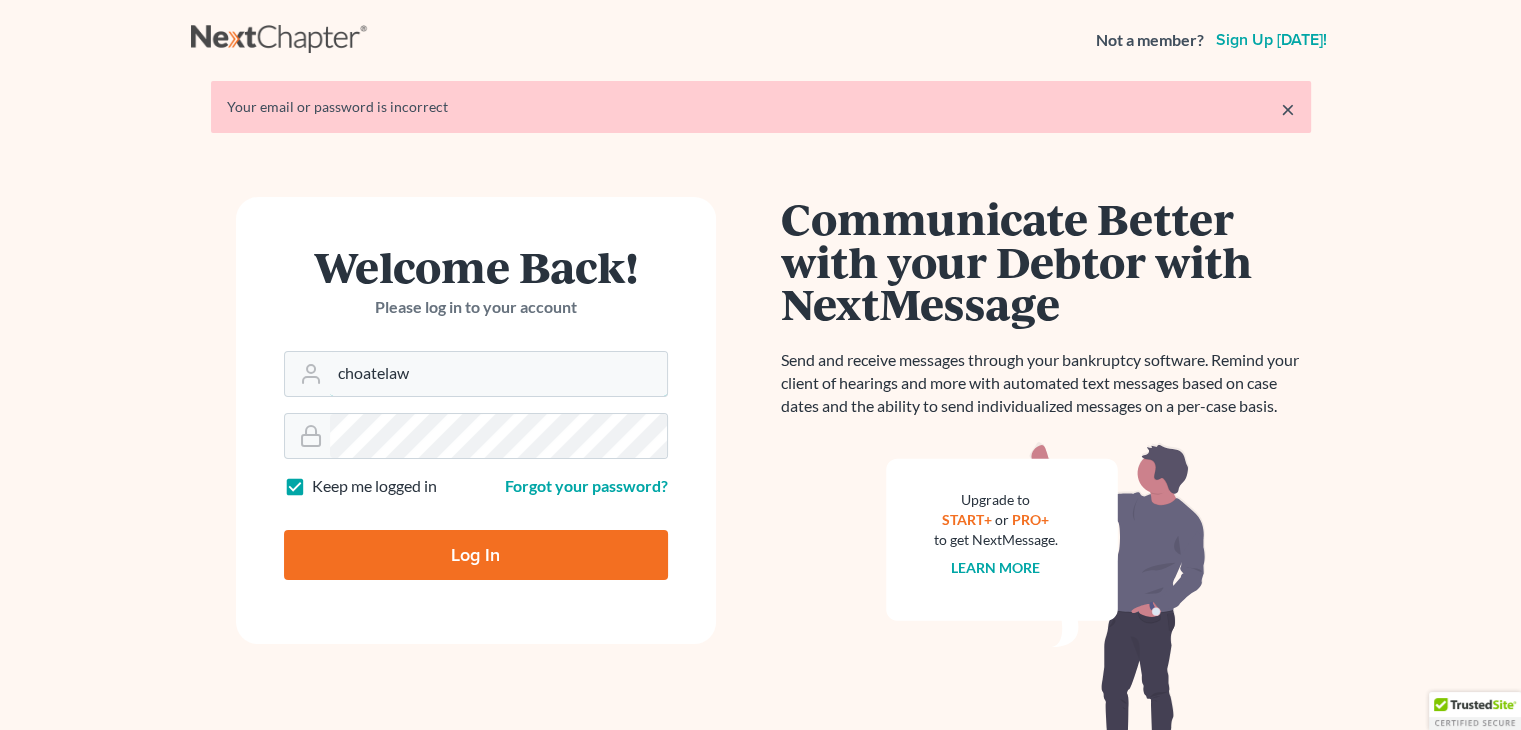 type on "[PERSON_NAME][EMAIL_ADDRESS][DOMAIN_NAME]" 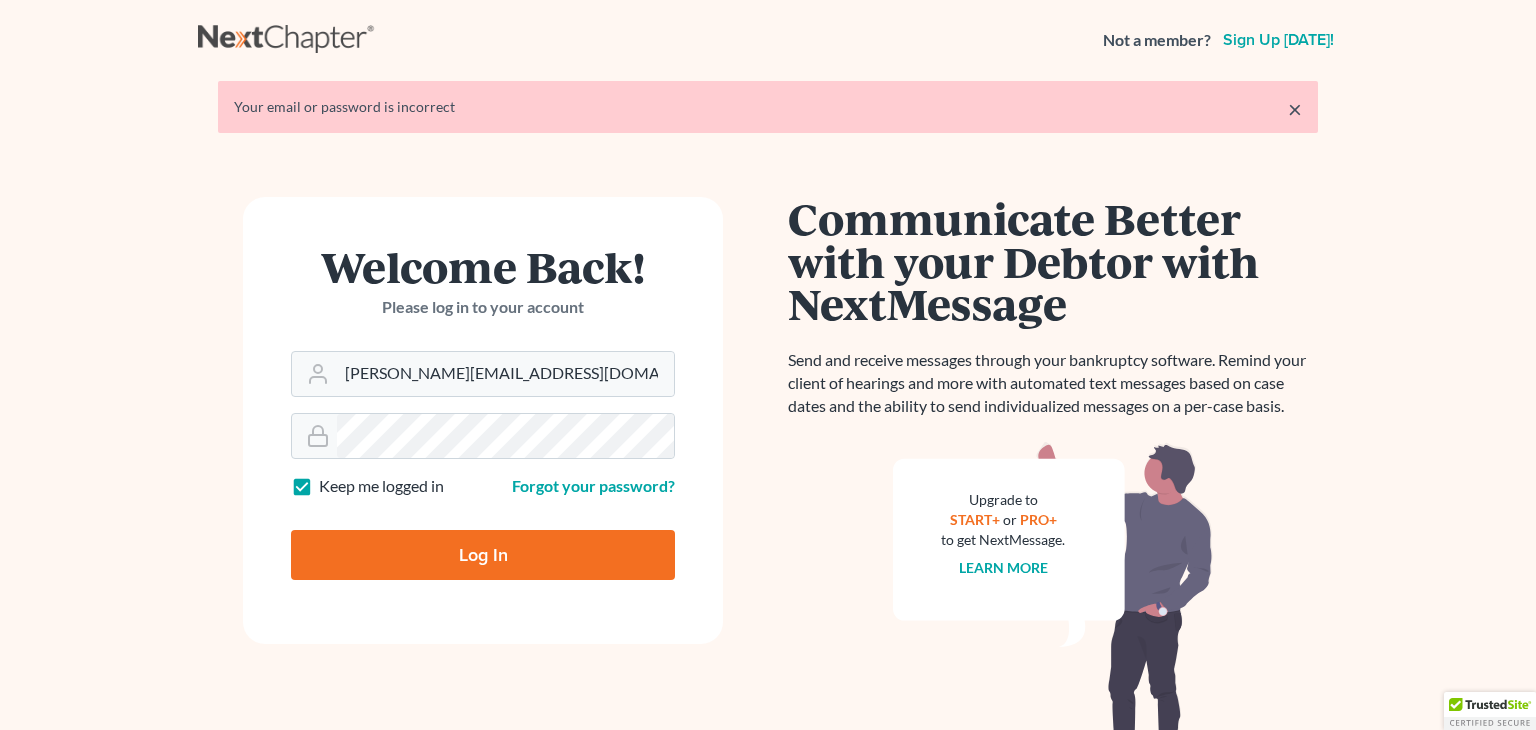 click on "Log In" at bounding box center (483, 555) 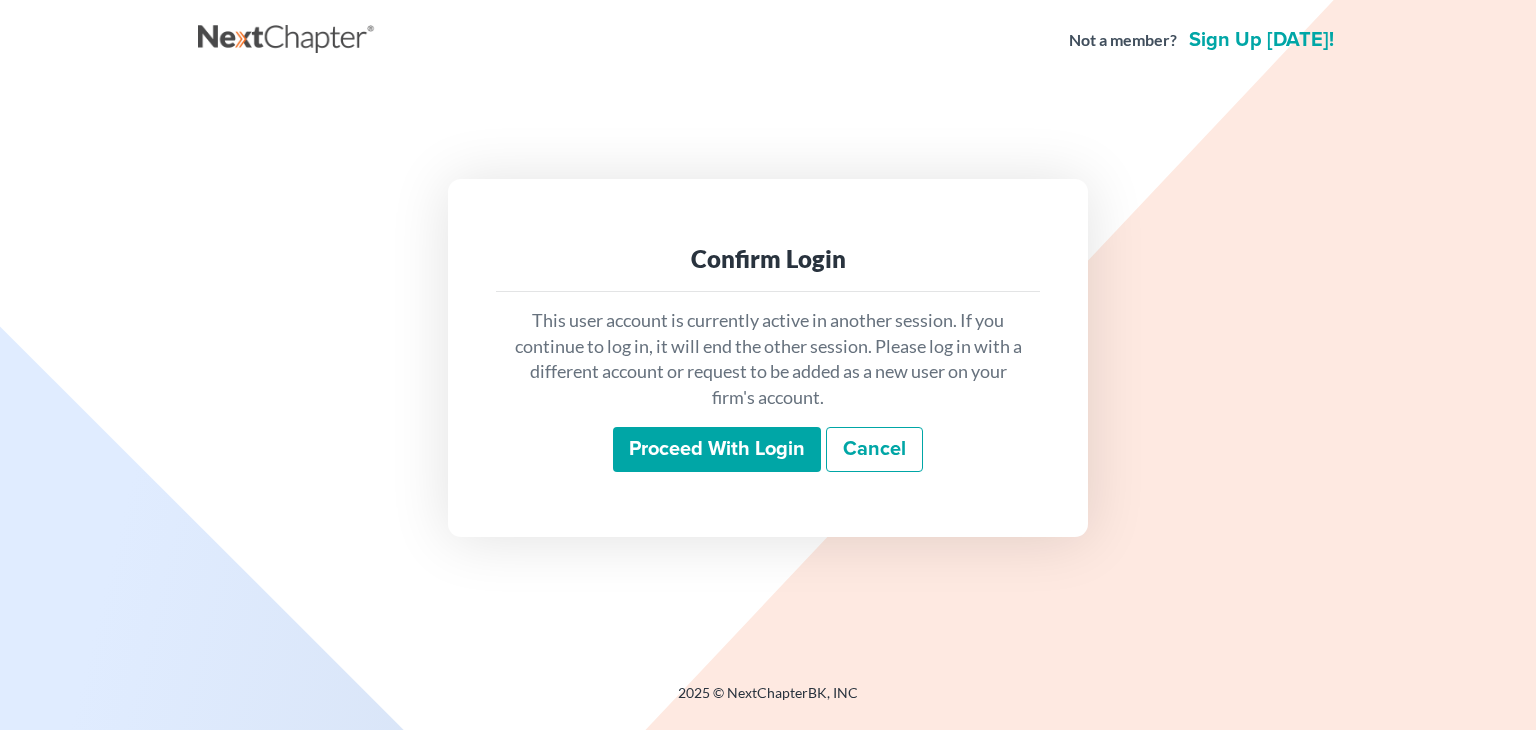 scroll, scrollTop: 0, scrollLeft: 0, axis: both 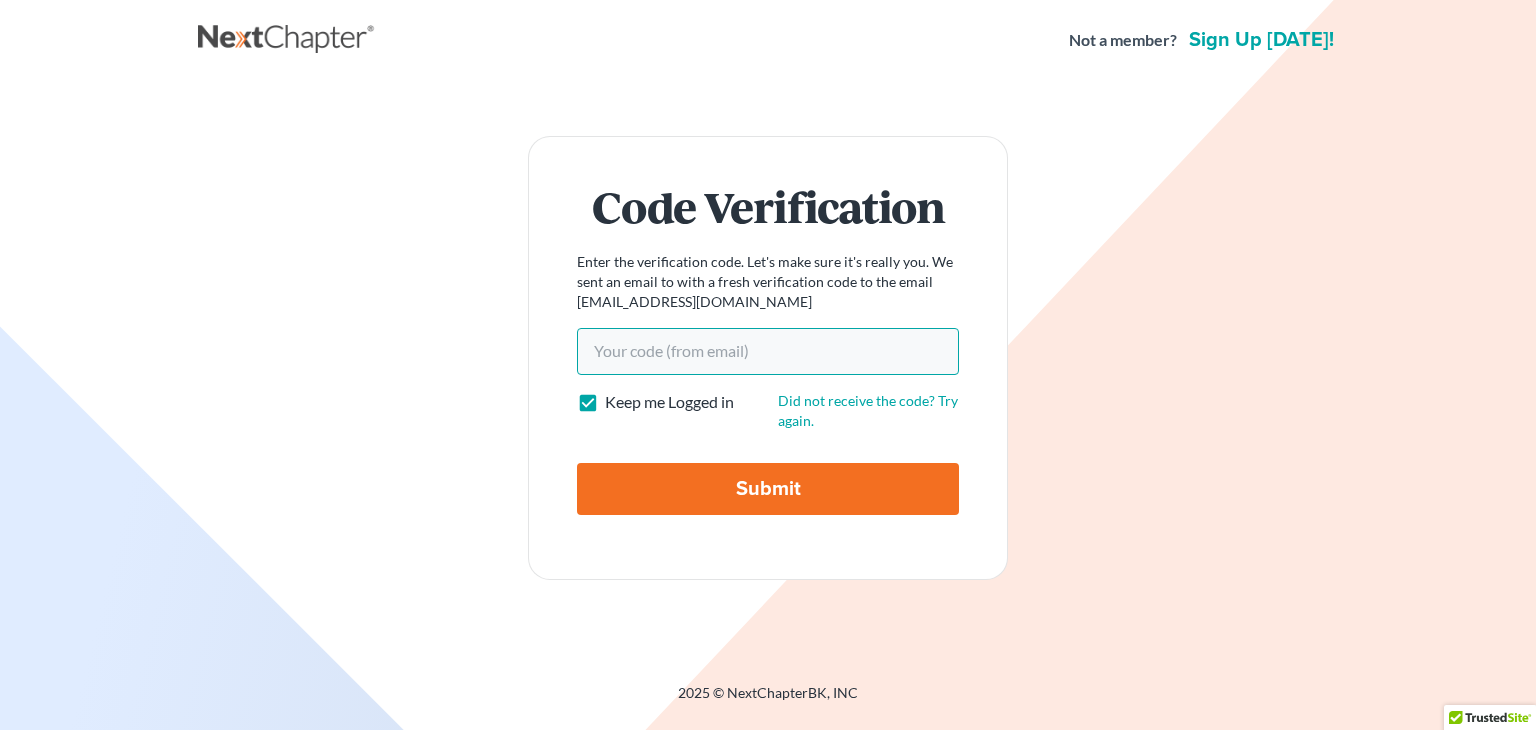 click on "Your code(from email)" at bounding box center (768, 351) 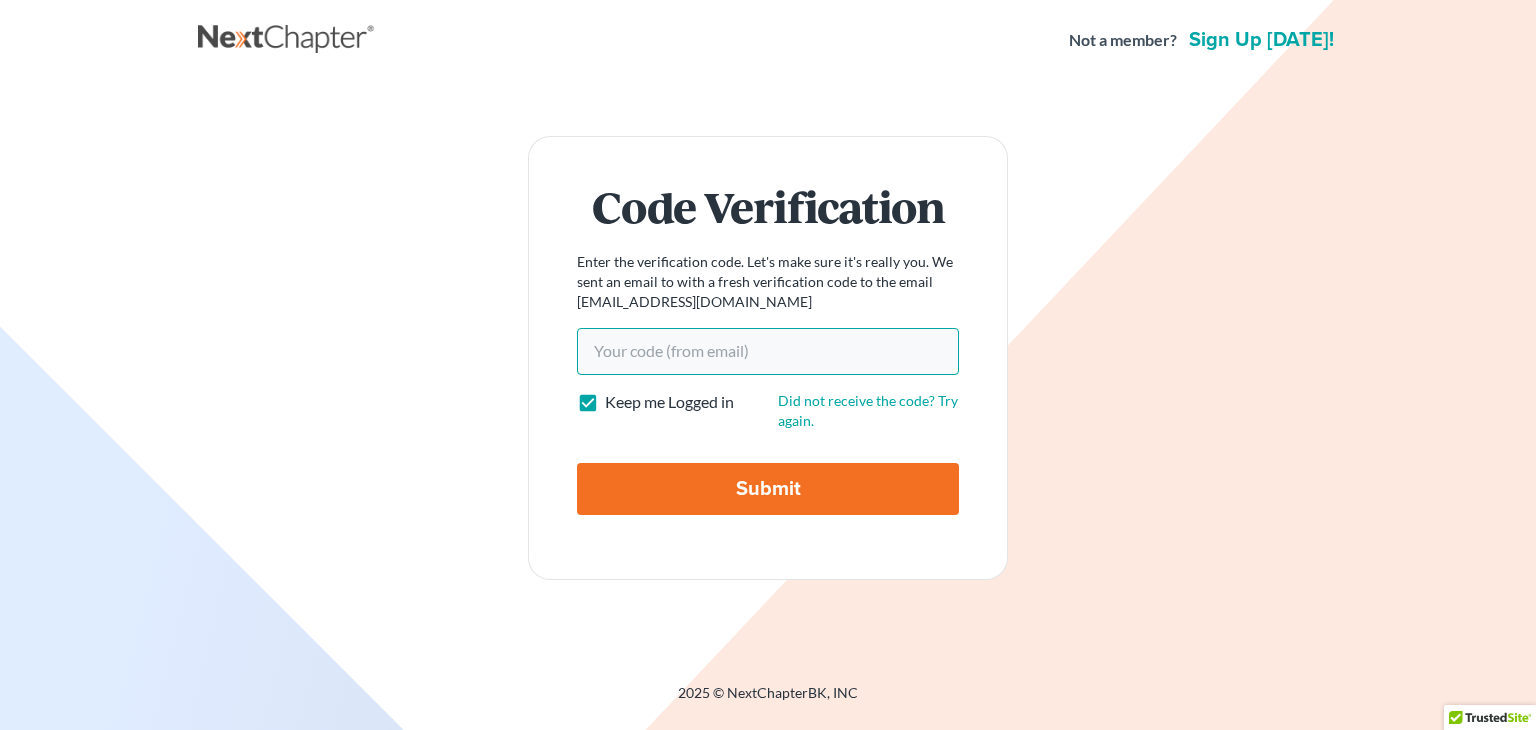 paste on "0d9daf" 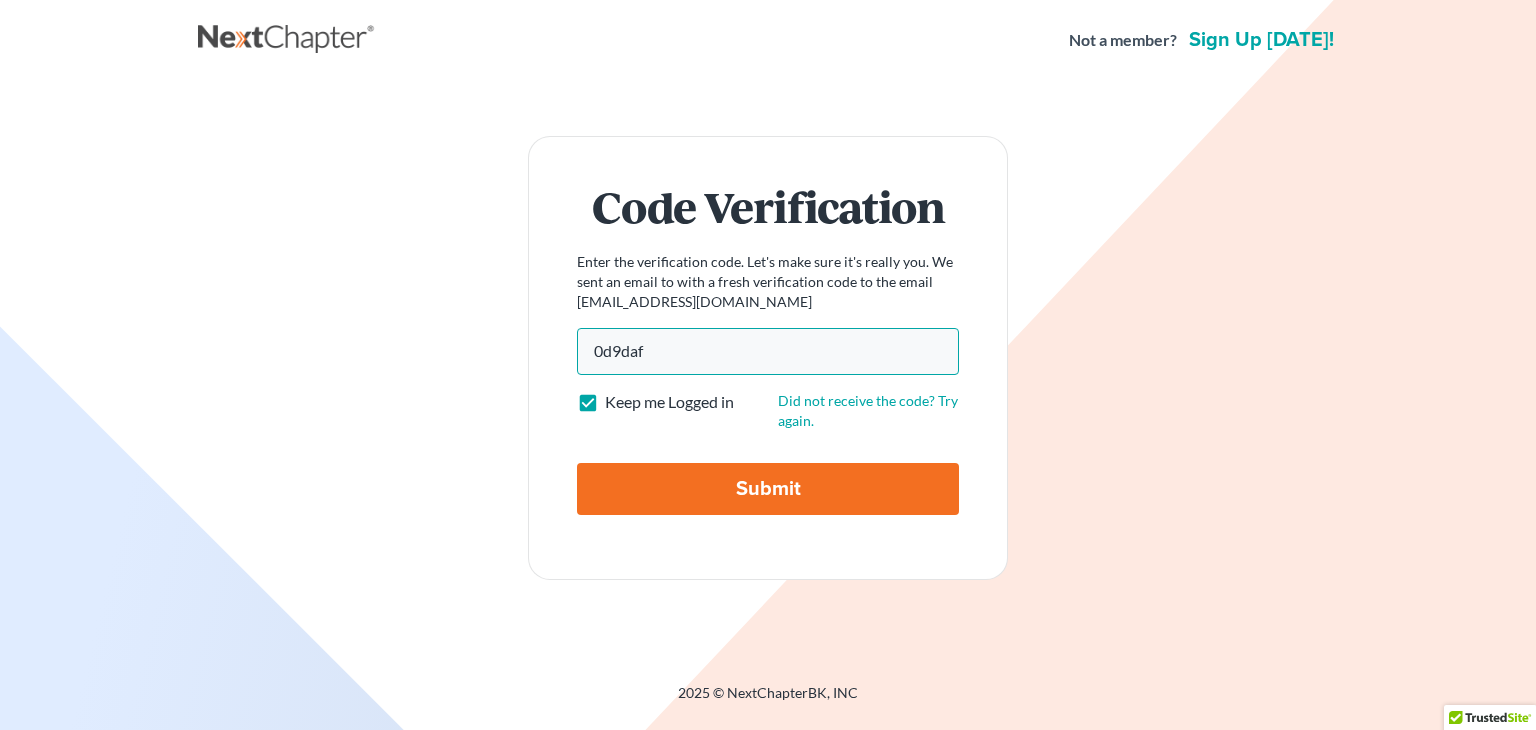 type on "0d9daf" 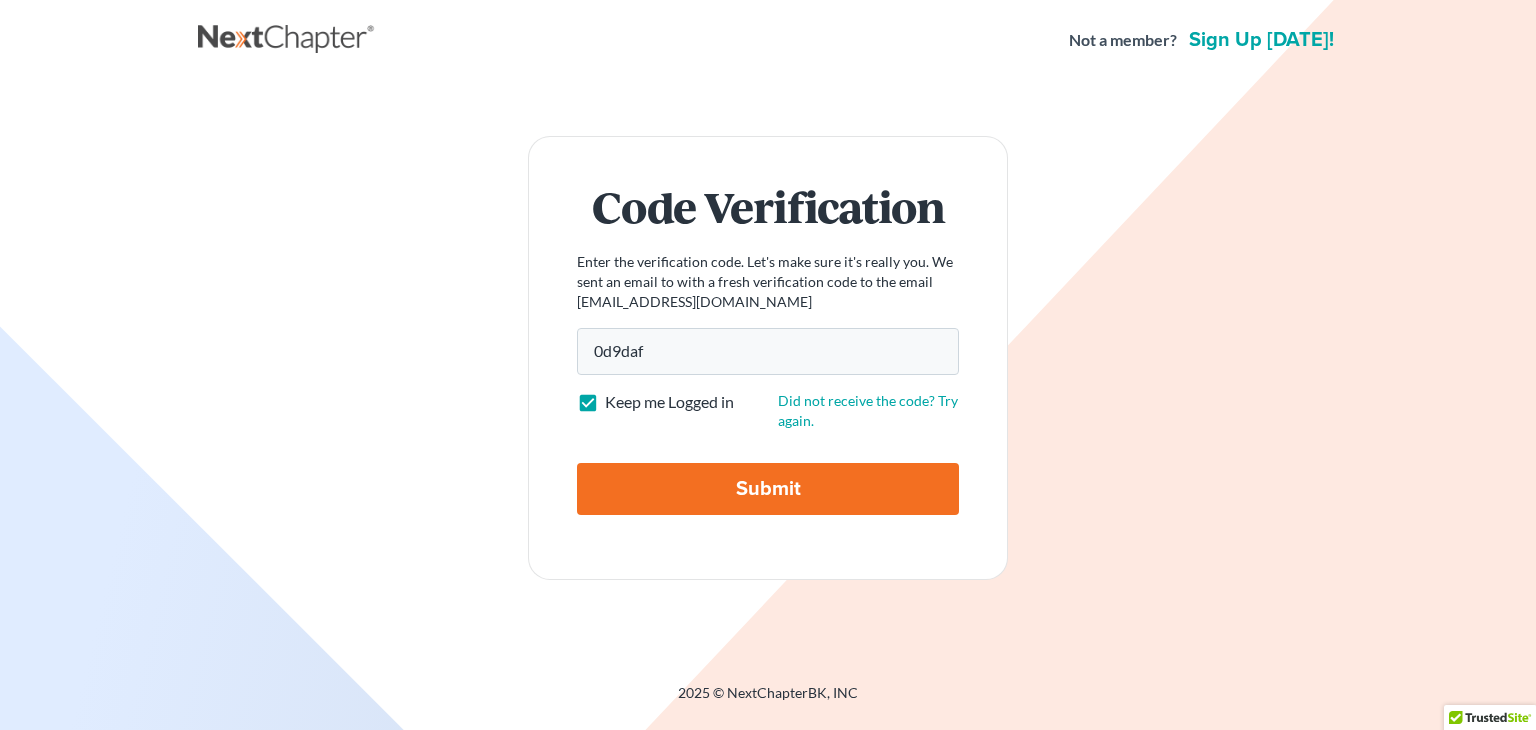 click on "Submit" at bounding box center [768, 489] 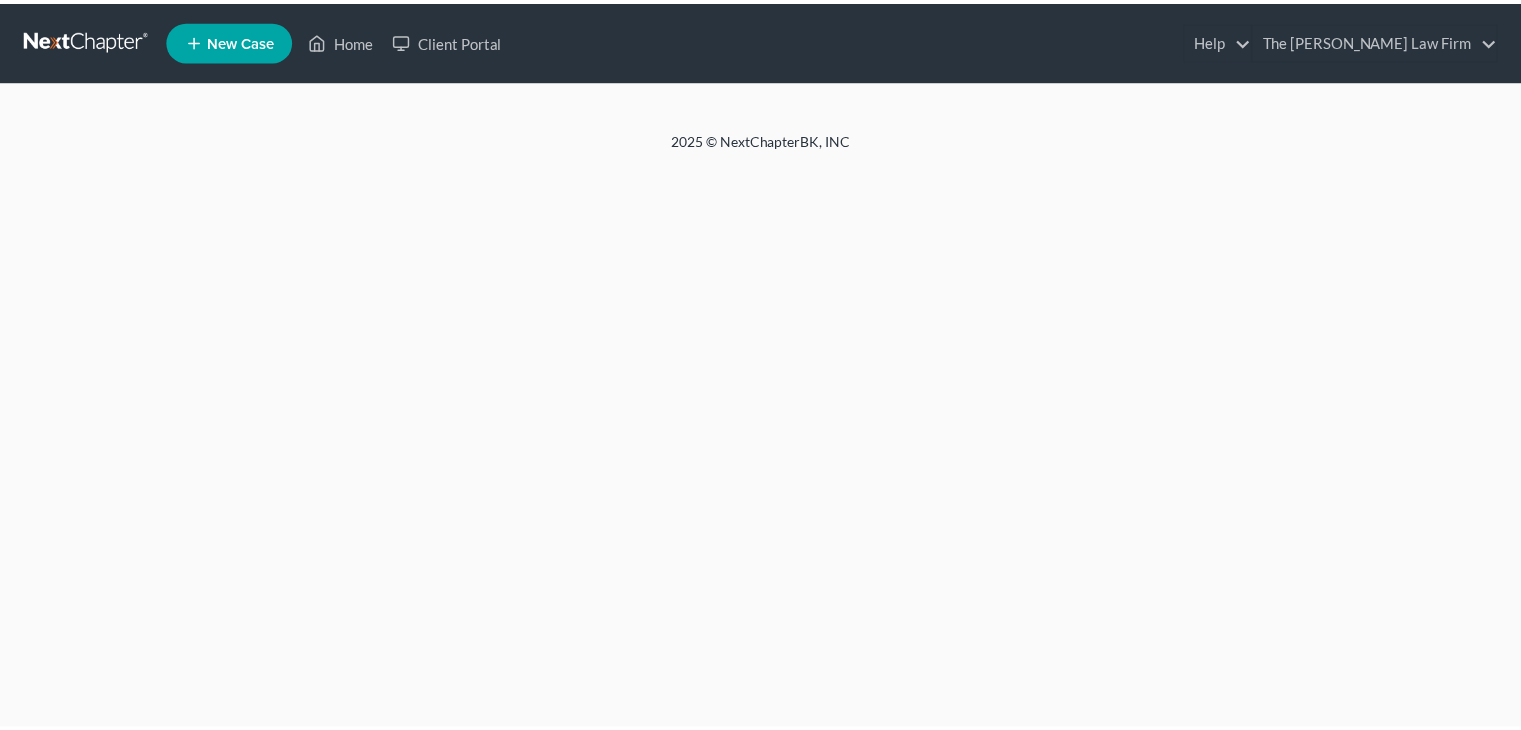 scroll, scrollTop: 0, scrollLeft: 0, axis: both 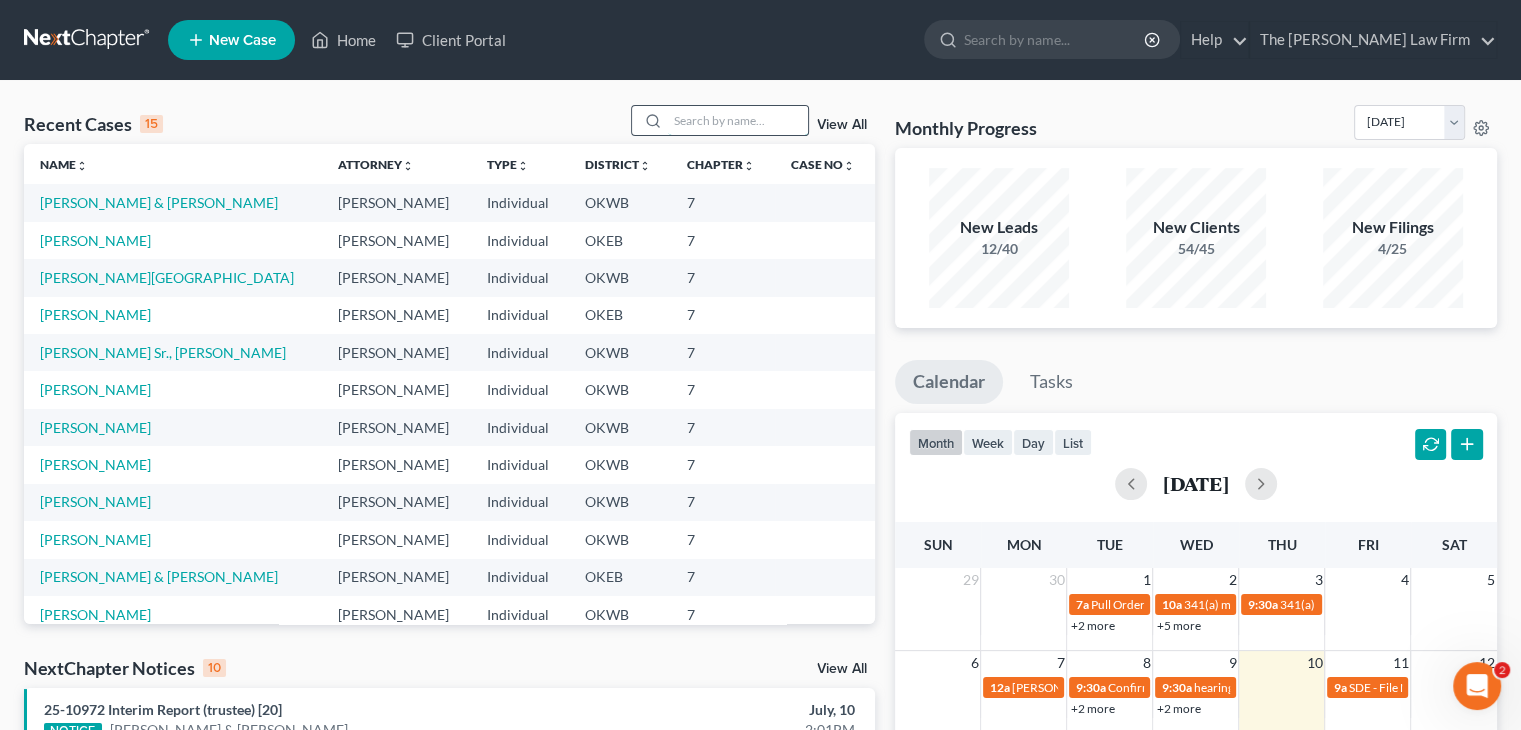 click at bounding box center [738, 120] 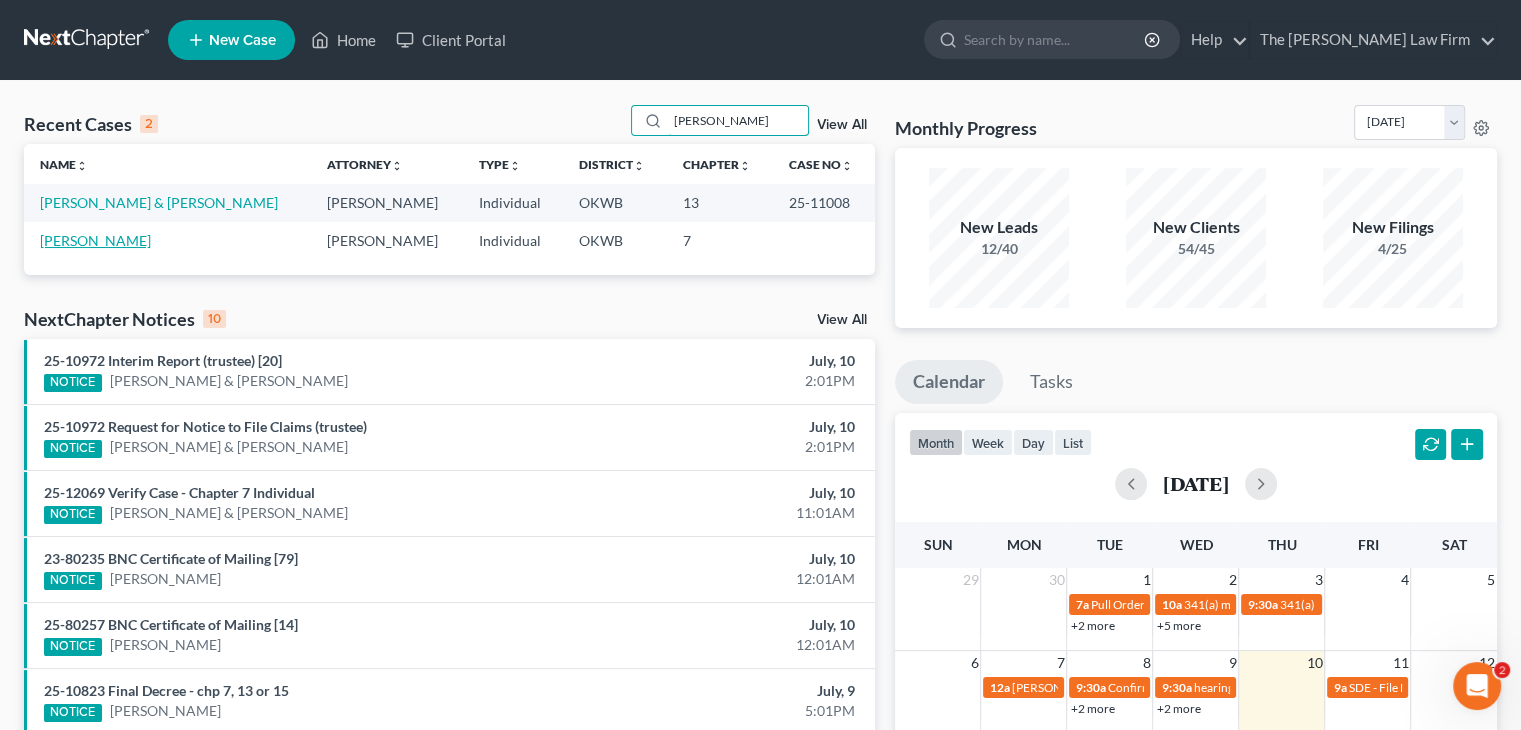 type on "blake" 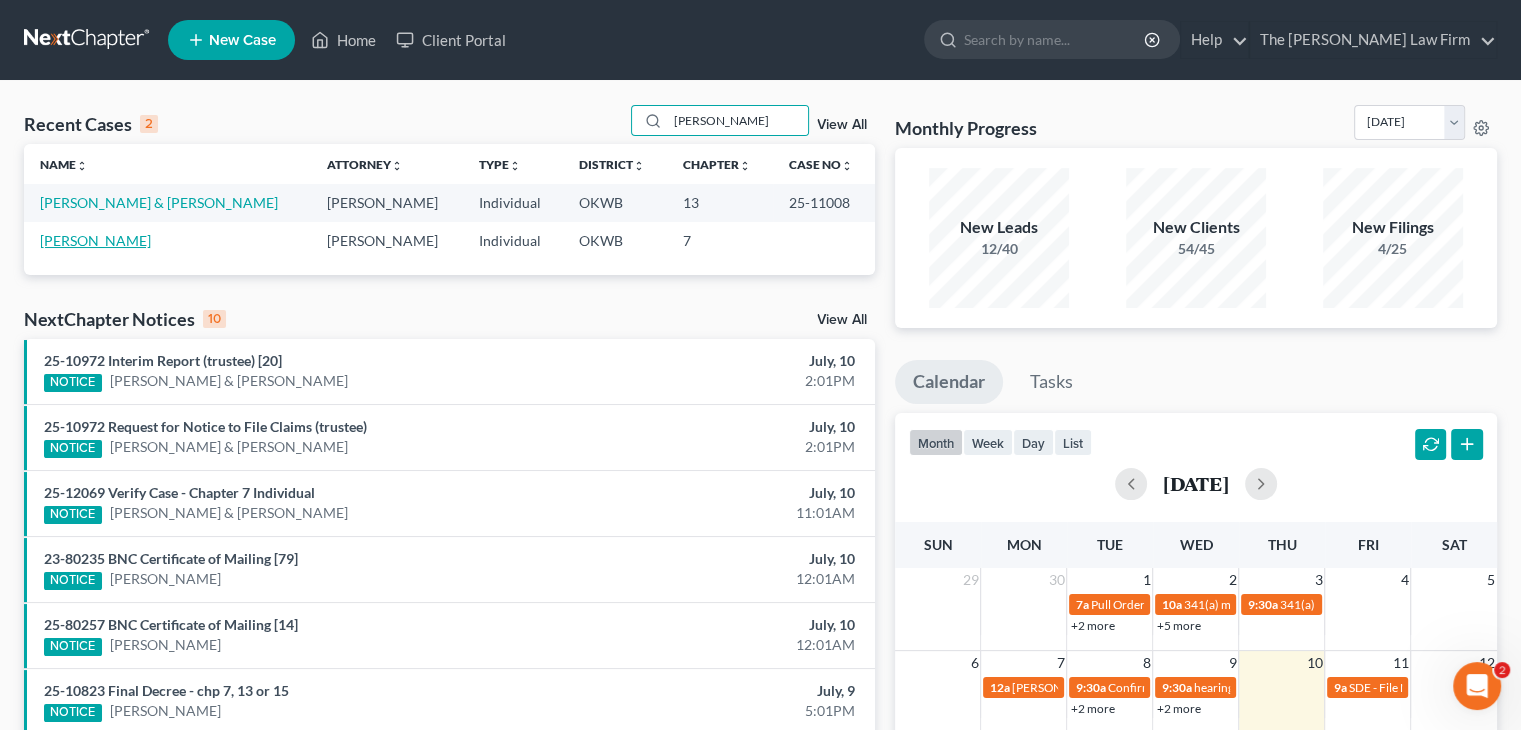 click on "Spradlin, Blake" at bounding box center [95, 240] 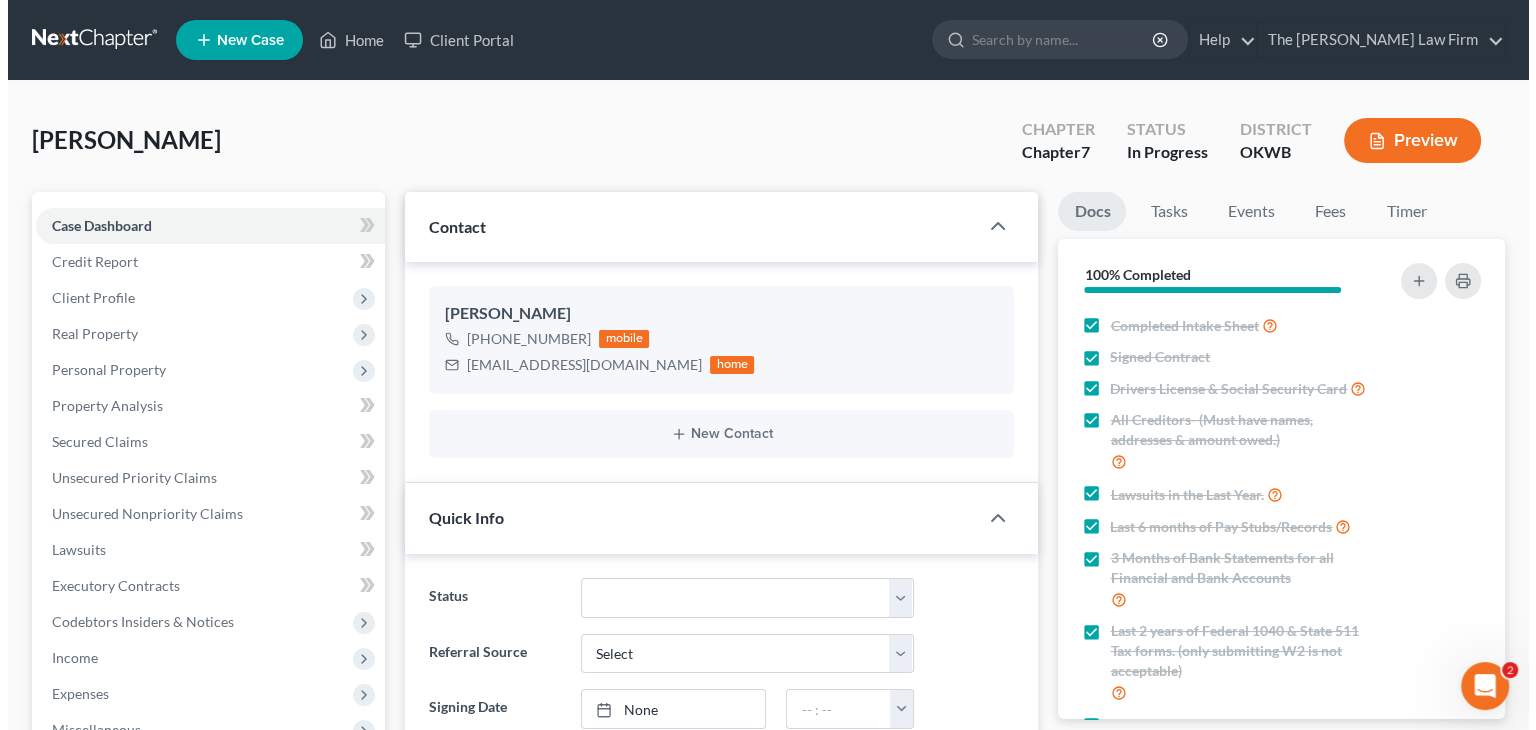 scroll, scrollTop: 998, scrollLeft: 0, axis: vertical 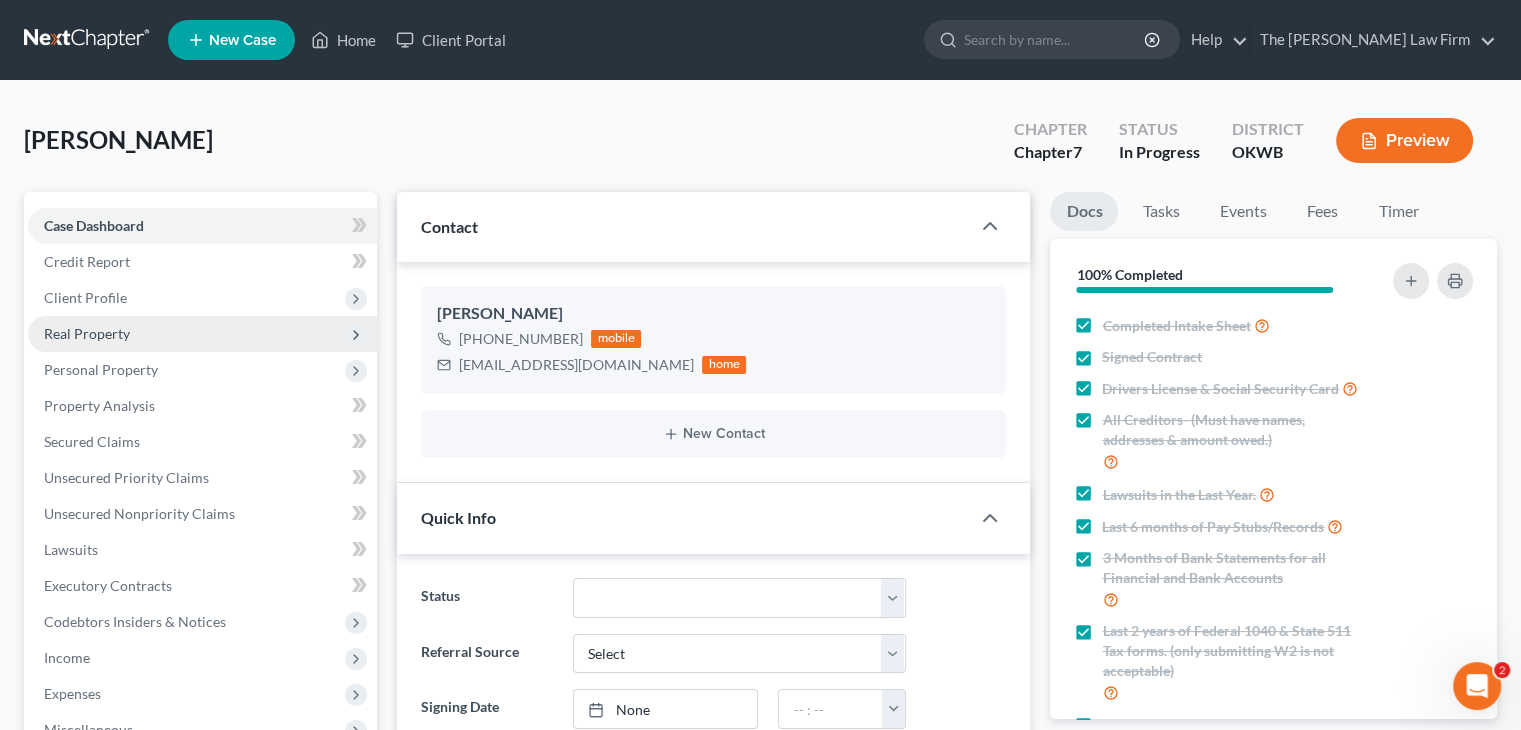 click on "Real Property" at bounding box center [87, 333] 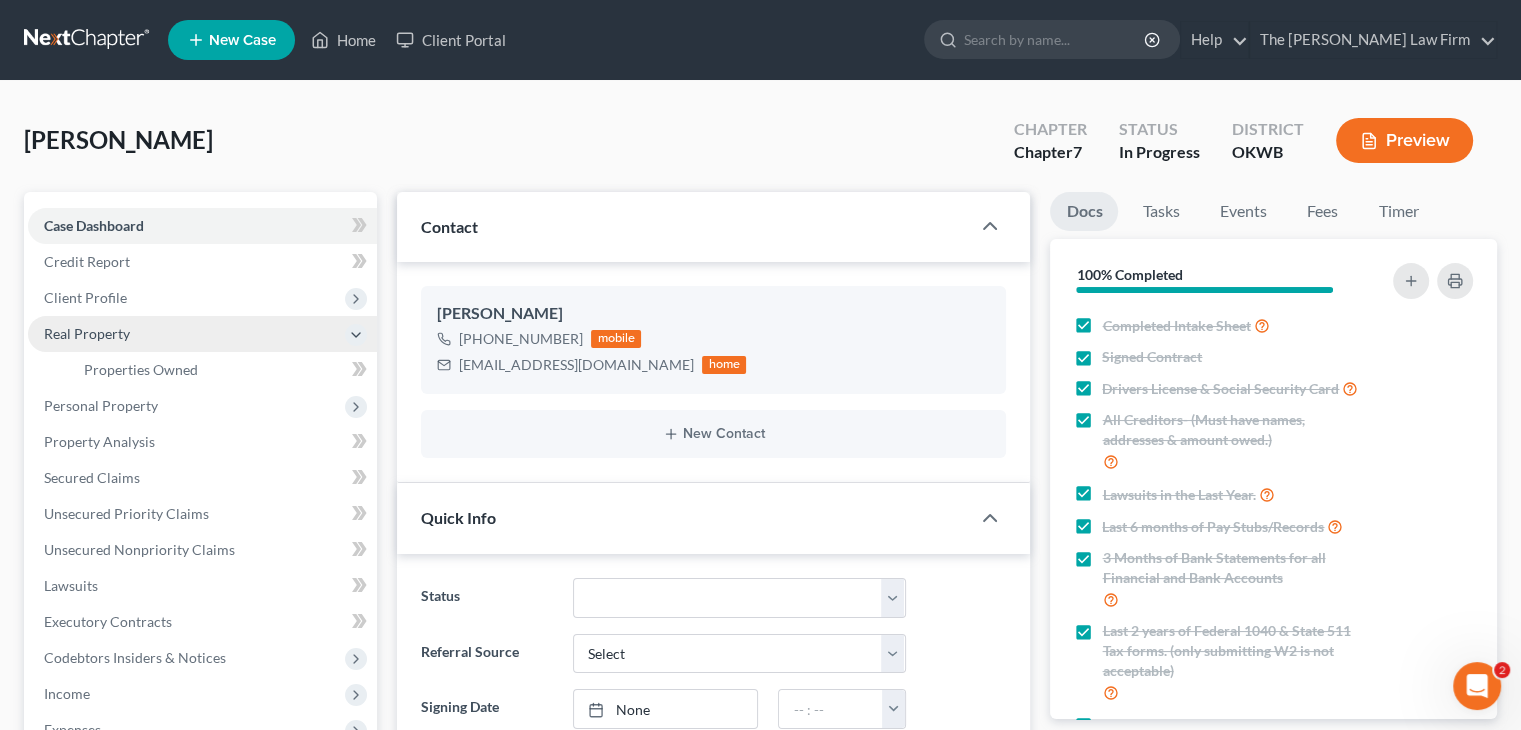 click on "Real Property" at bounding box center [87, 333] 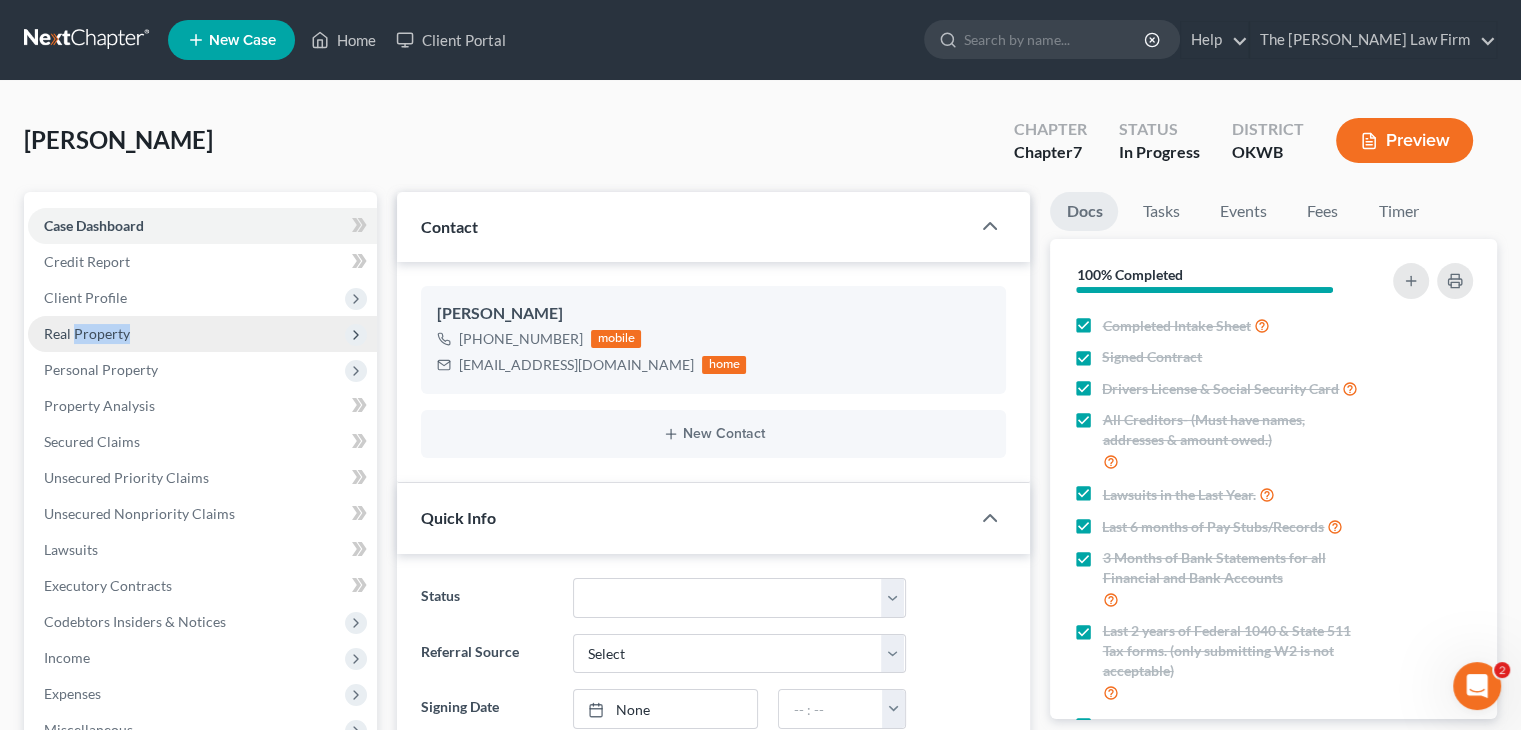 click on "Real Property" at bounding box center [87, 333] 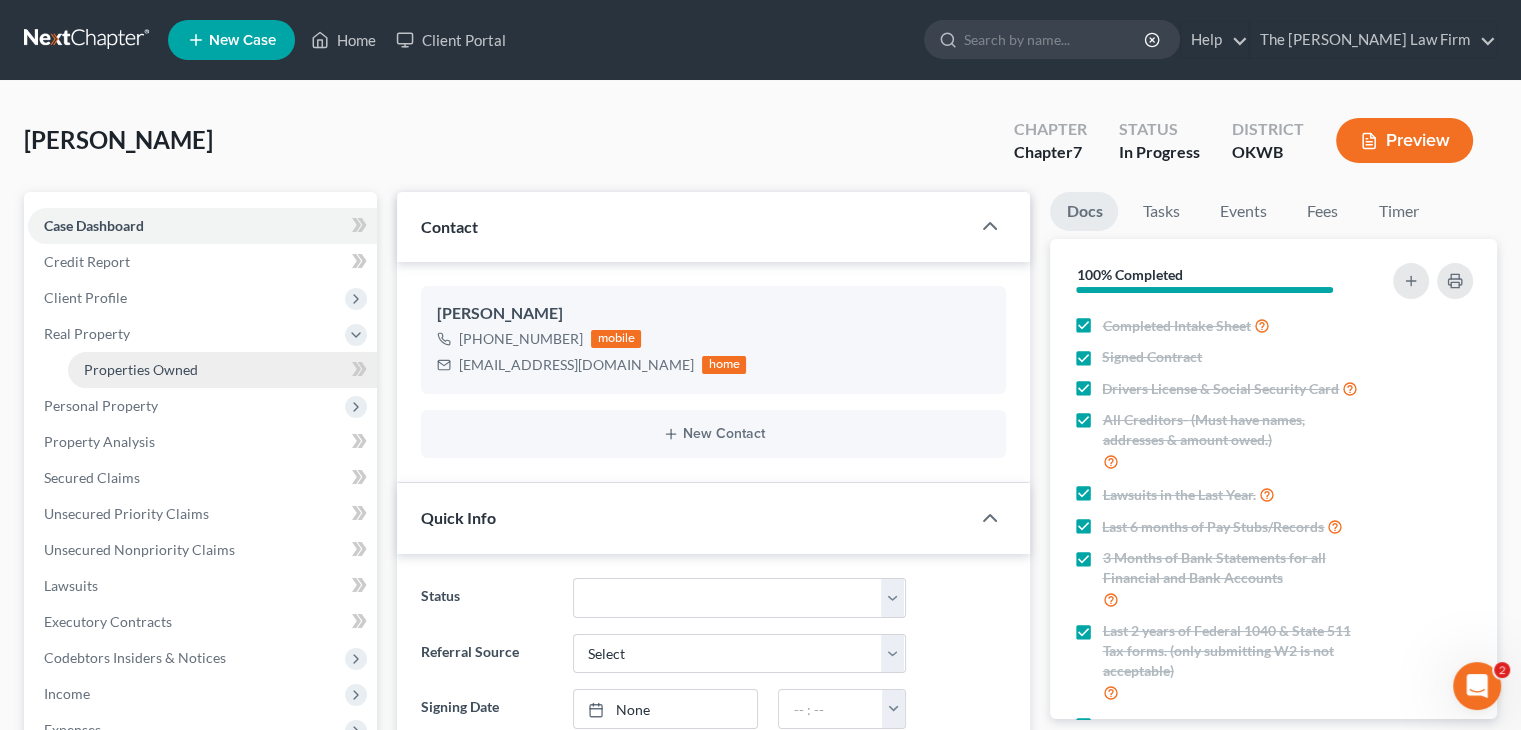 click on "Properties Owned" at bounding box center [141, 369] 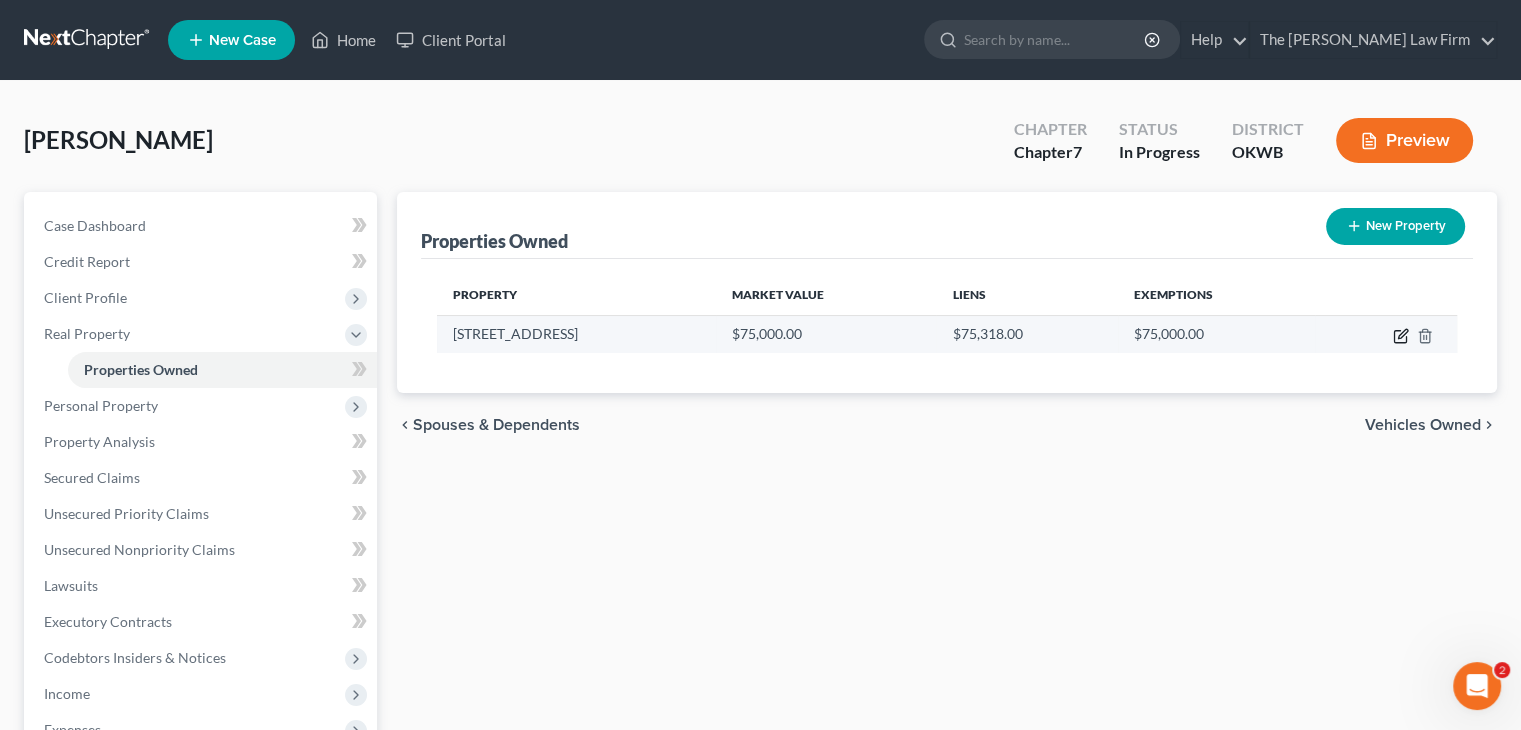 click 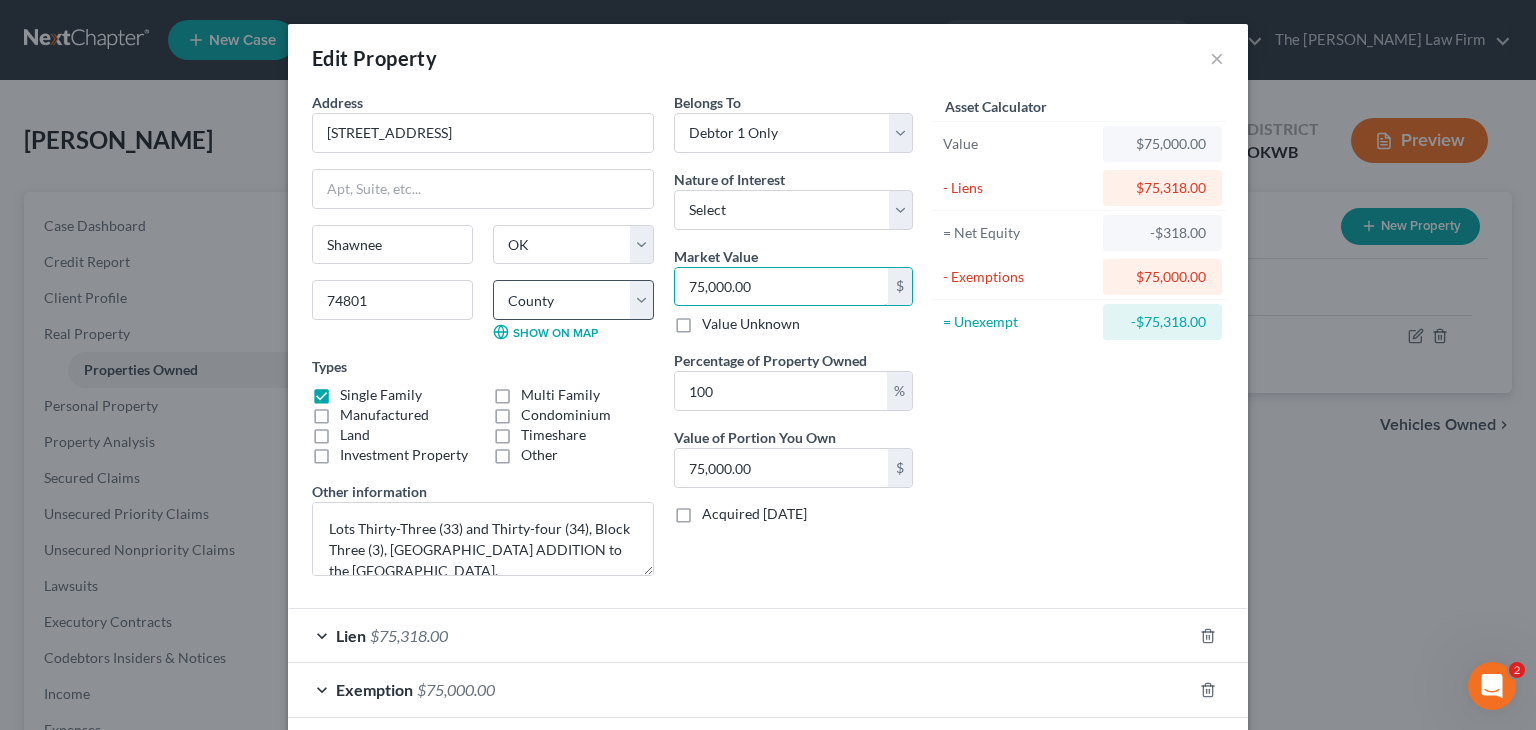 type on "1" 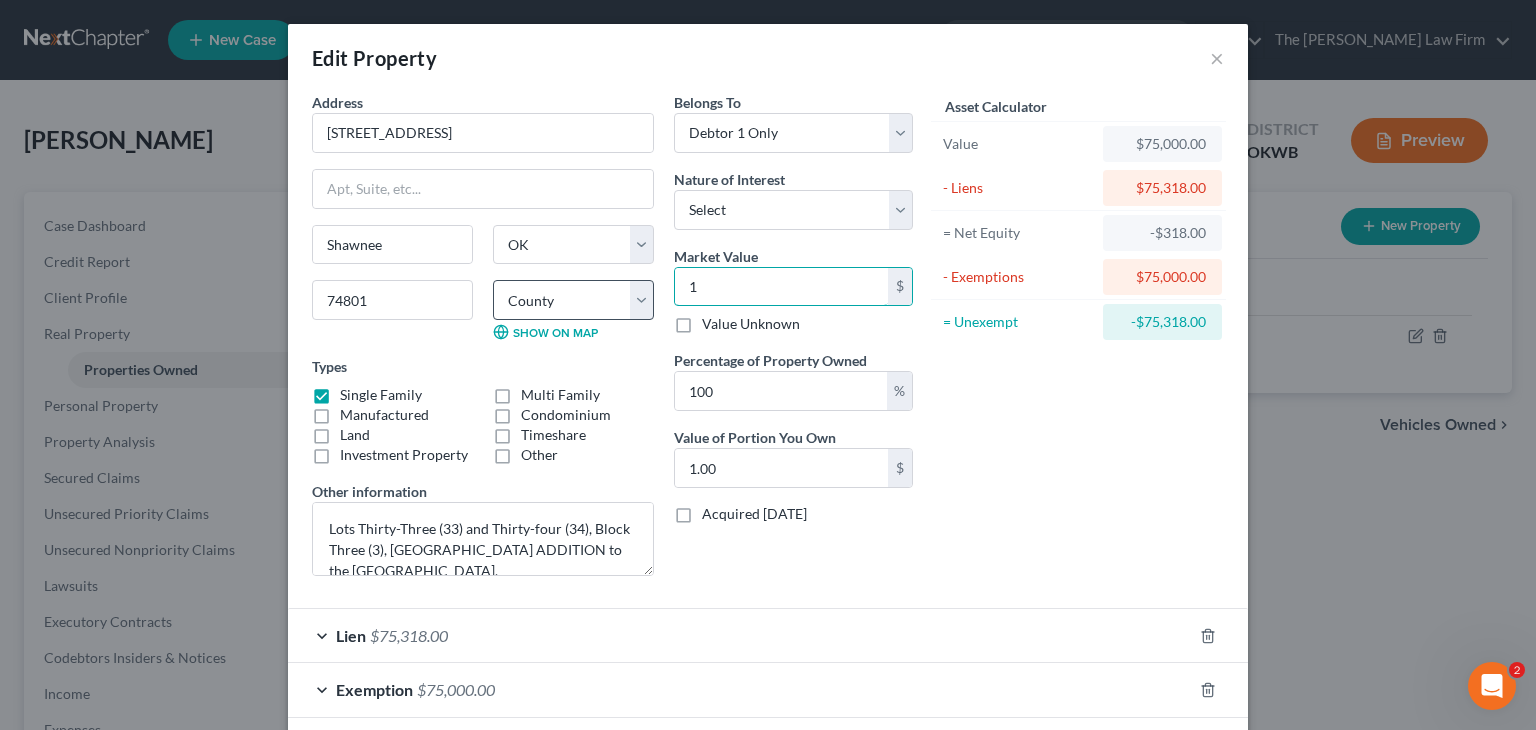 type on "11" 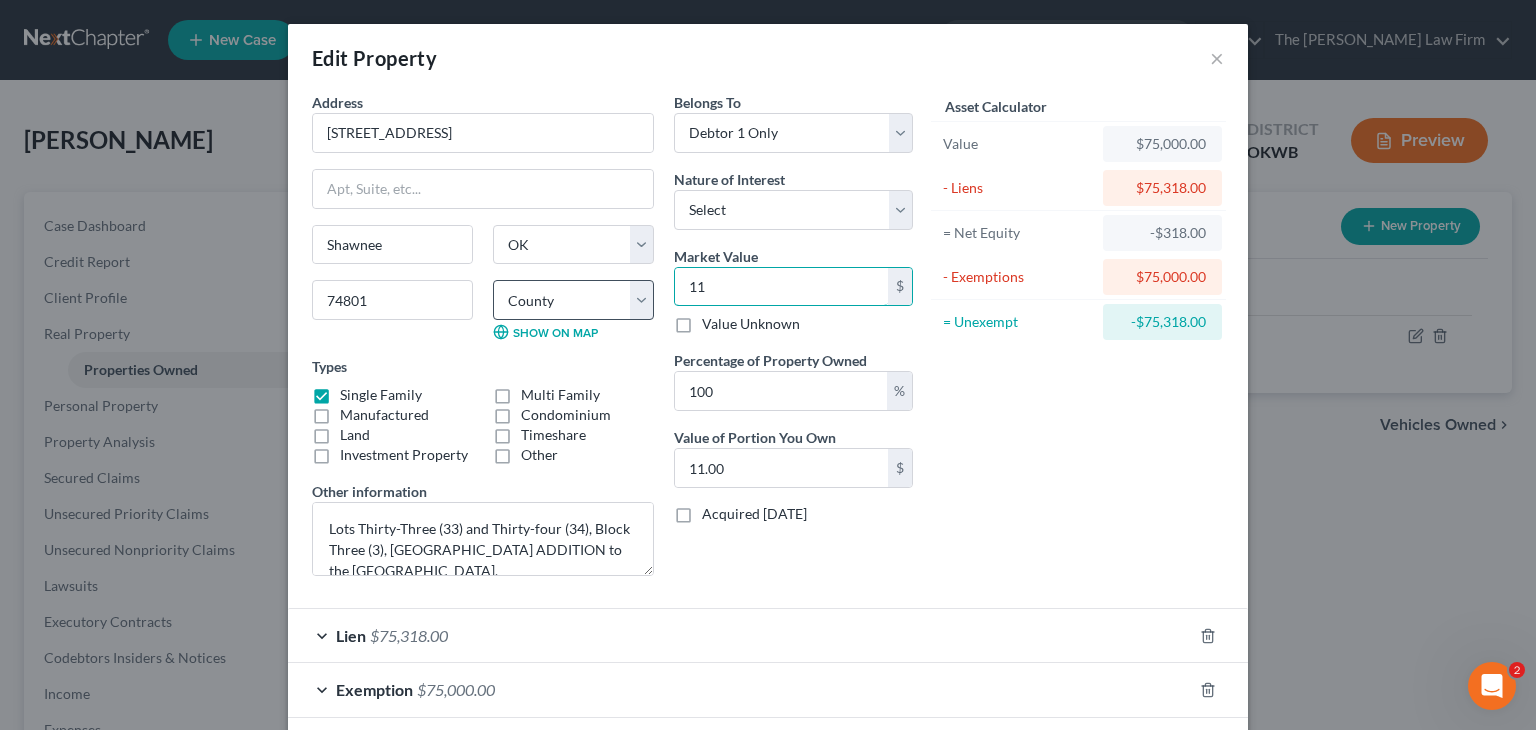 type on "110" 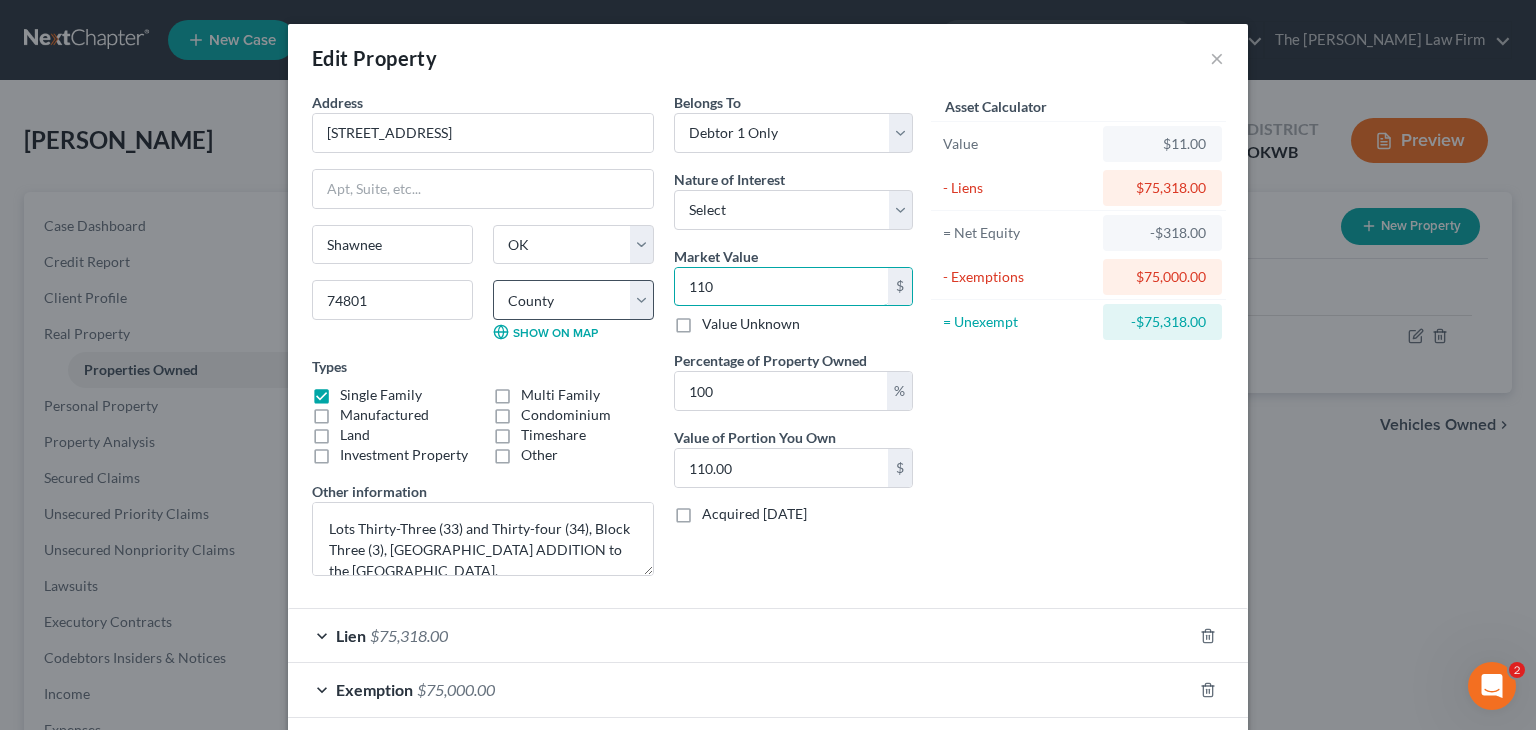 type on "1100" 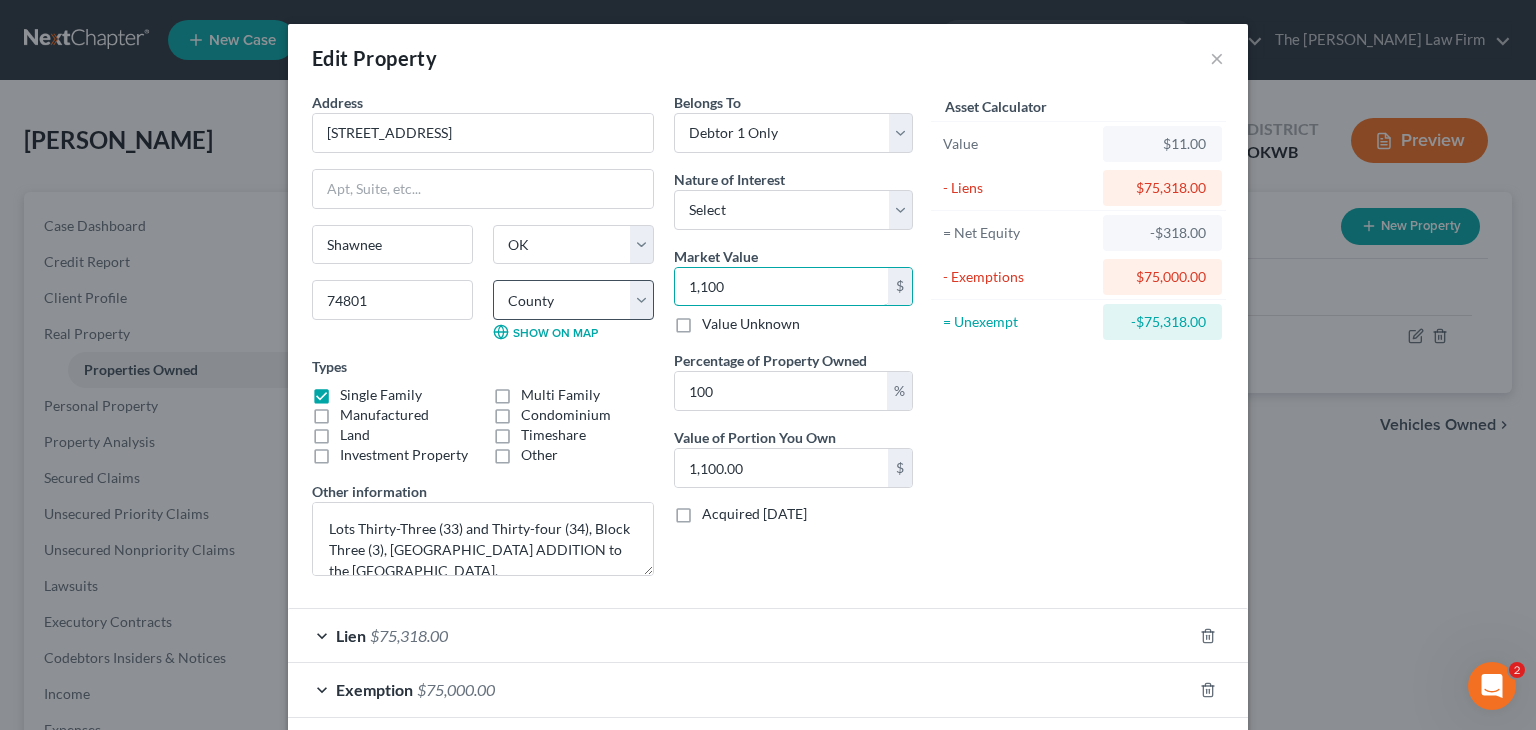 type on "1,1000" 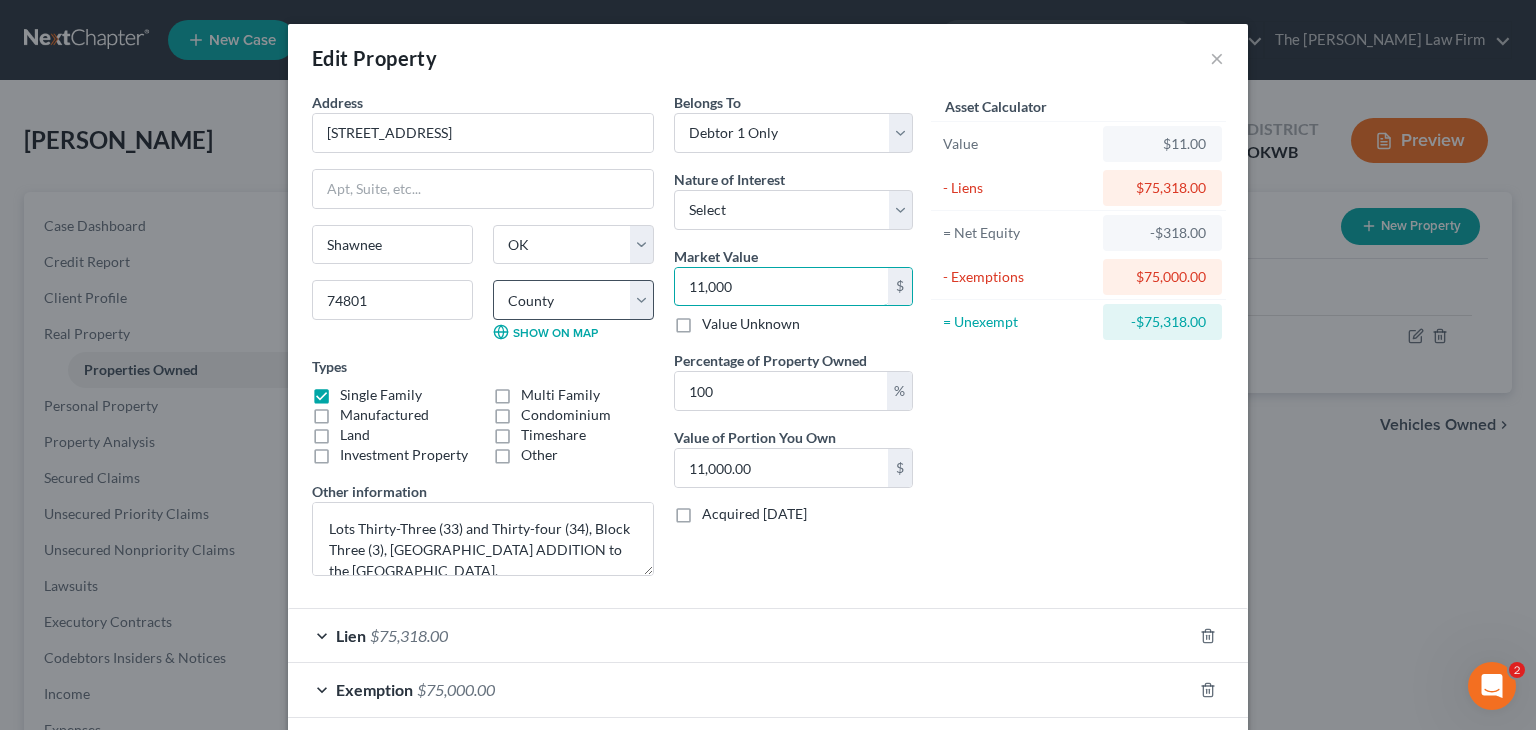 type on "11,0000" 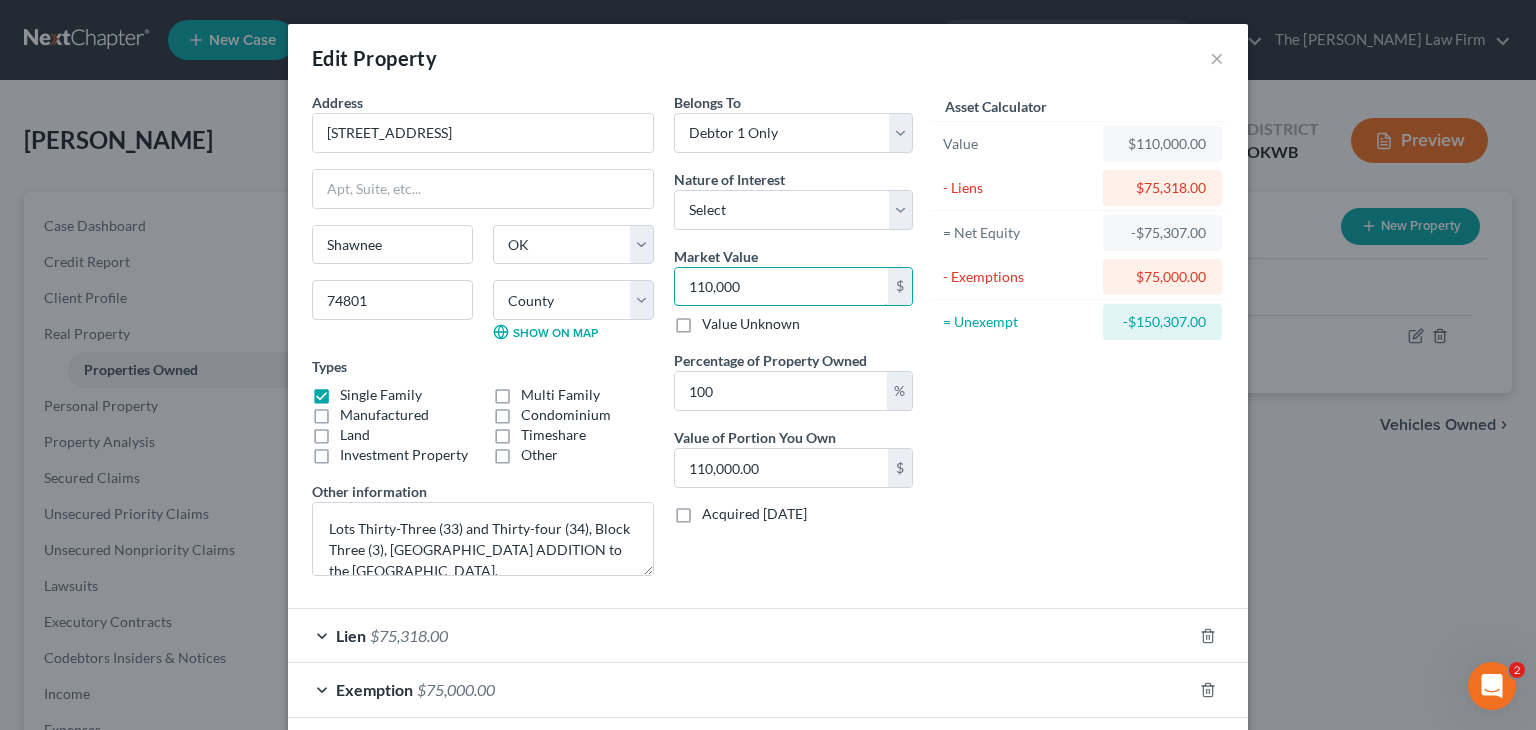 type on "110,000" 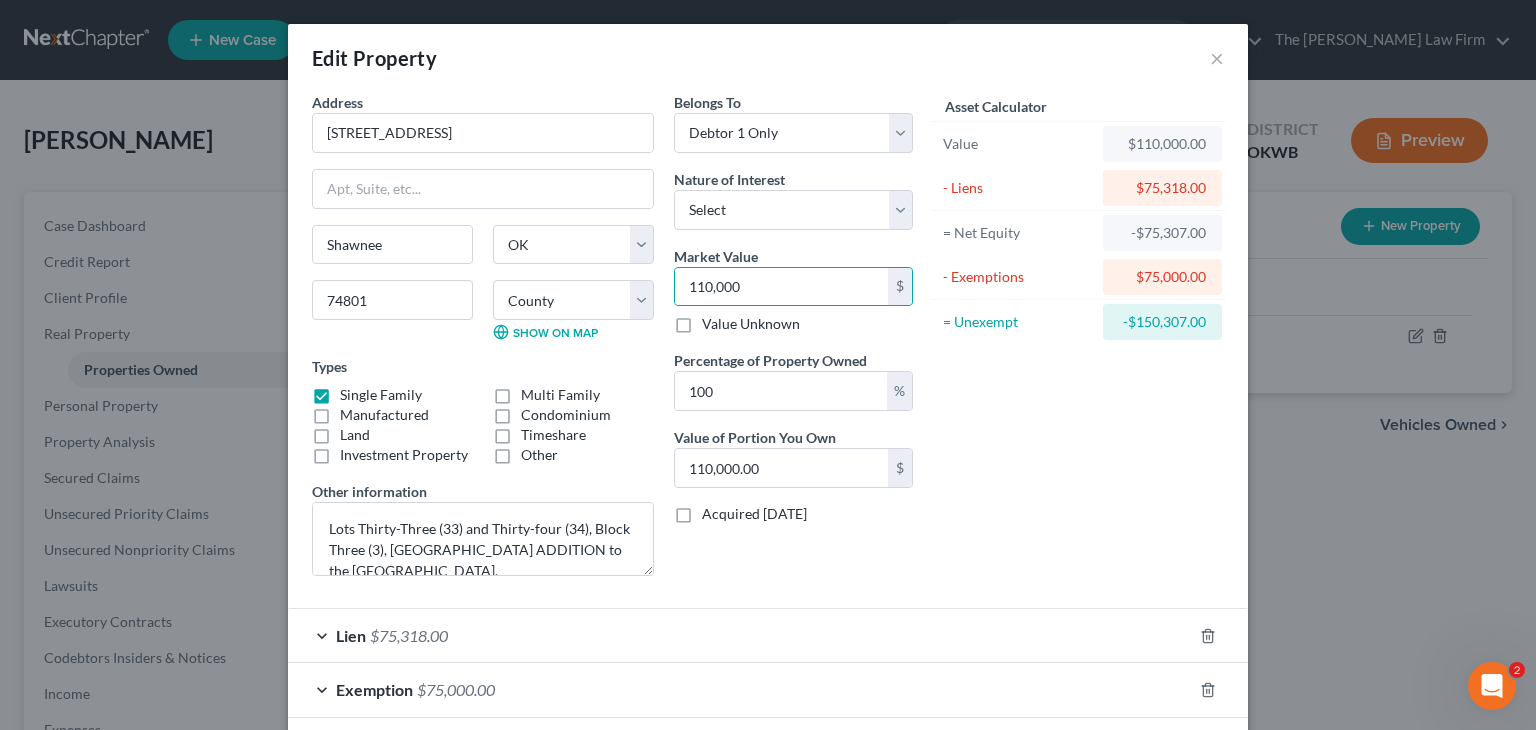 click on "Exemption $75,000.00" at bounding box center [740, 689] 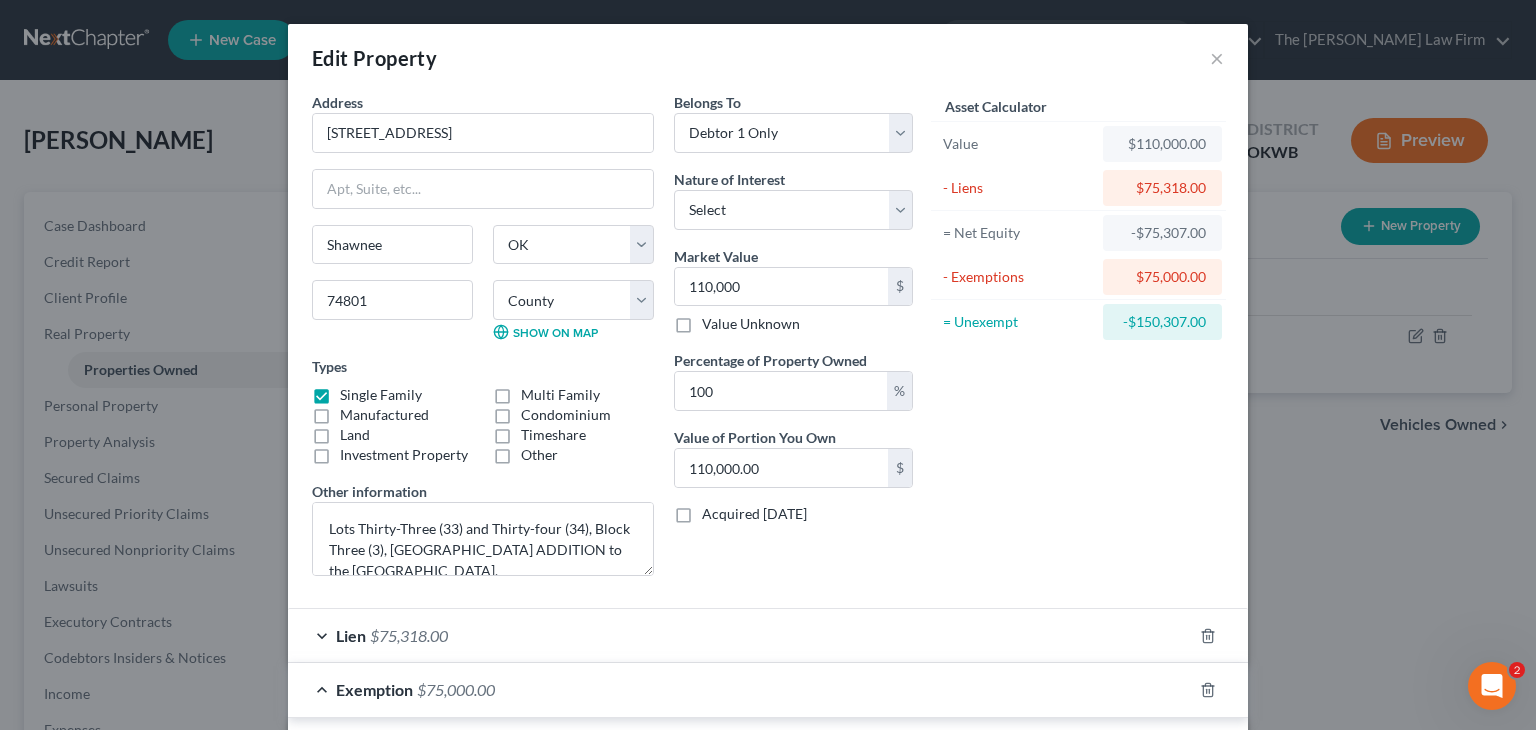click on "Exemption $75,000.00" at bounding box center [740, 689] 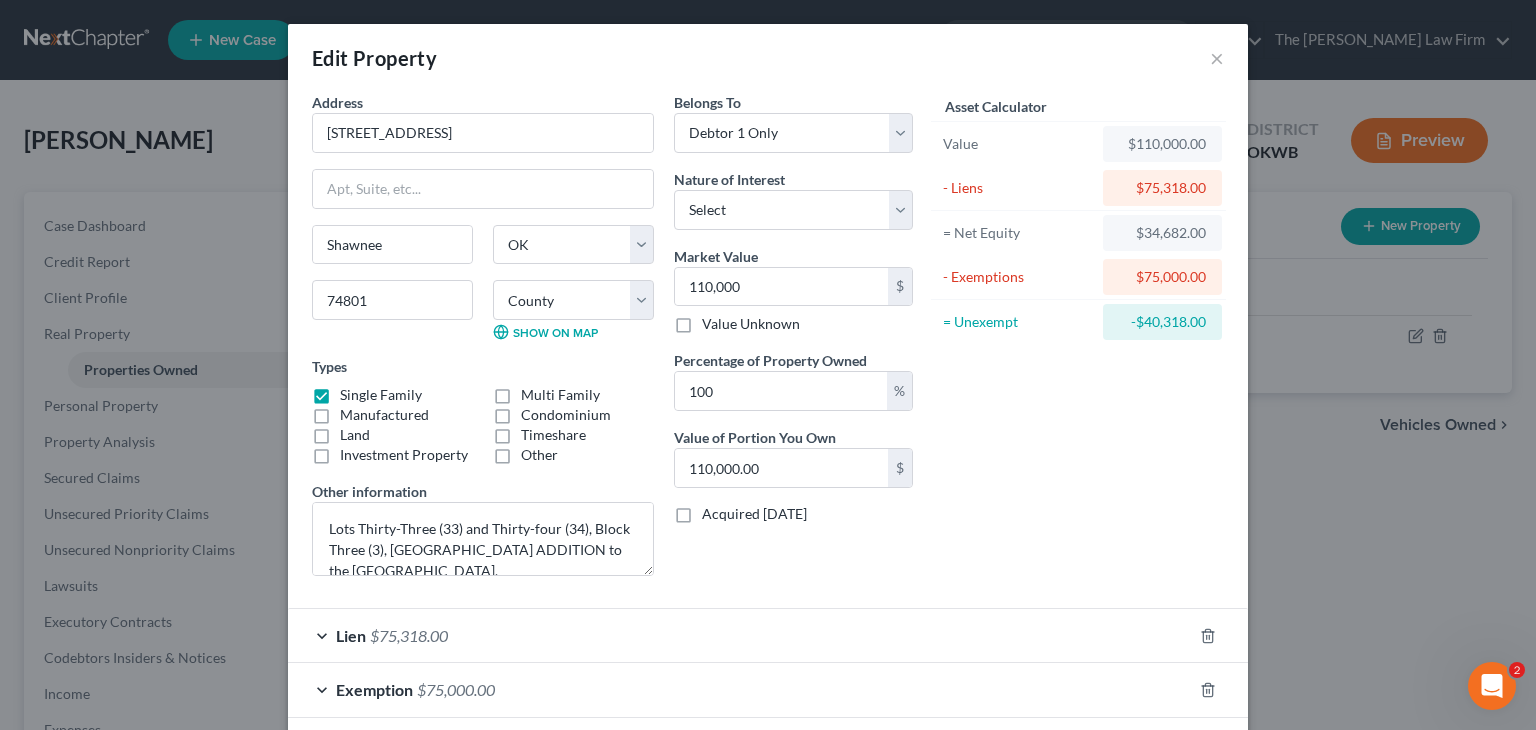 click on "Exemption $75,000.00" at bounding box center [740, 689] 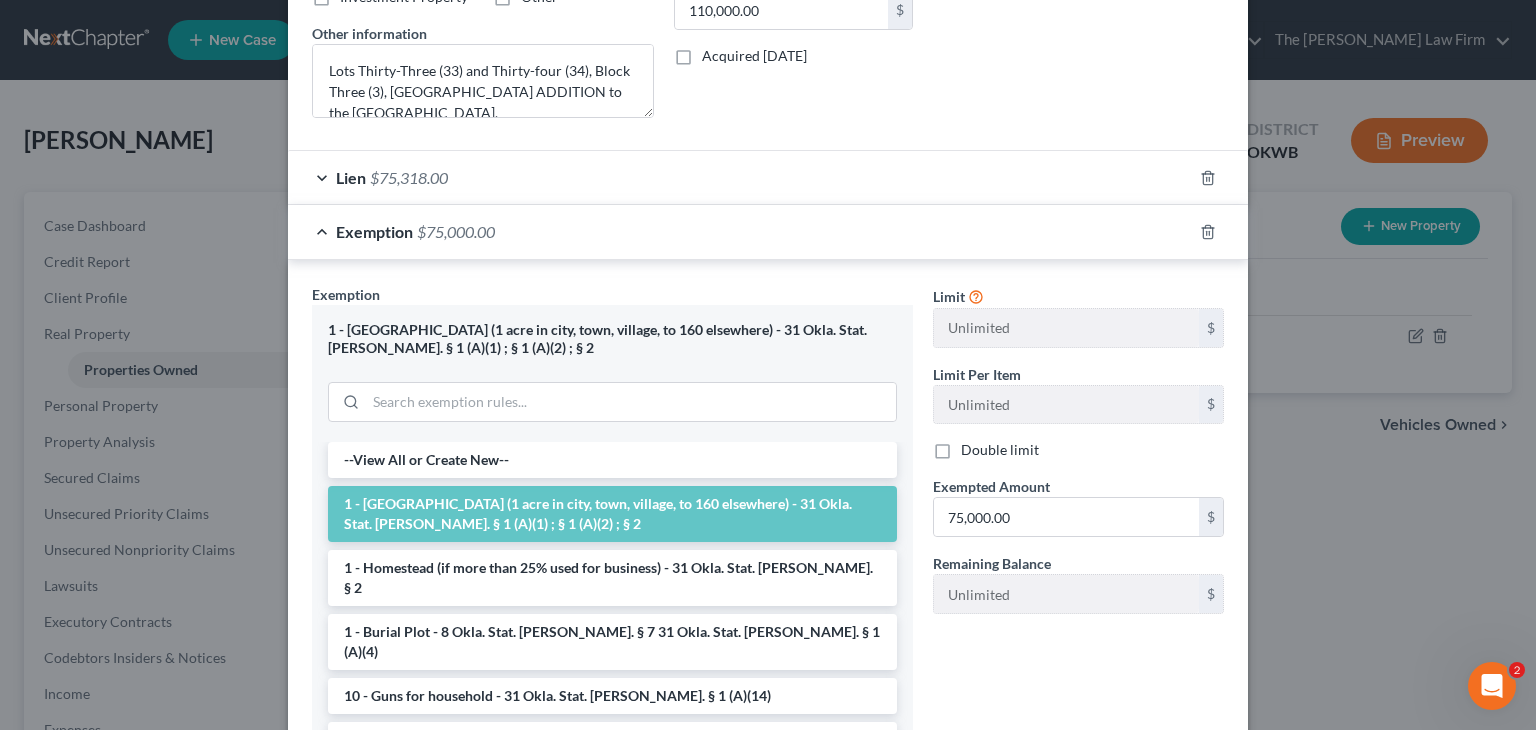 scroll, scrollTop: 478, scrollLeft: 0, axis: vertical 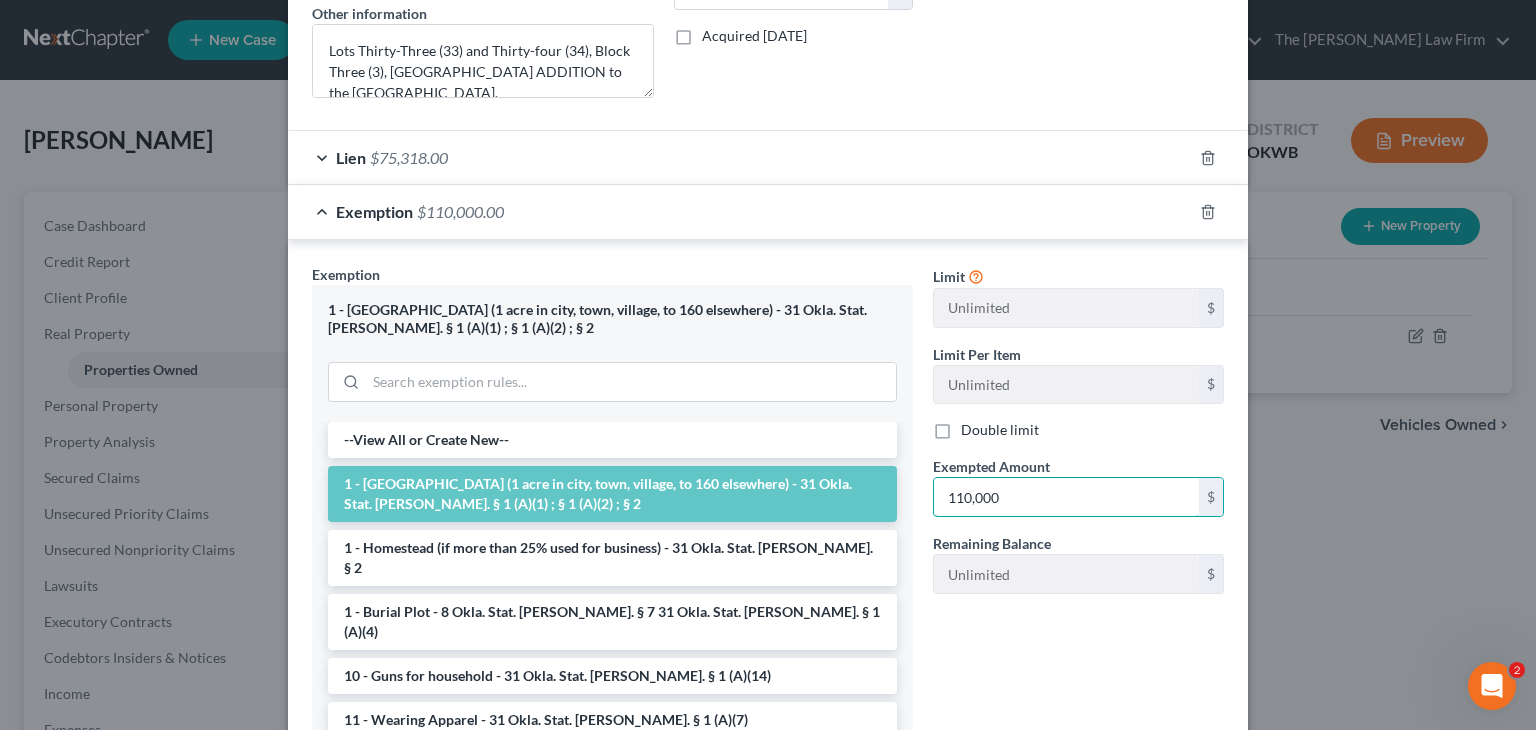 type on "110,000" 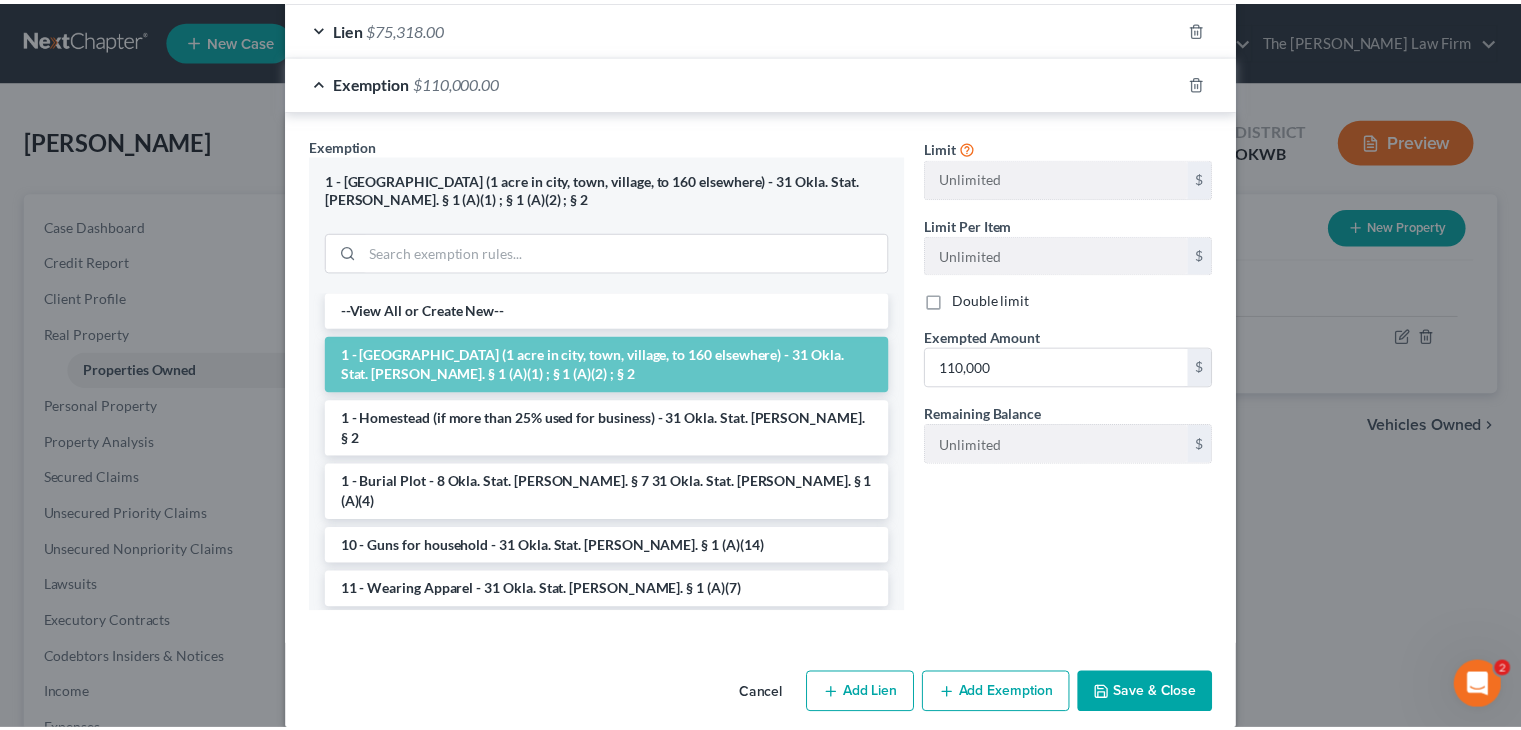 scroll, scrollTop: 629, scrollLeft: 0, axis: vertical 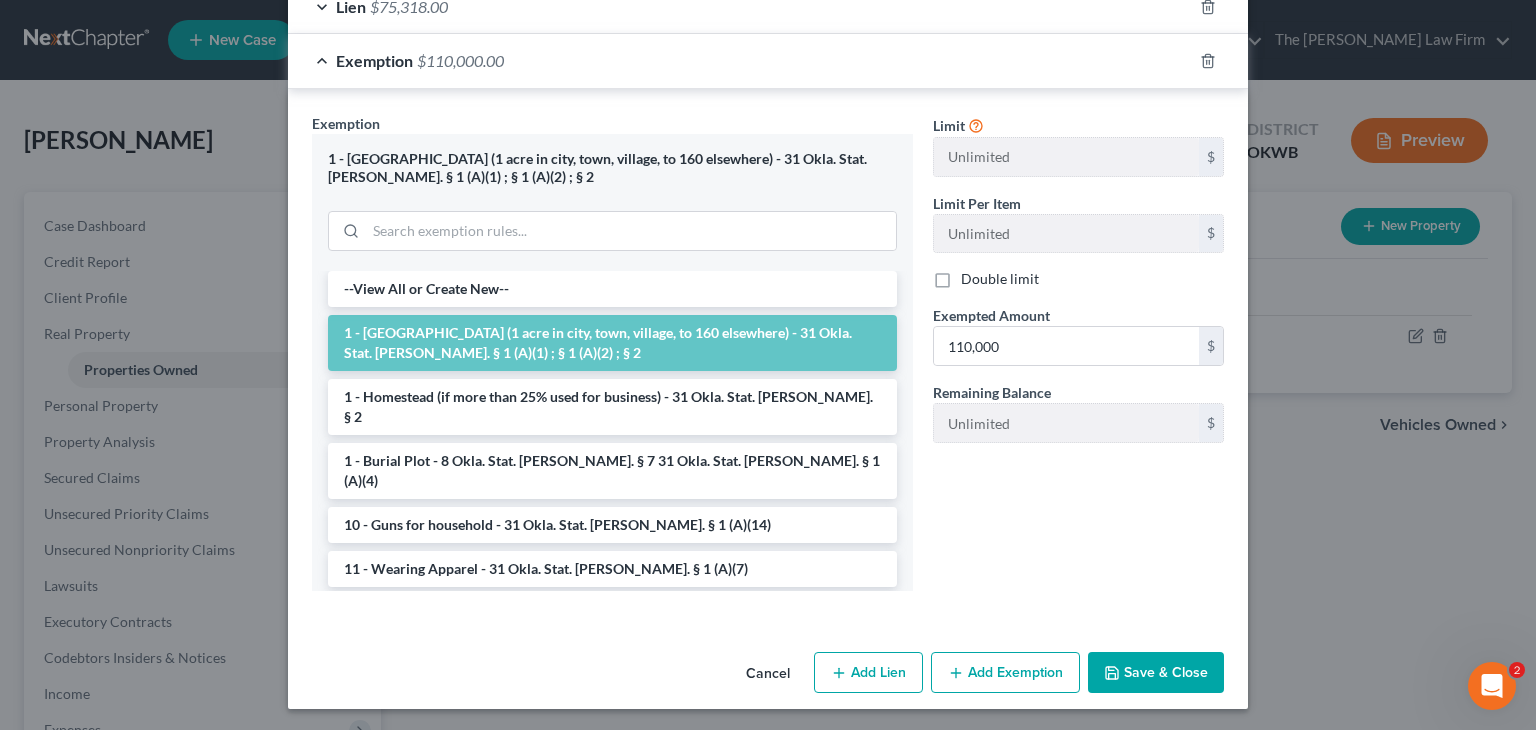 click on "Save & Close" at bounding box center (1156, 673) 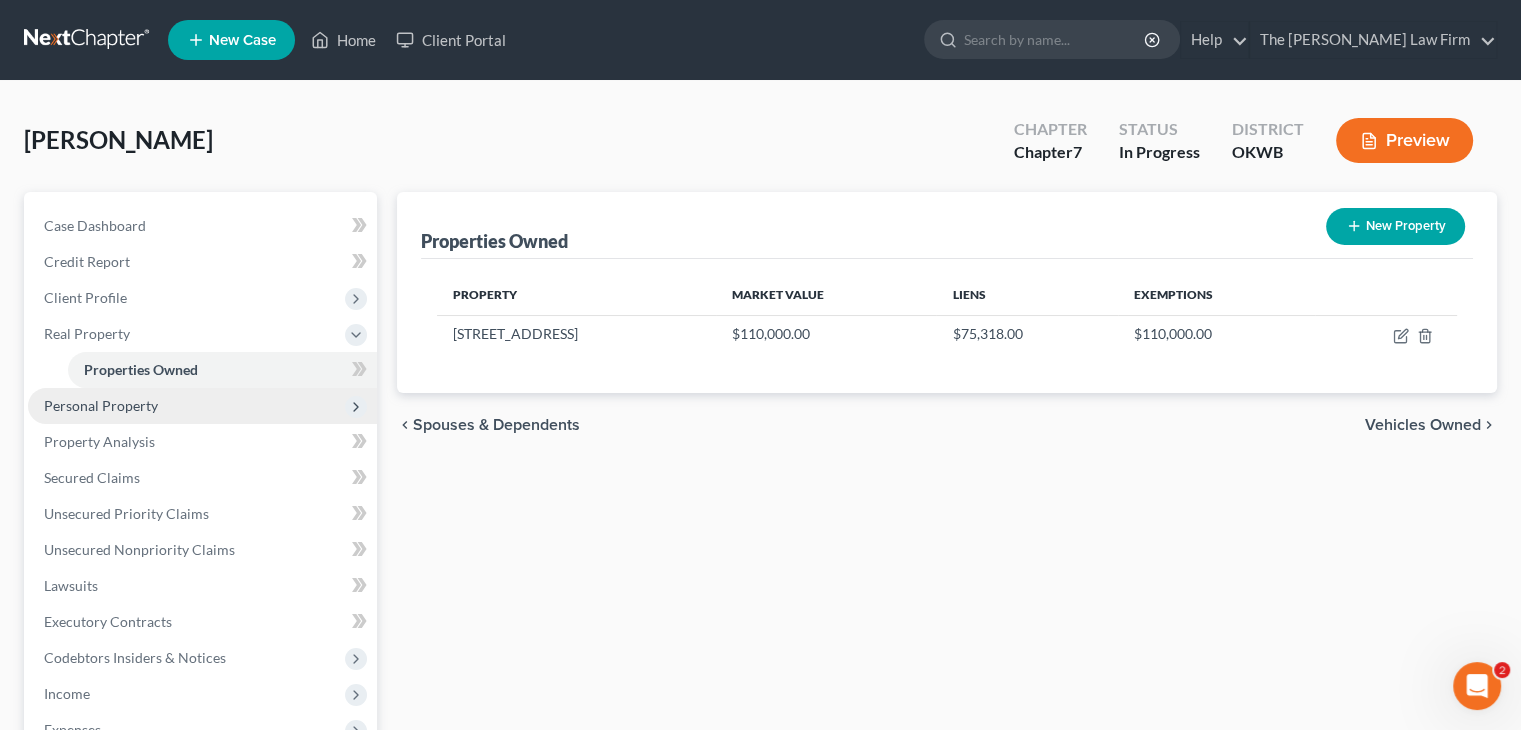 click on "Personal Property" at bounding box center (202, 406) 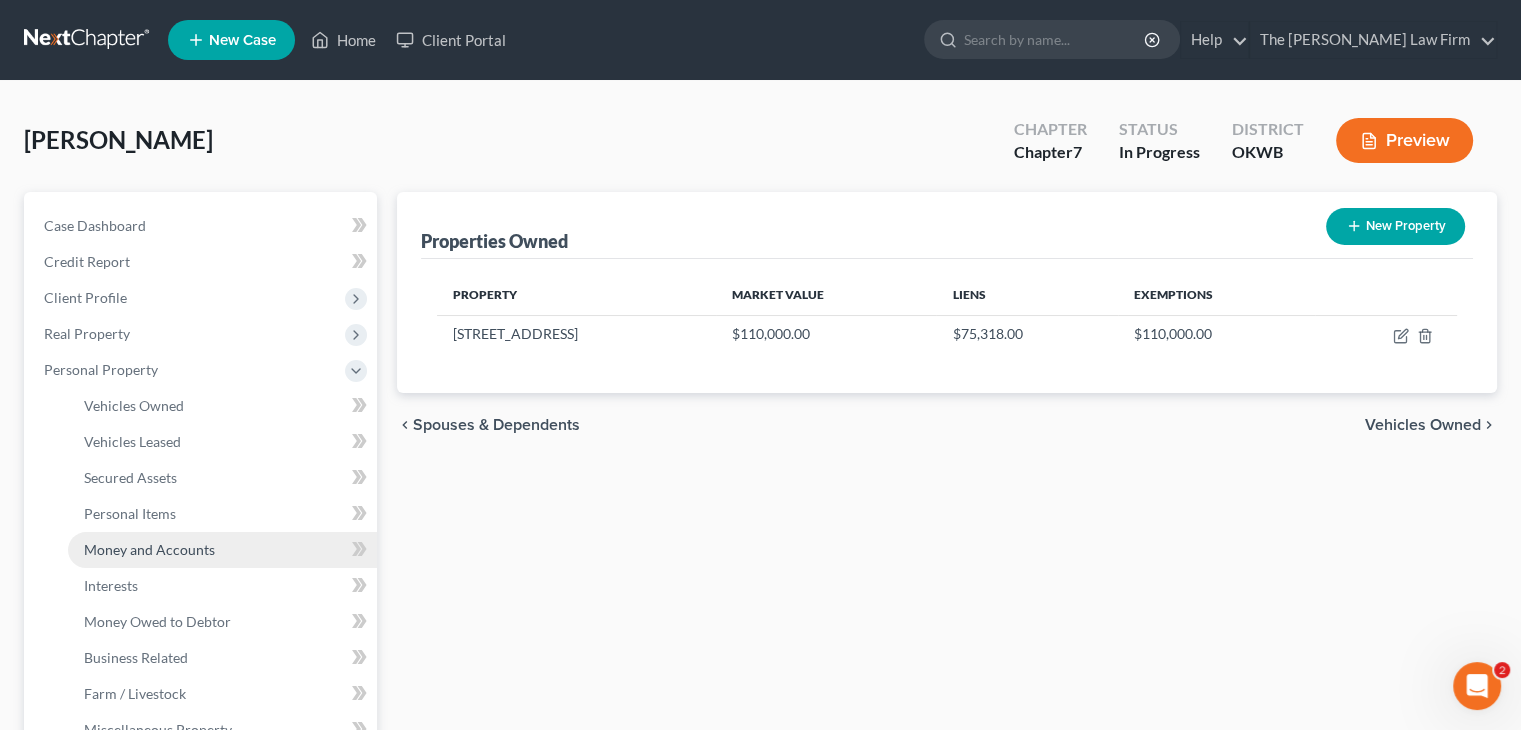 click on "Money and Accounts" at bounding box center (149, 549) 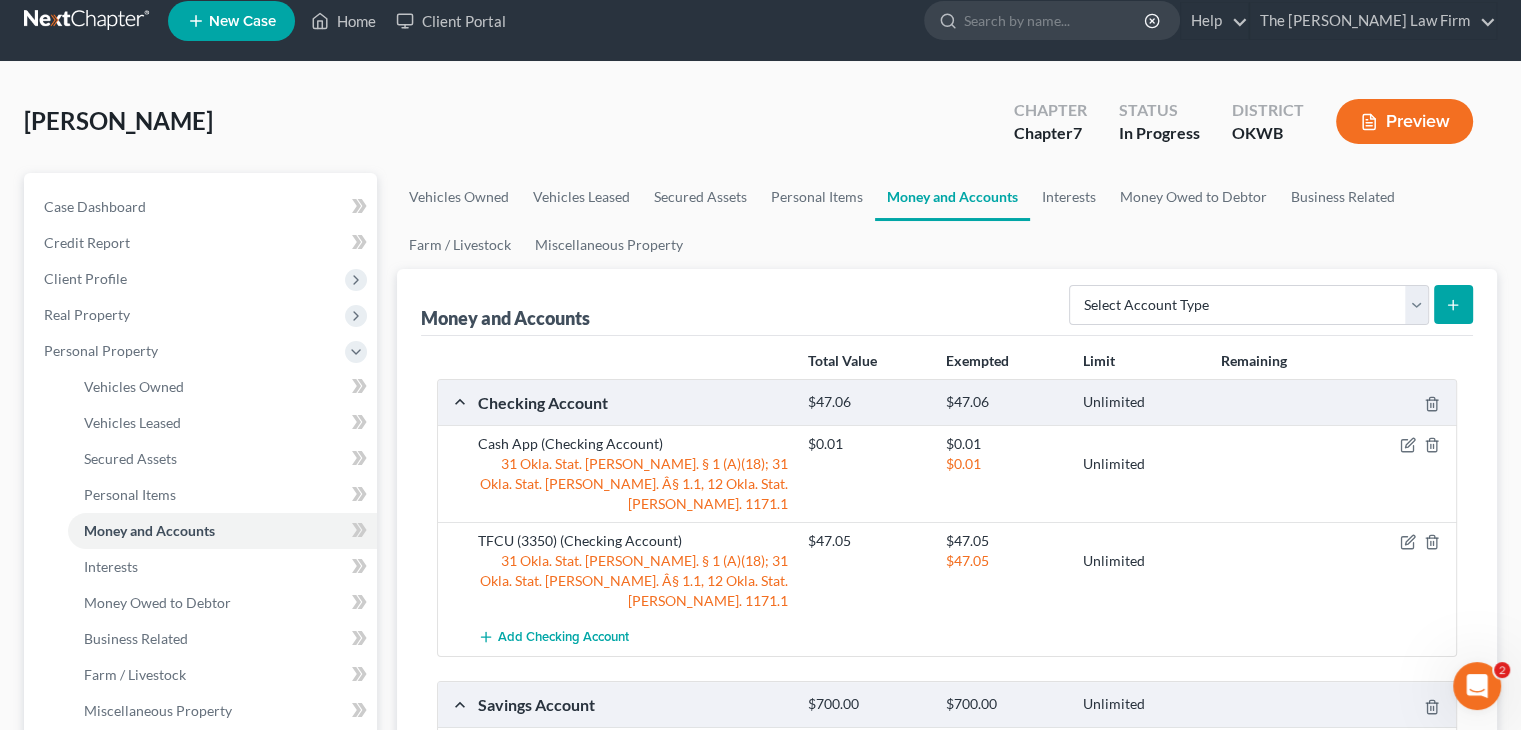 scroll, scrollTop: 20, scrollLeft: 0, axis: vertical 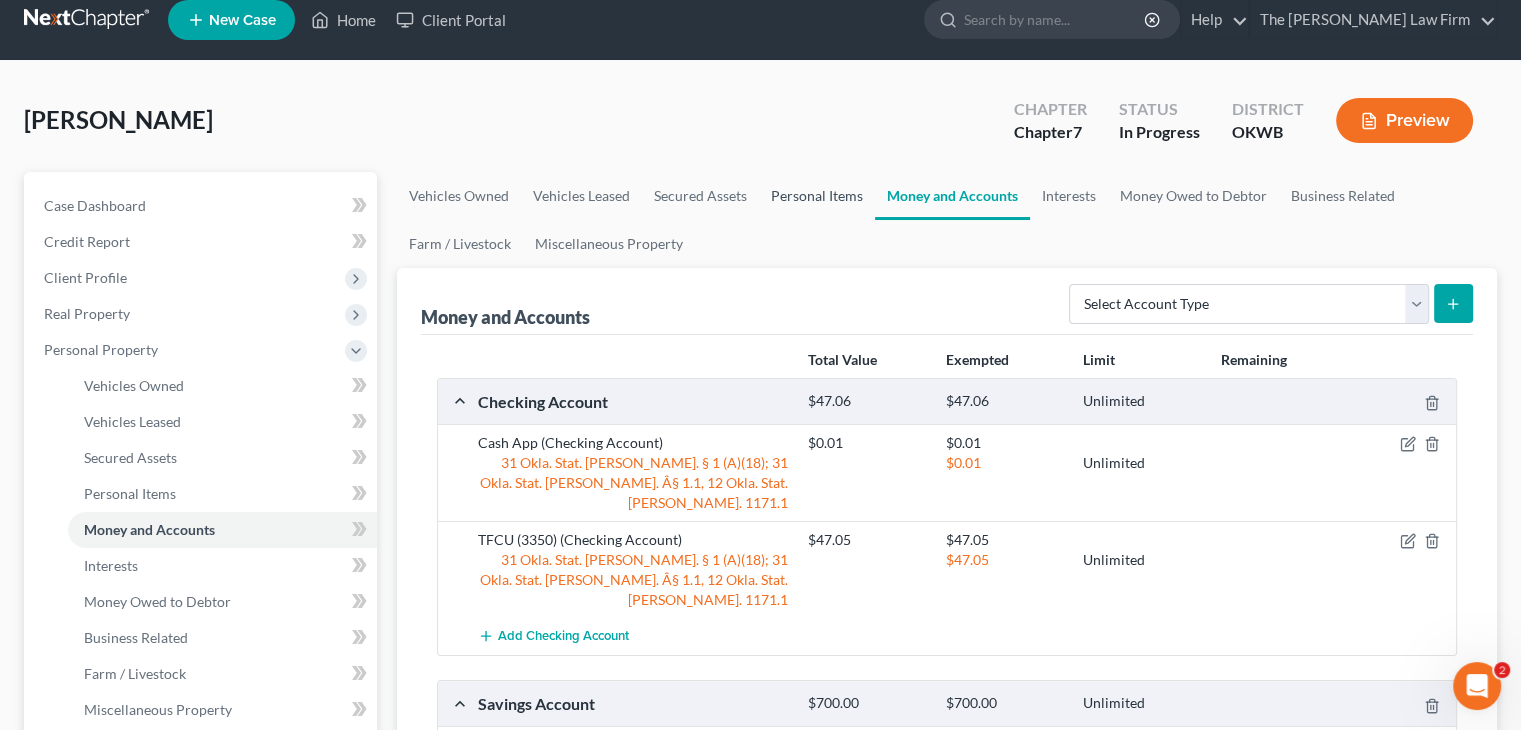 click on "Personal Items" at bounding box center [817, 196] 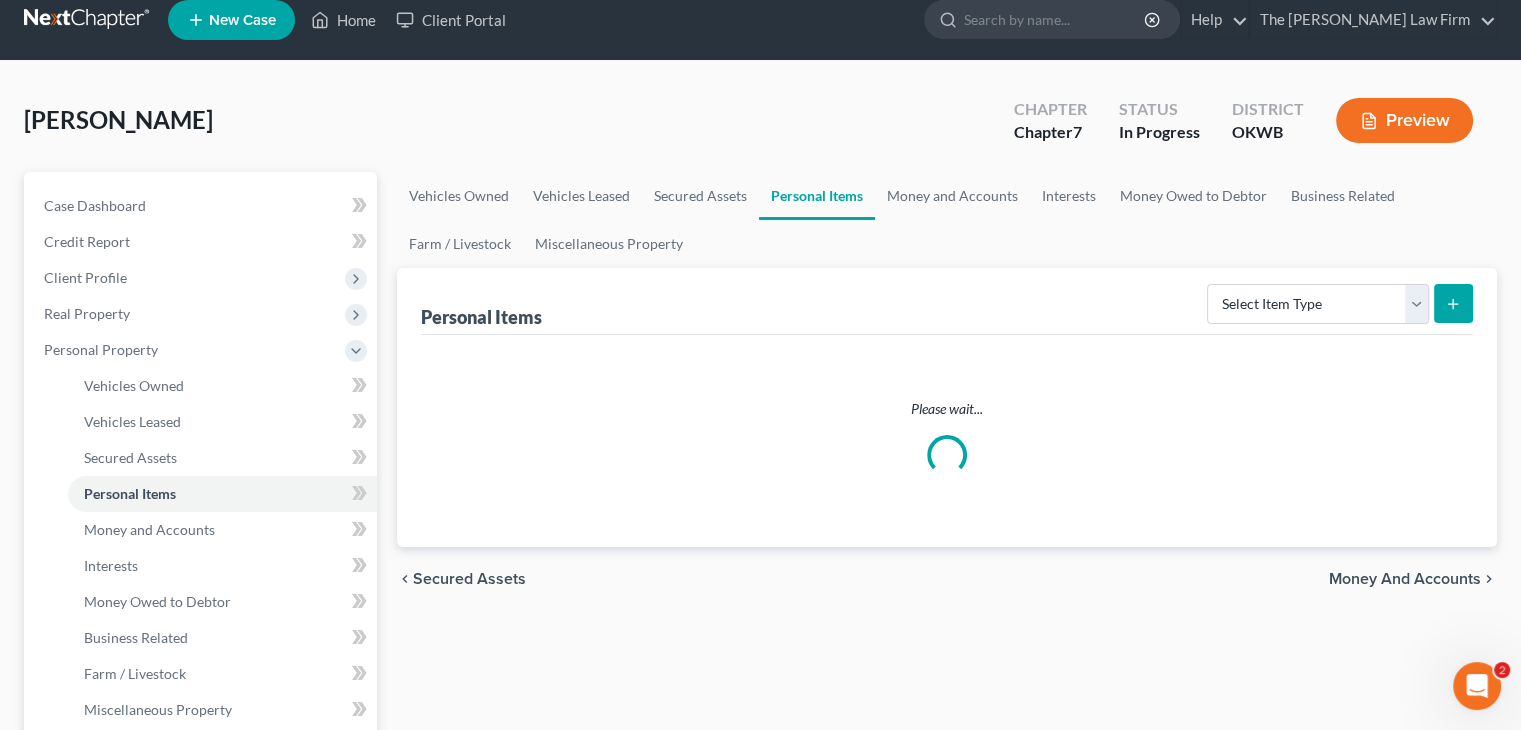 scroll, scrollTop: 0, scrollLeft: 0, axis: both 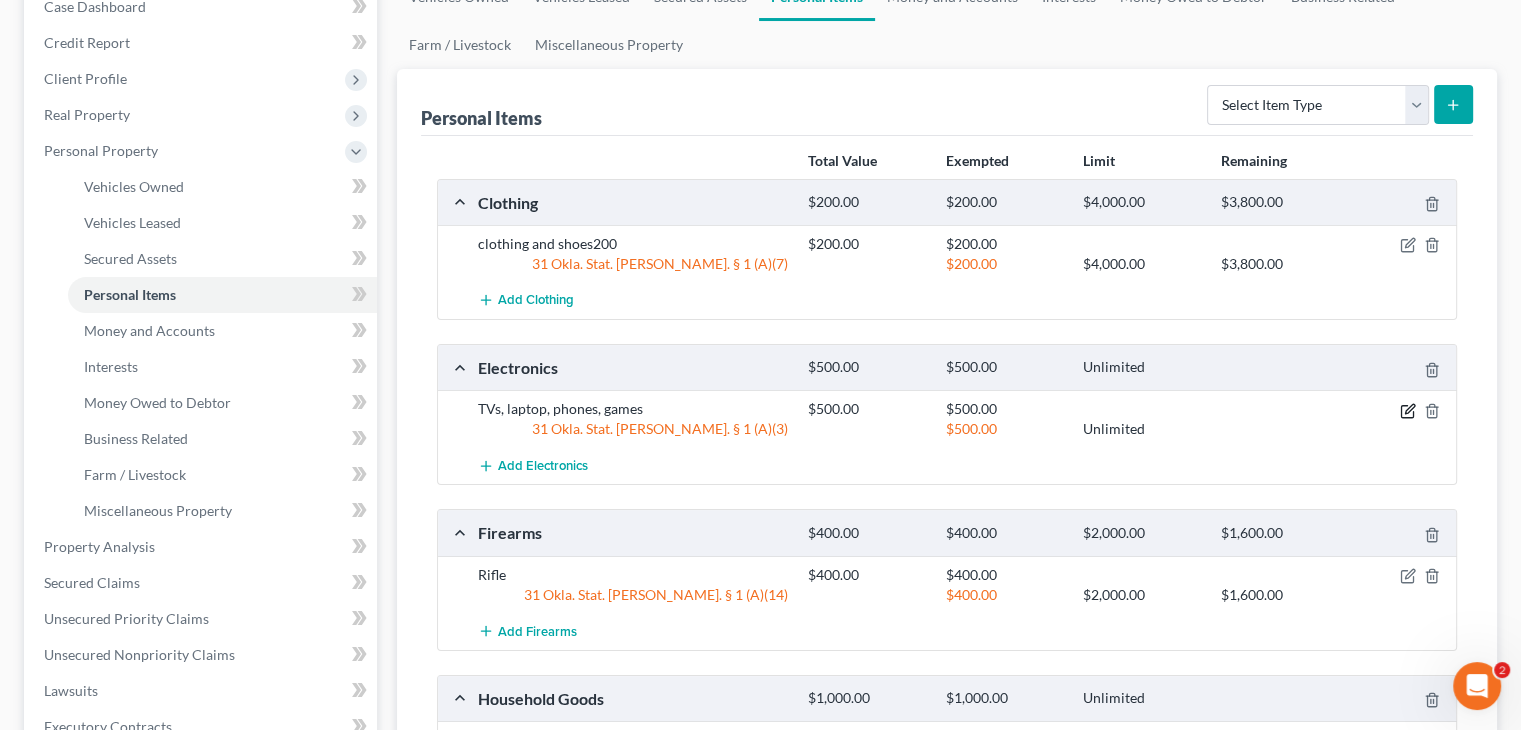 click 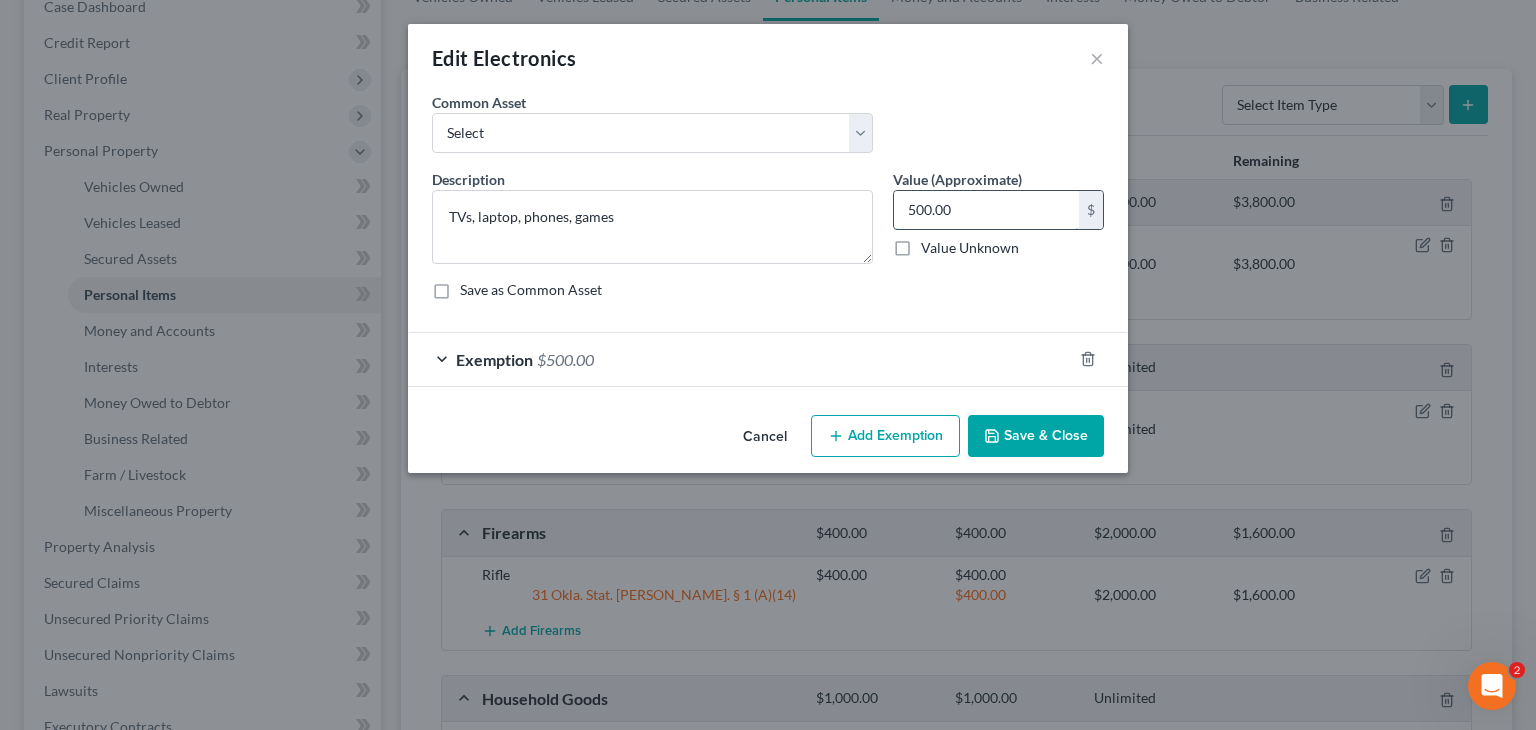 type 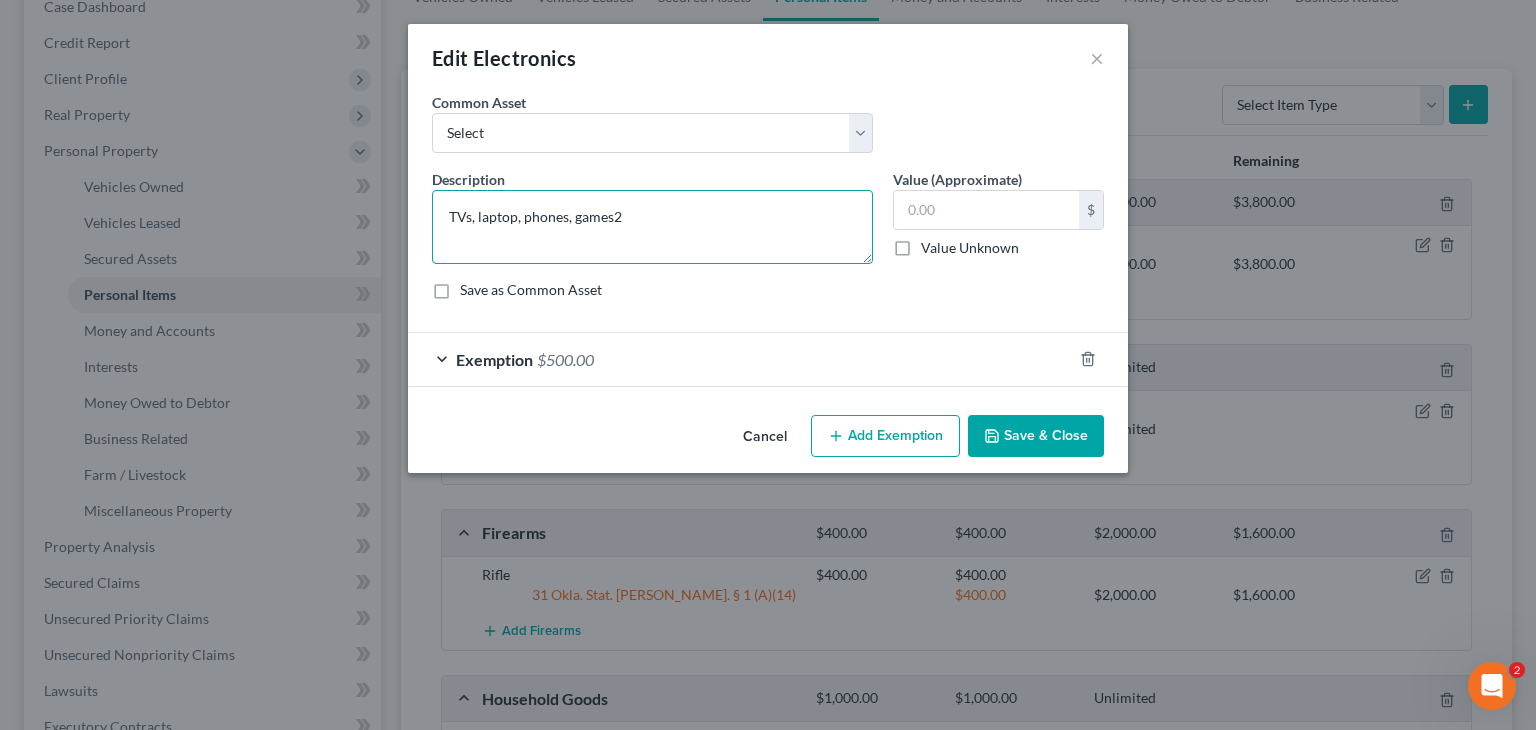 type on "TVs, laptop, phones, games" 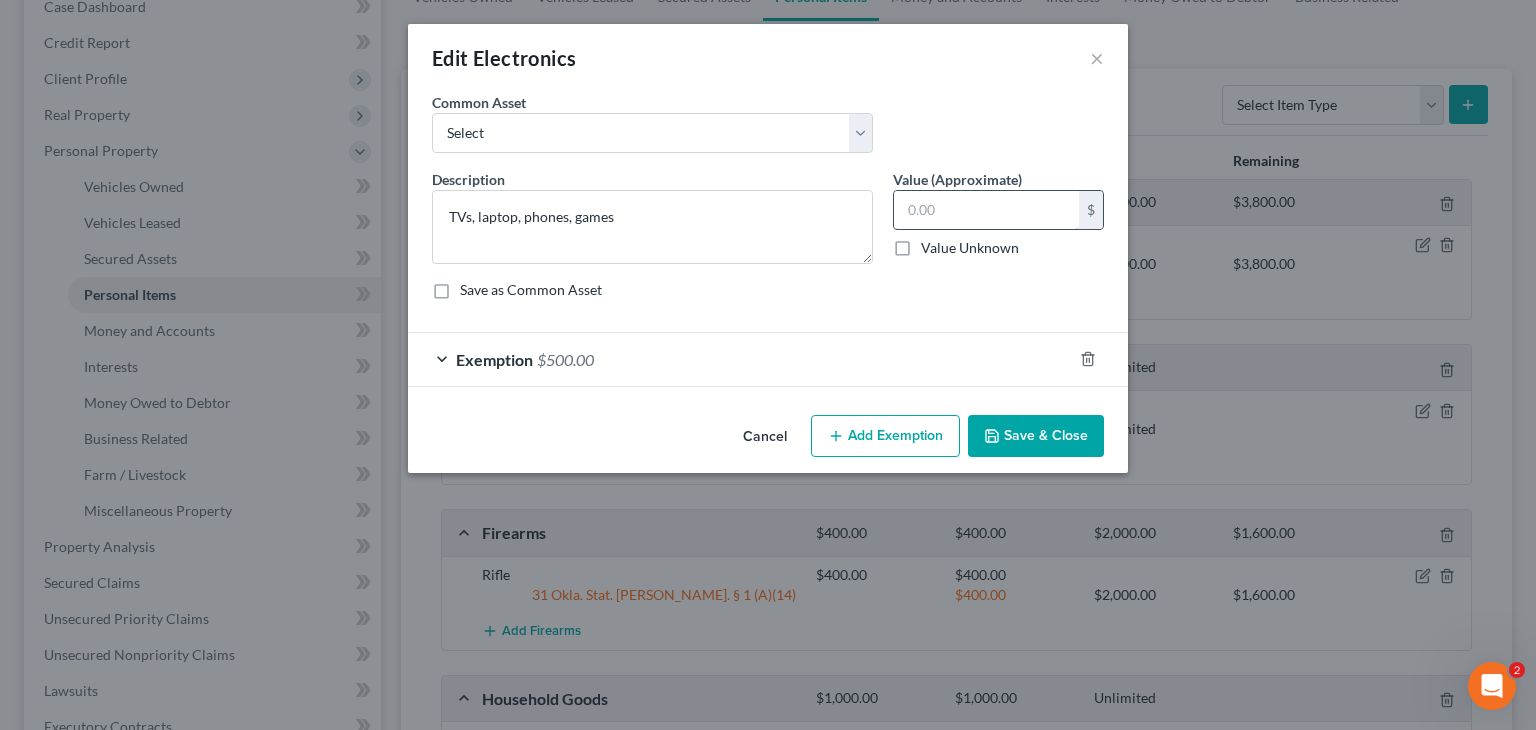 click at bounding box center [986, 210] 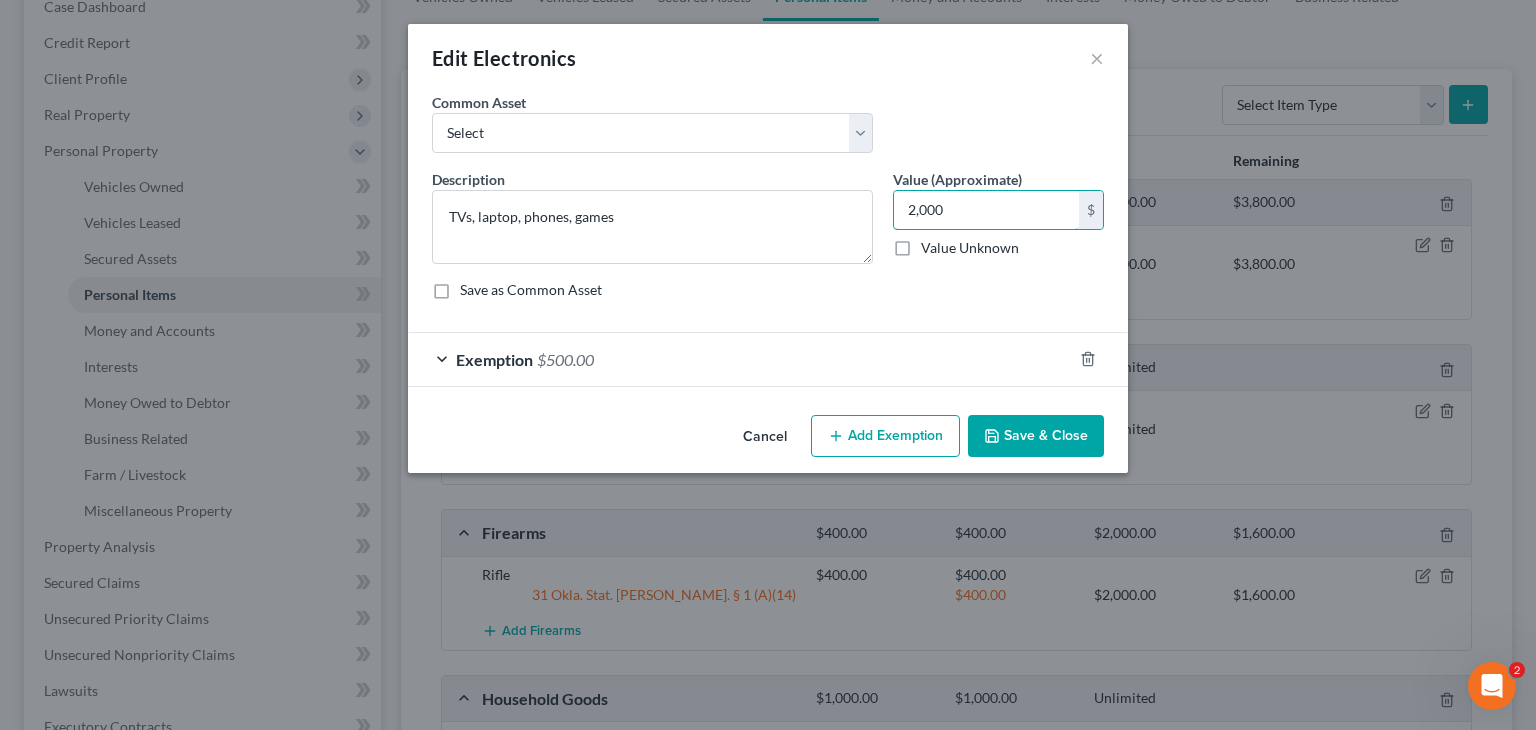 type on "2,000" 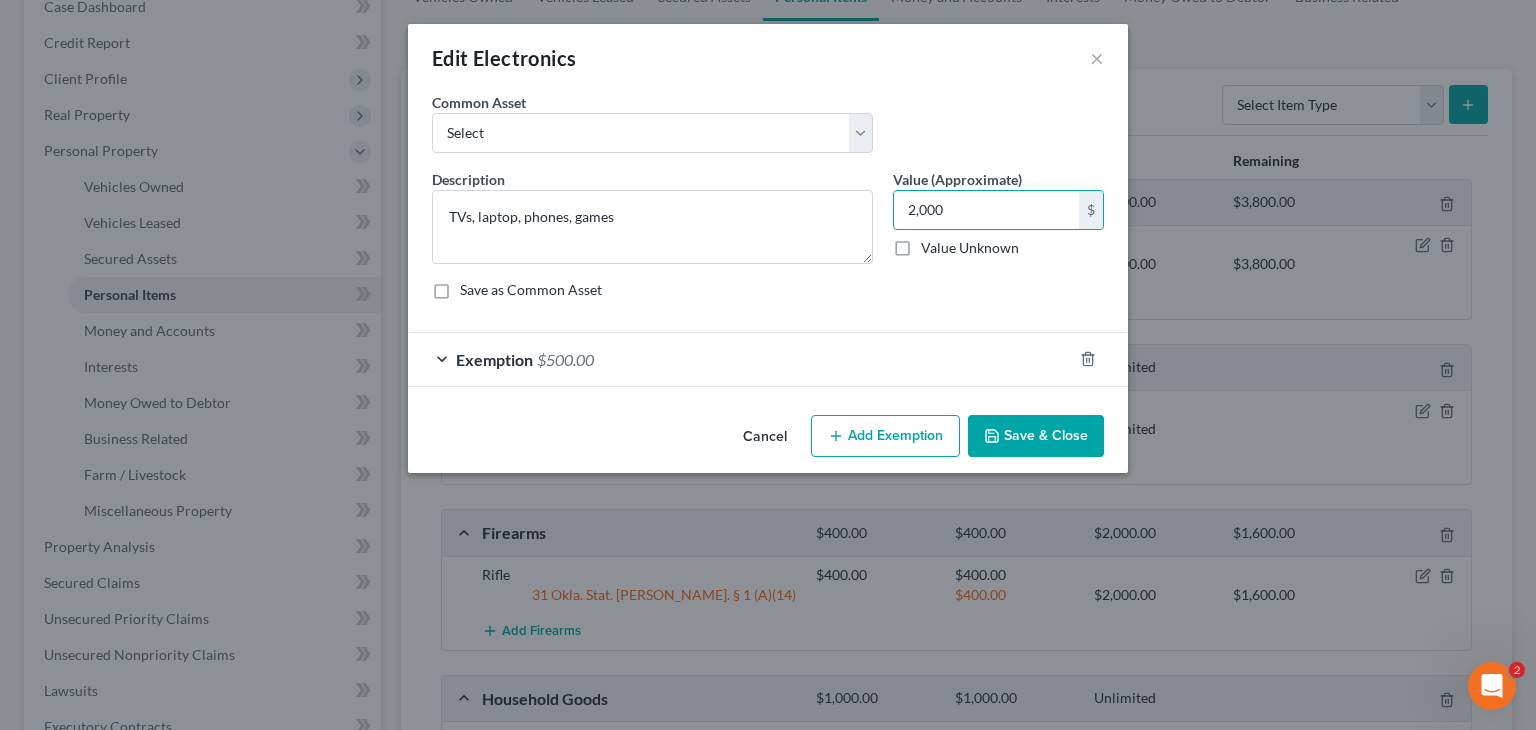 click on "Exemption $500.00" at bounding box center (740, 359) 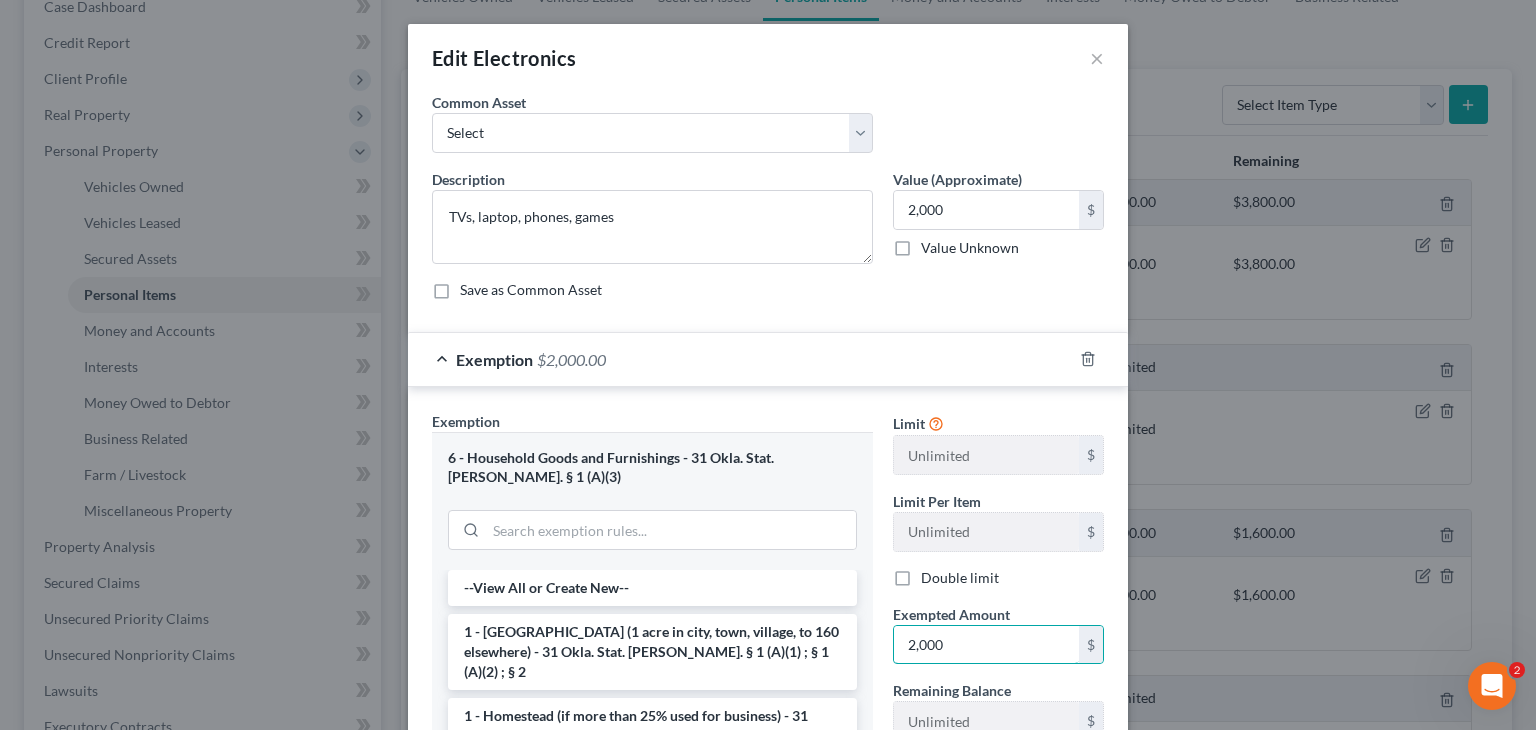 type on "2,000" 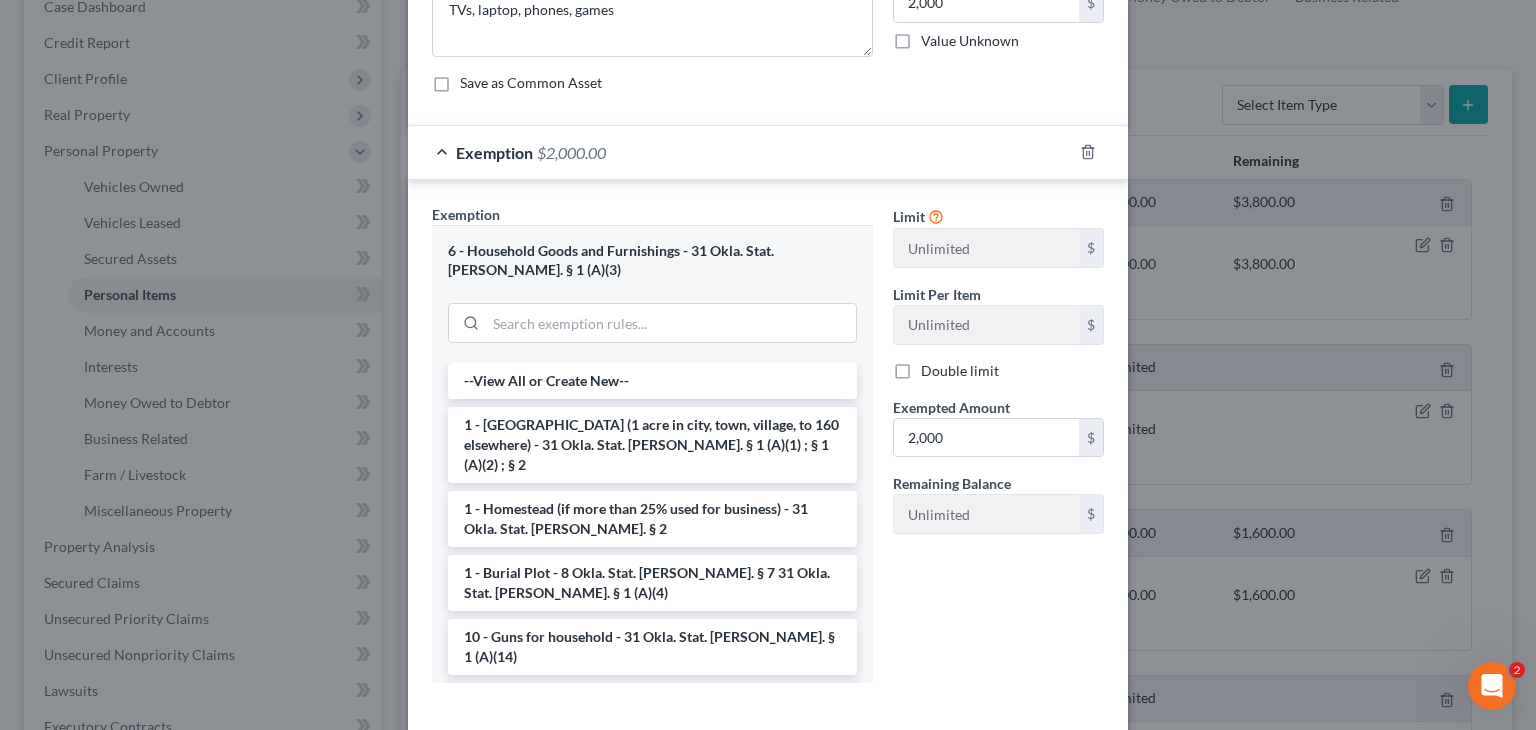 scroll, scrollTop: 301, scrollLeft: 0, axis: vertical 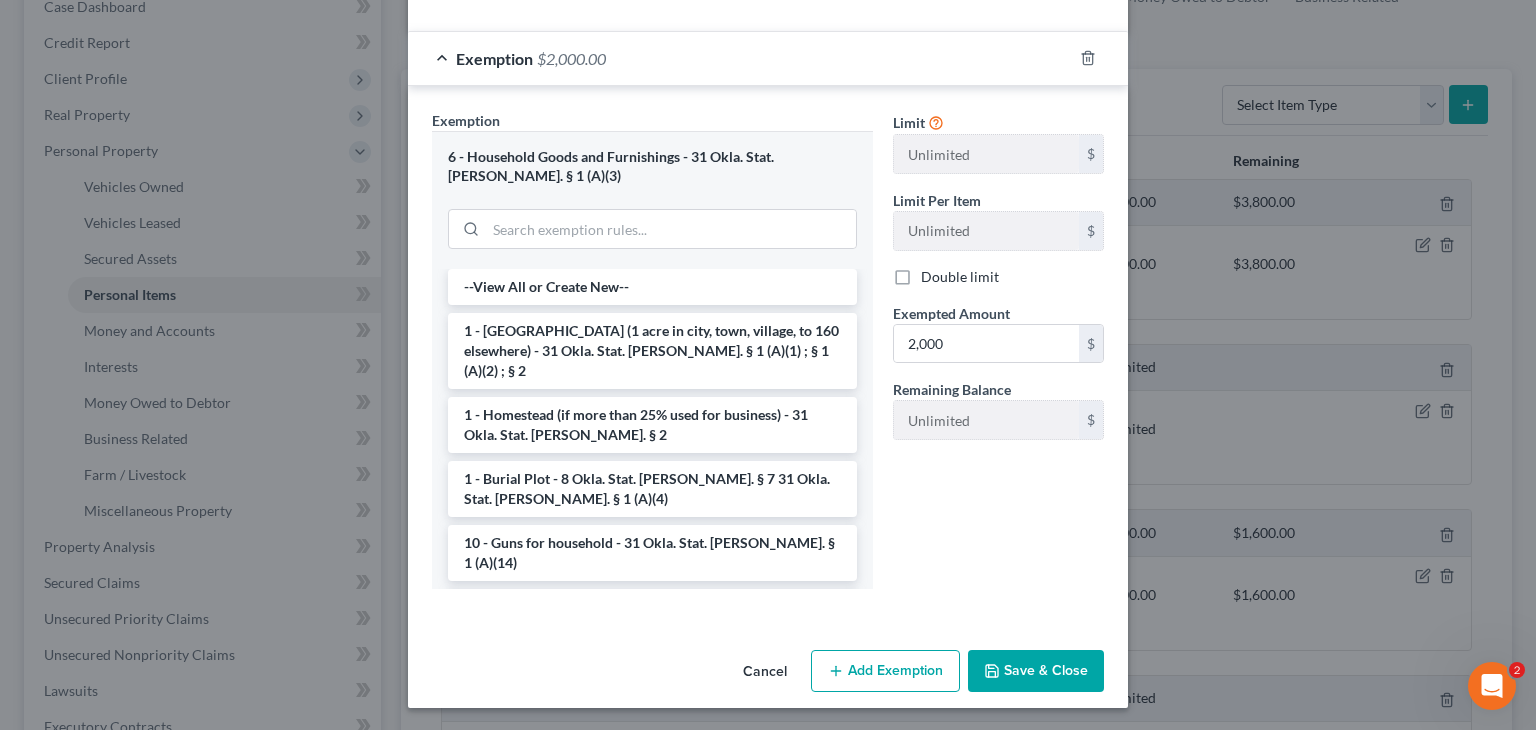 click on "Save & Close" at bounding box center (1036, 671) 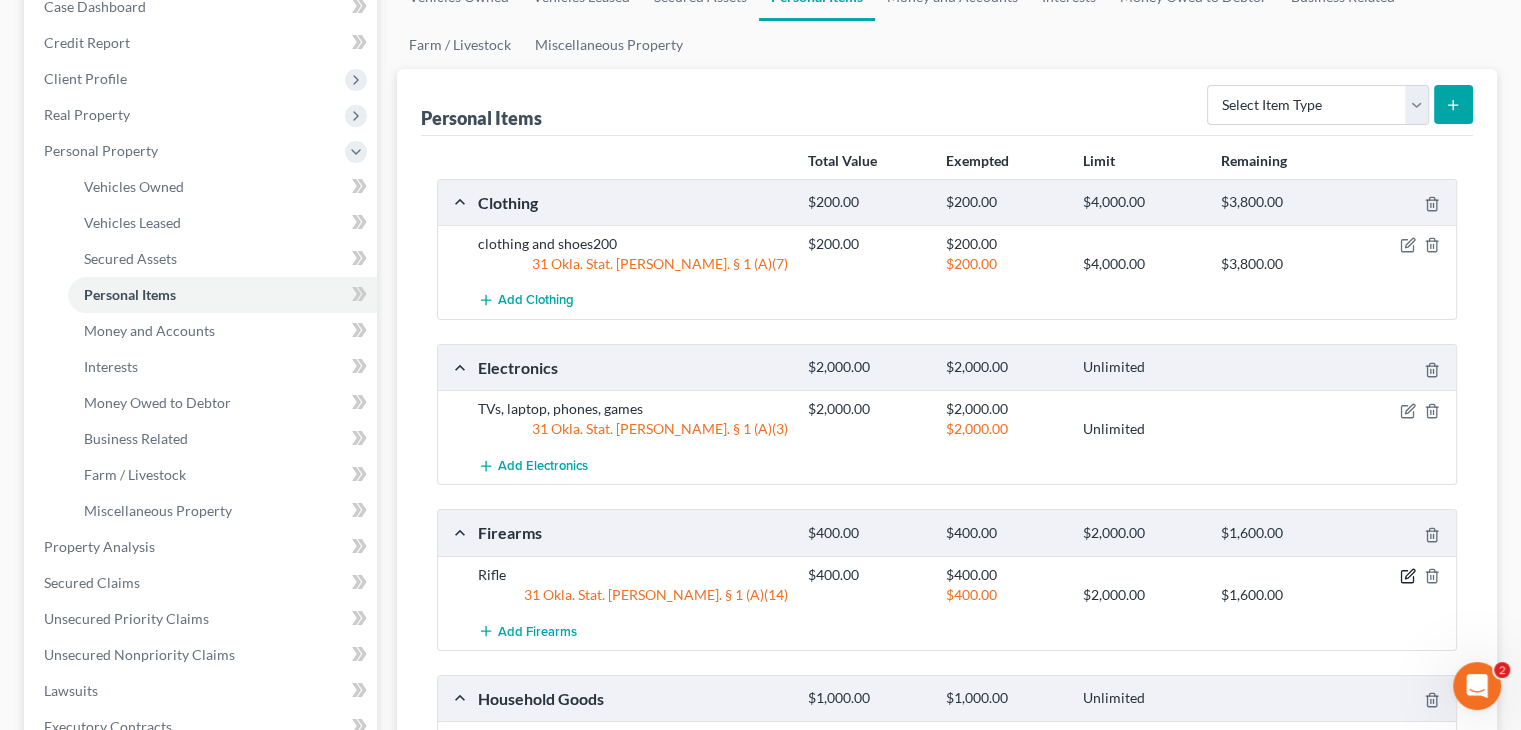 click 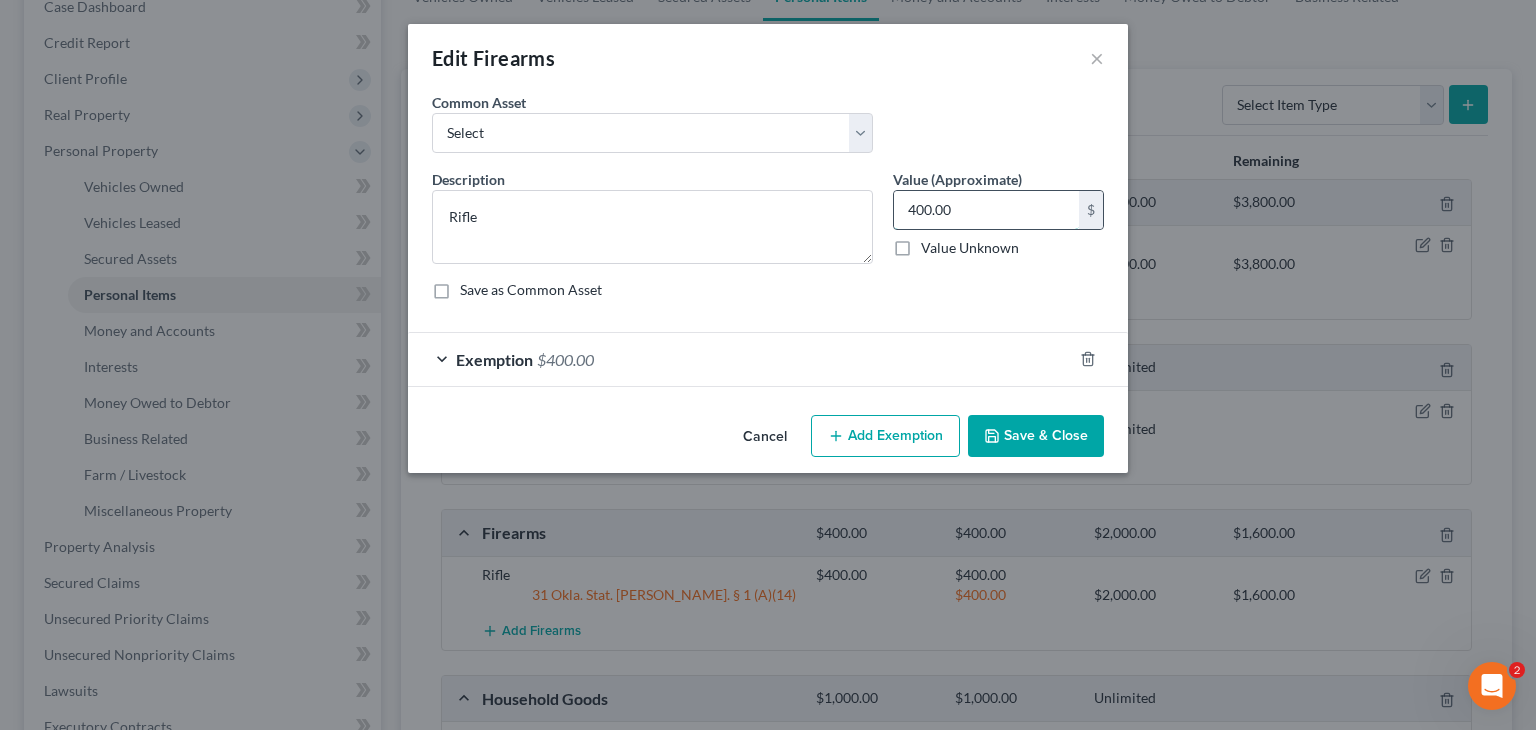 type 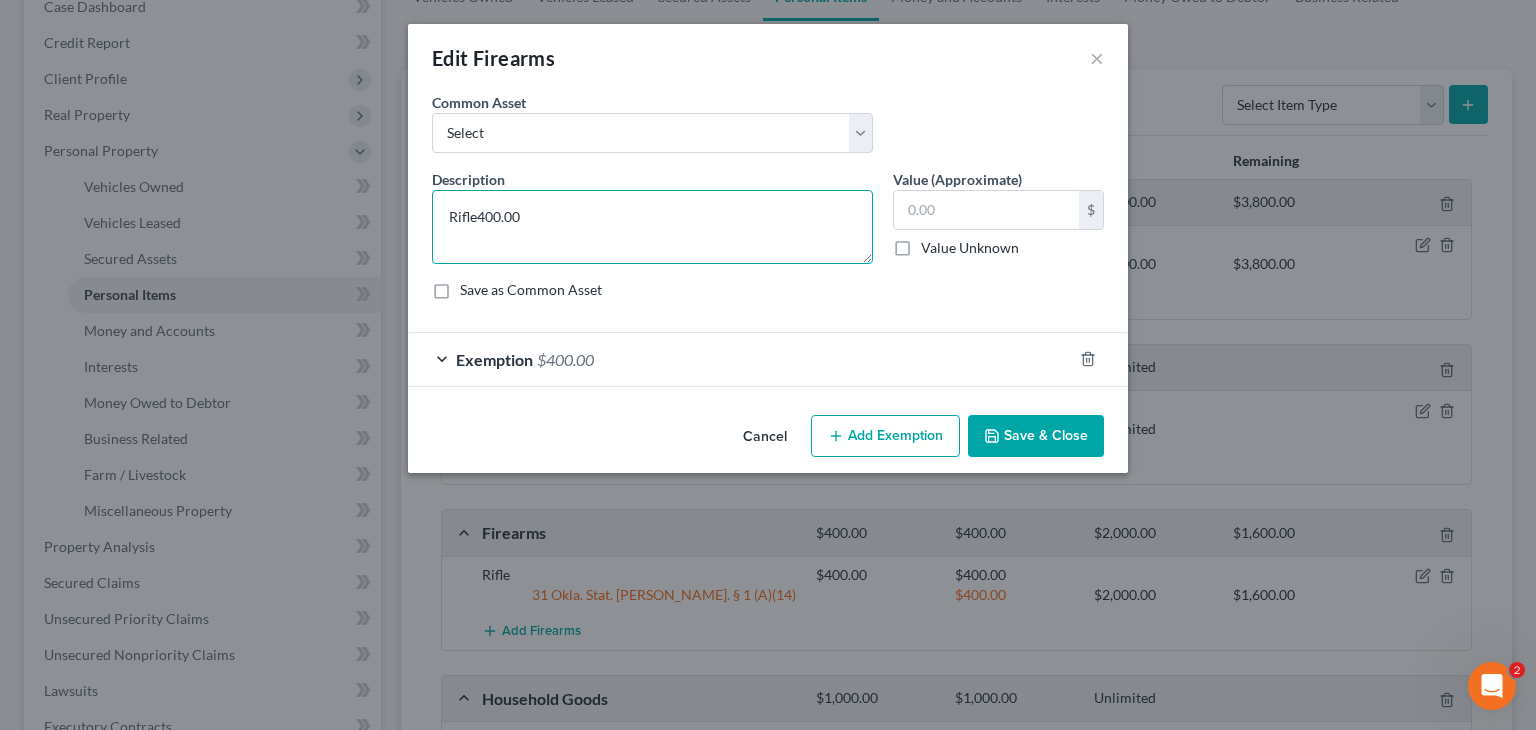type on "Rifle" 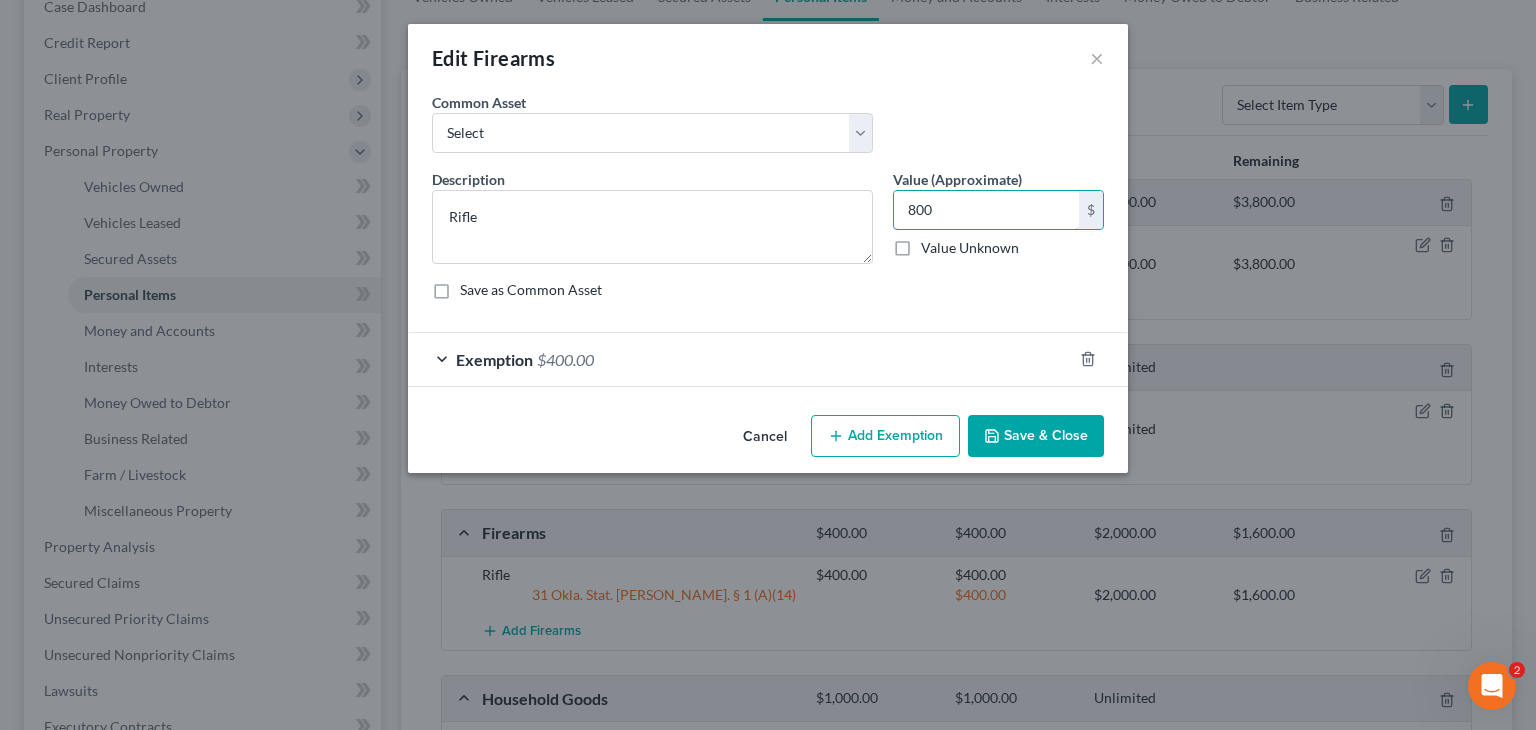 type on "800" 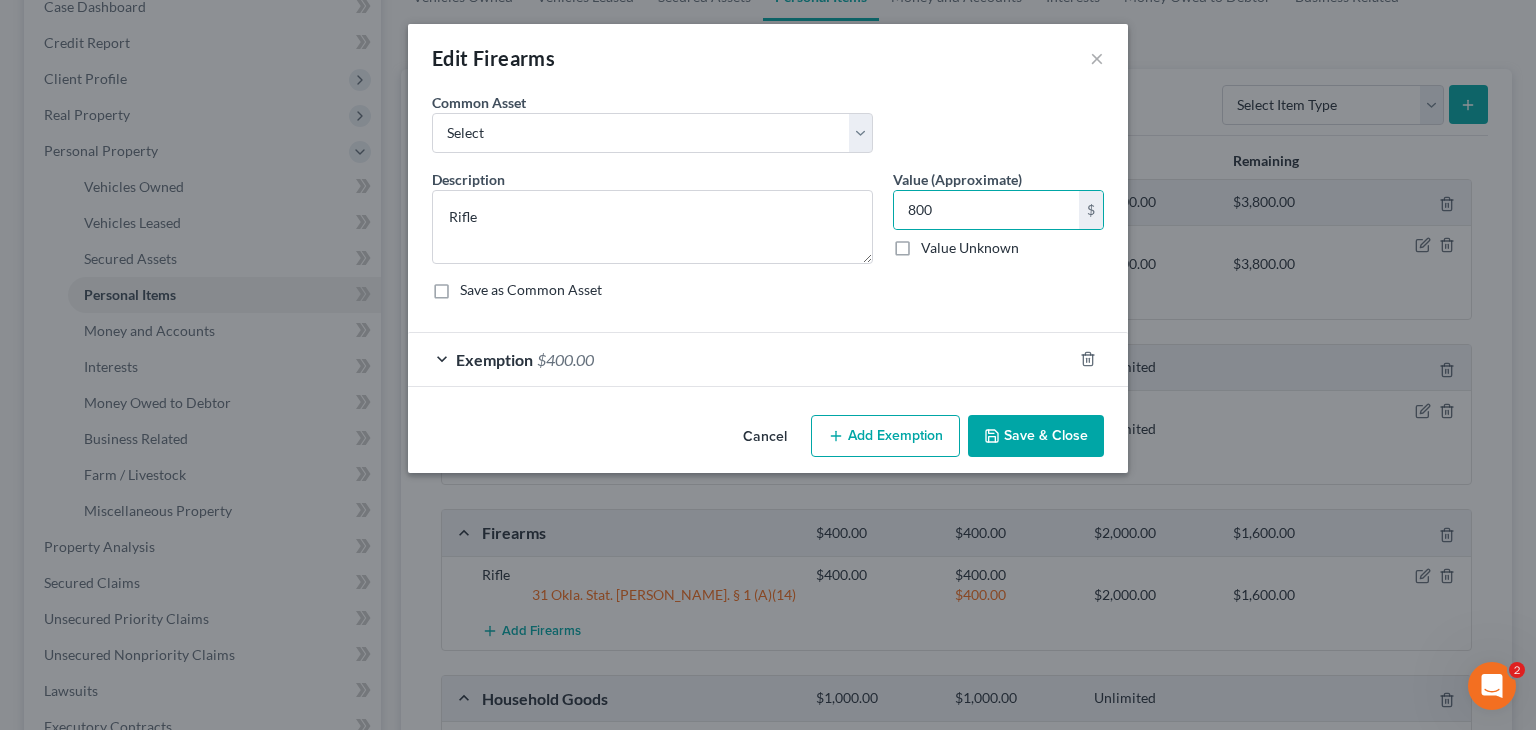 click on "Exemption $400.00" at bounding box center (740, 359) 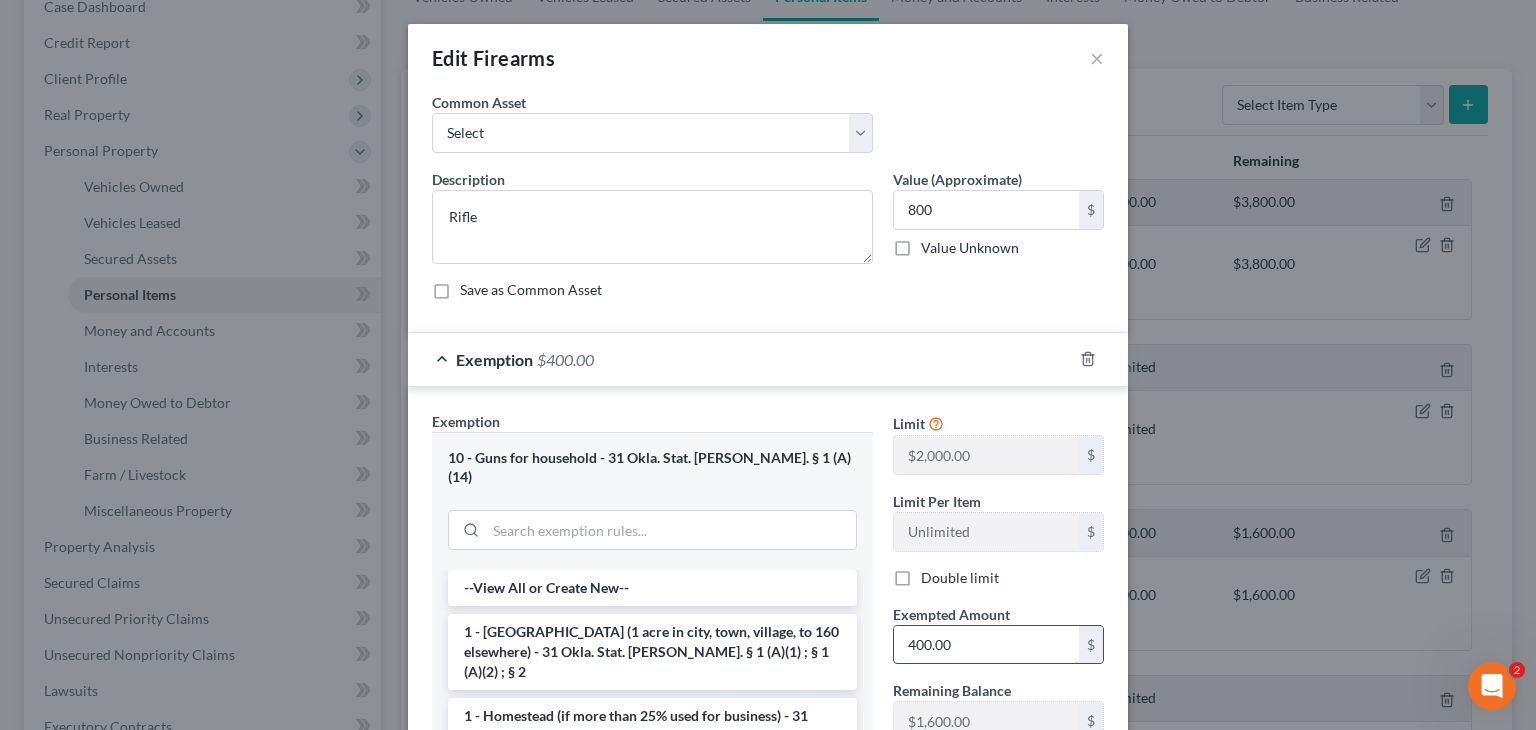 click on "400.00" at bounding box center [986, 645] 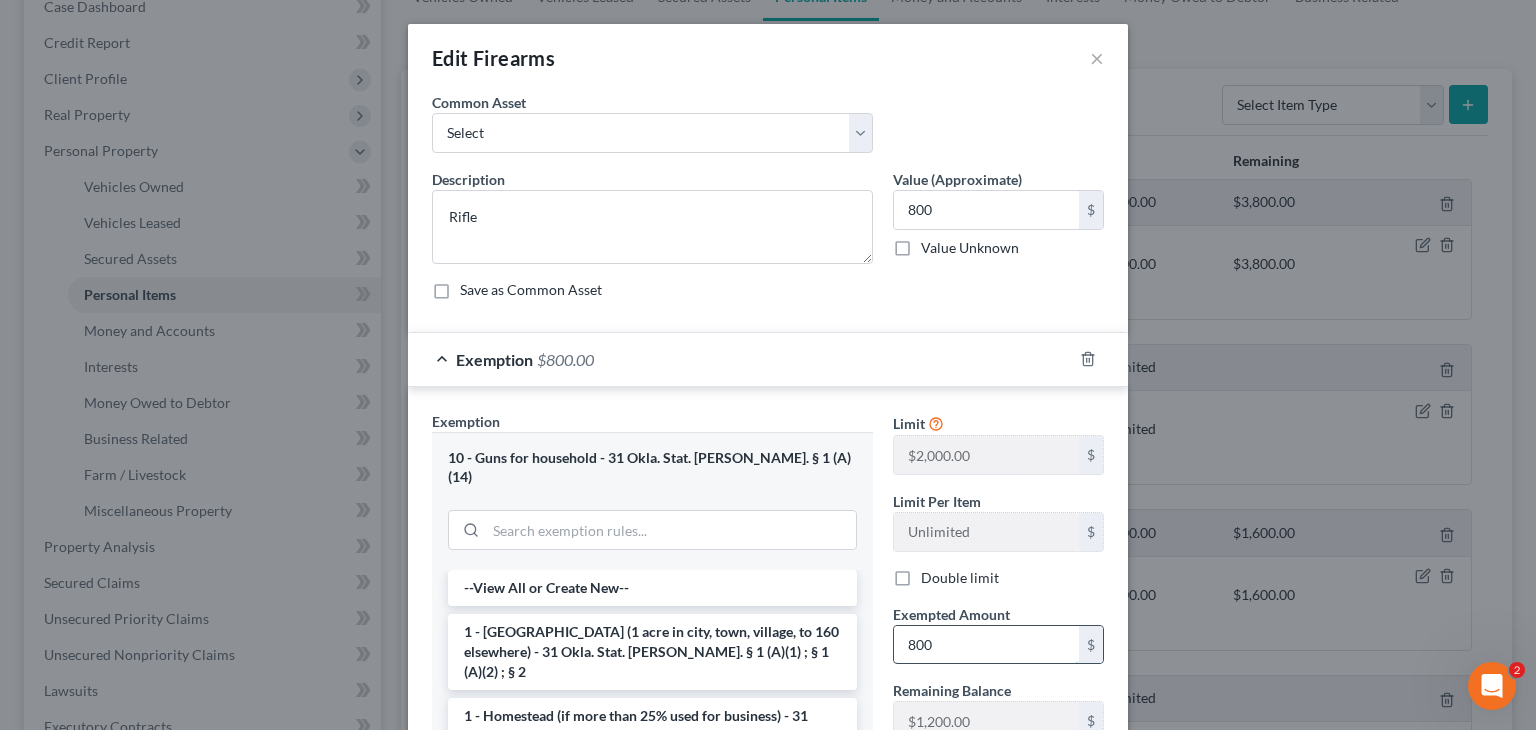type on "800" 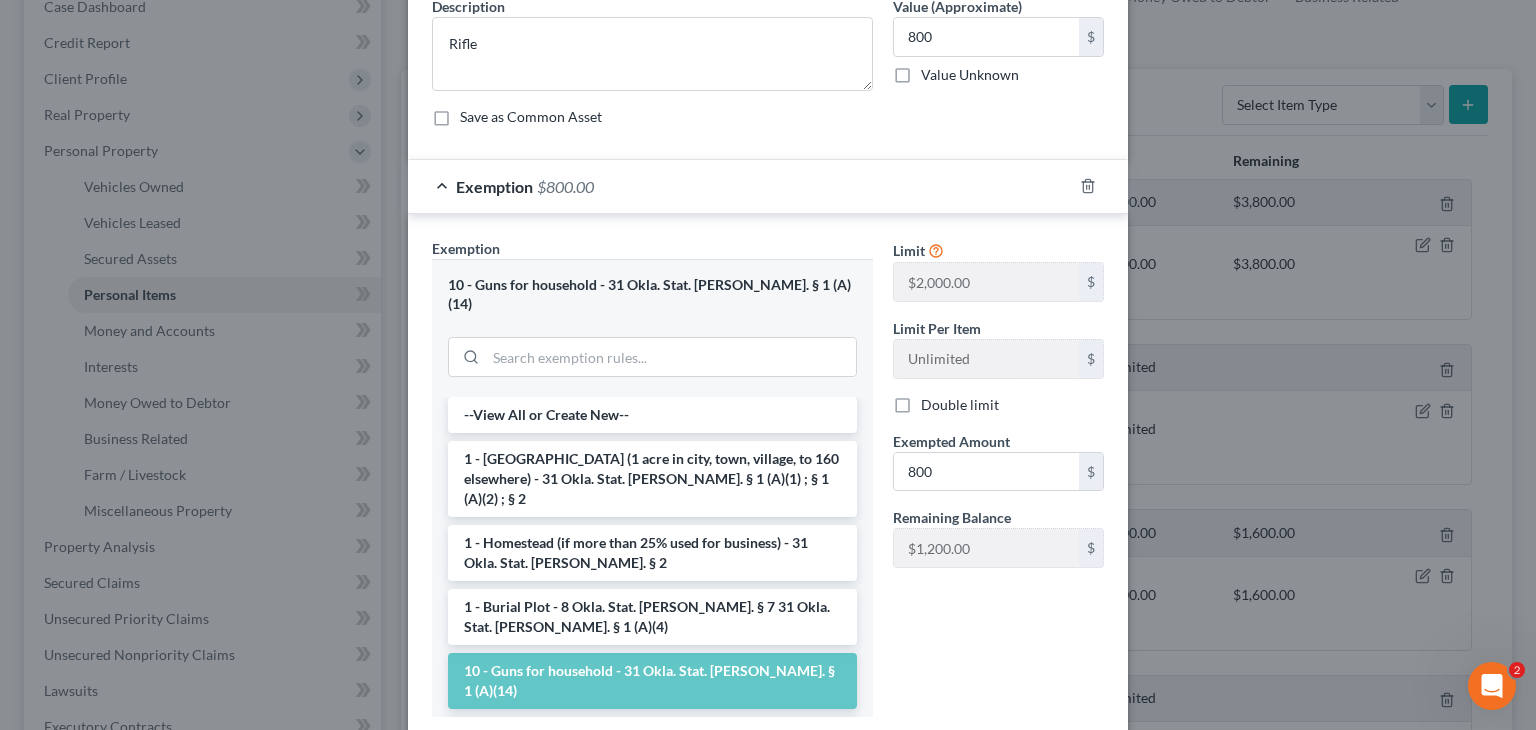 scroll, scrollTop: 184, scrollLeft: 0, axis: vertical 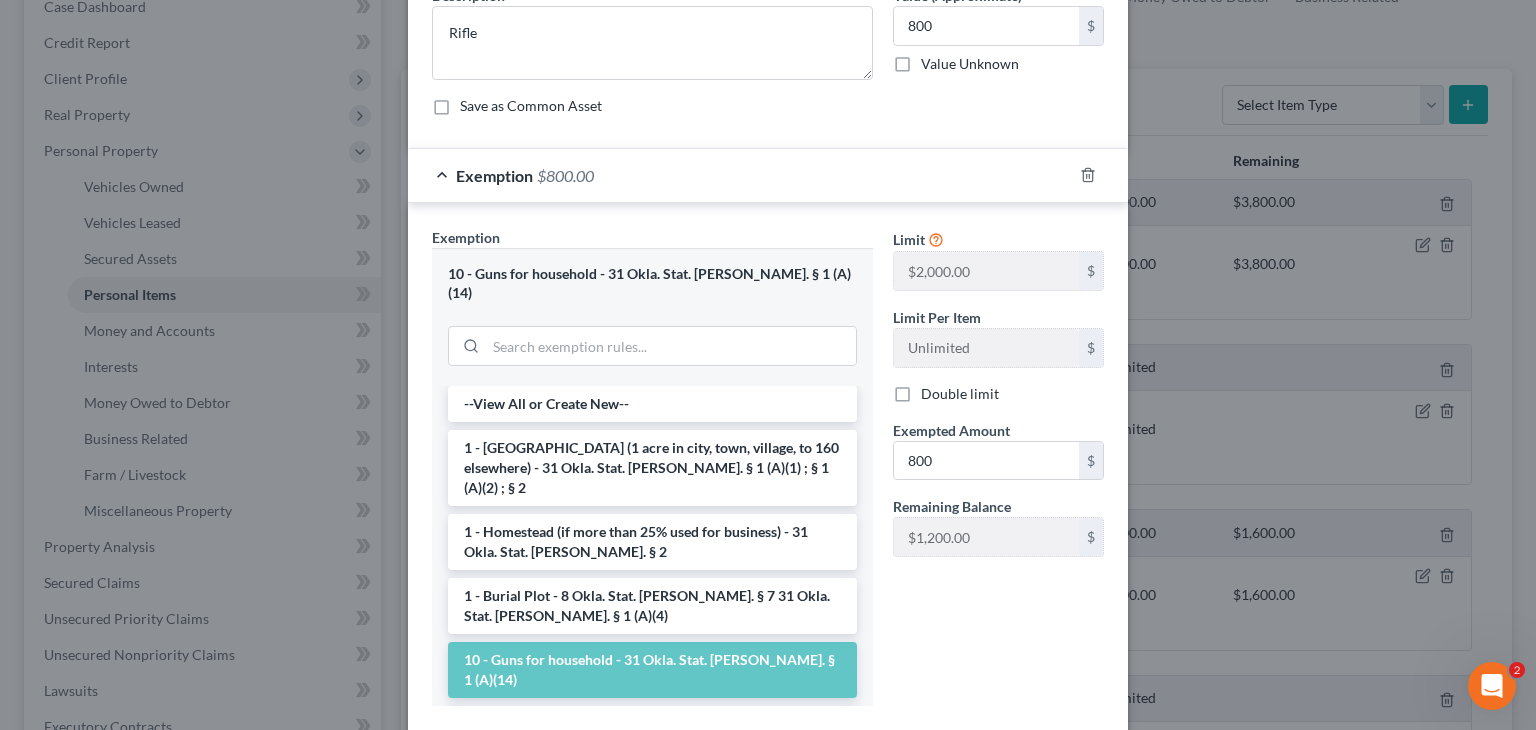 drag, startPoint x: 1518, startPoint y: 575, endPoint x: 1535, endPoint y: 710, distance: 136.06616 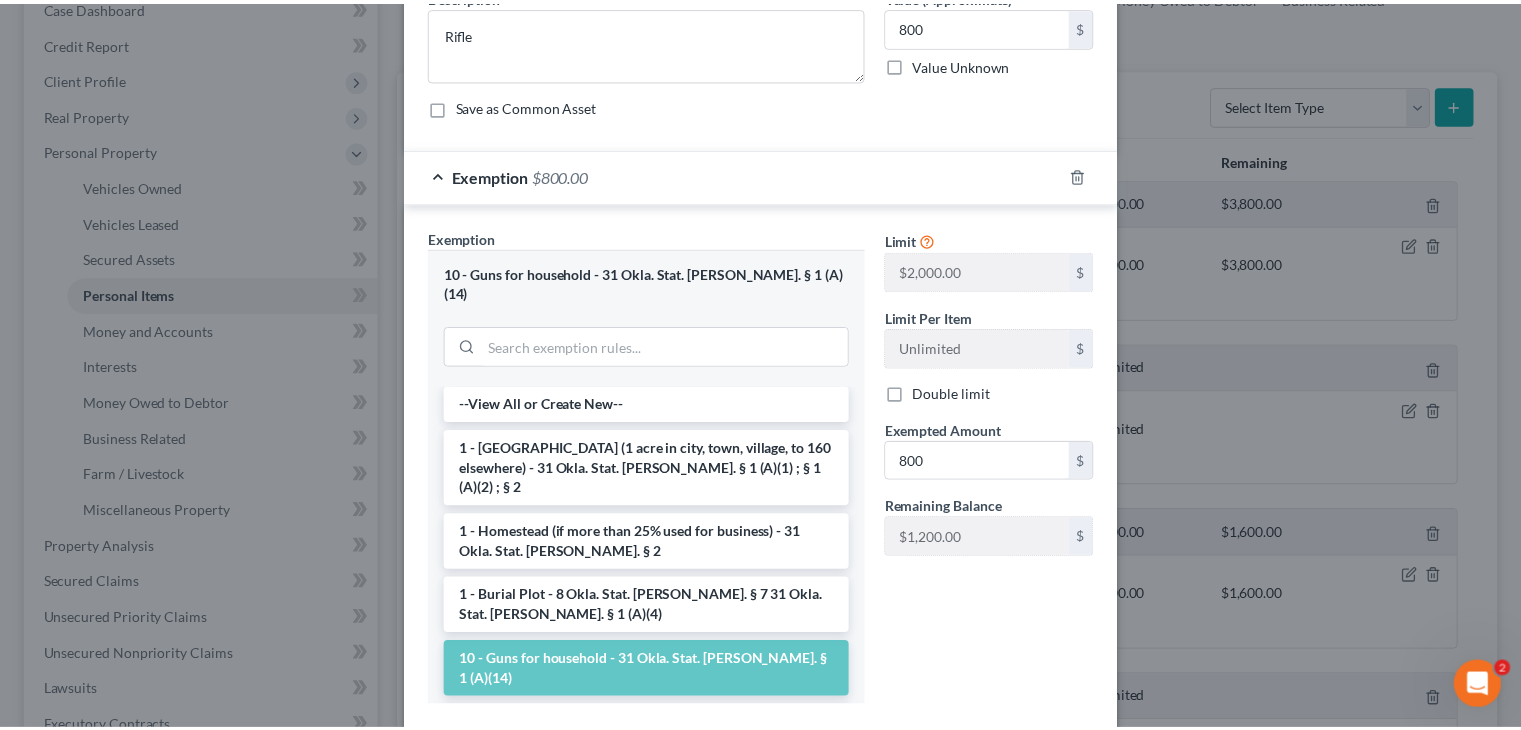 scroll, scrollTop: 282, scrollLeft: 0, axis: vertical 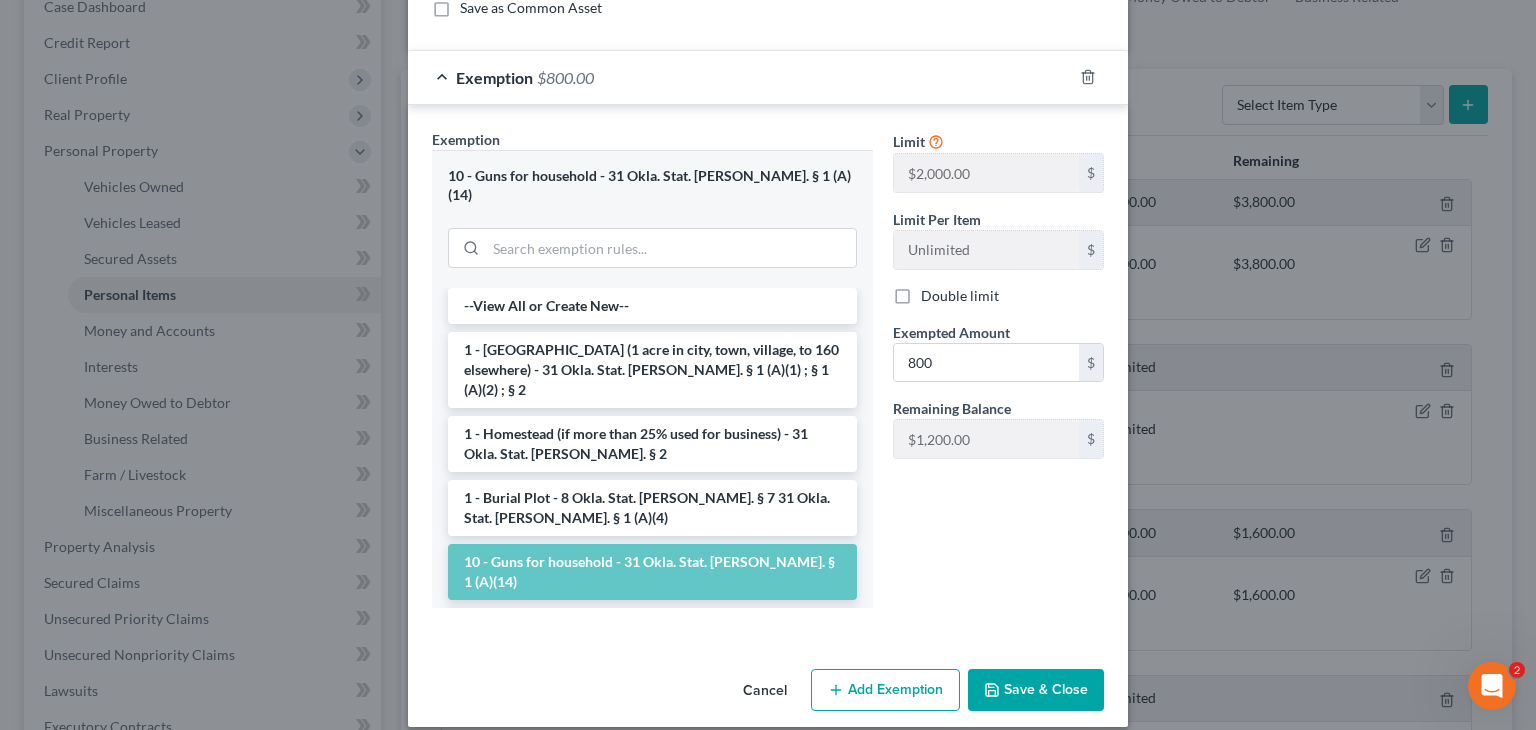 click on "Save & Close" at bounding box center (1036, 690) 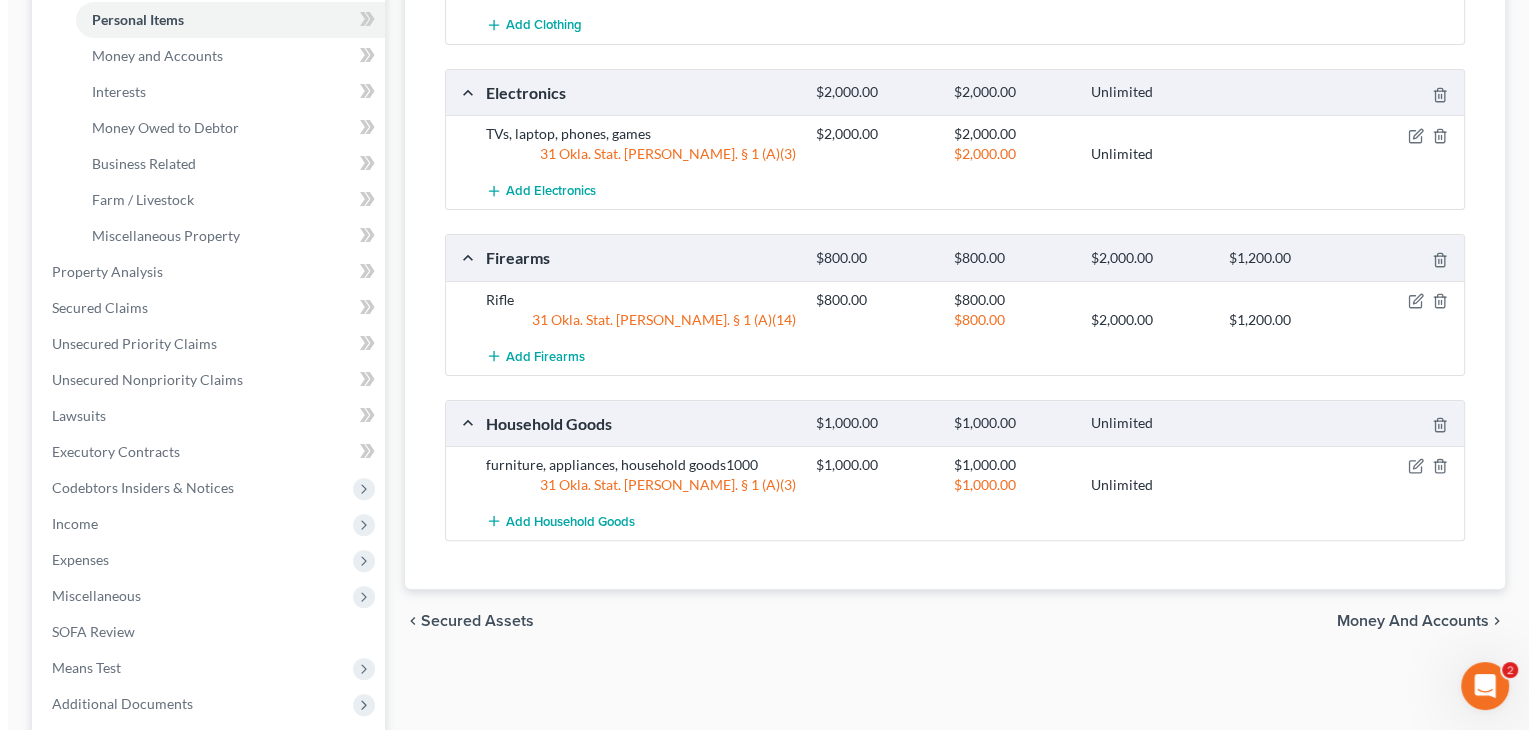 scroll, scrollTop: 508, scrollLeft: 0, axis: vertical 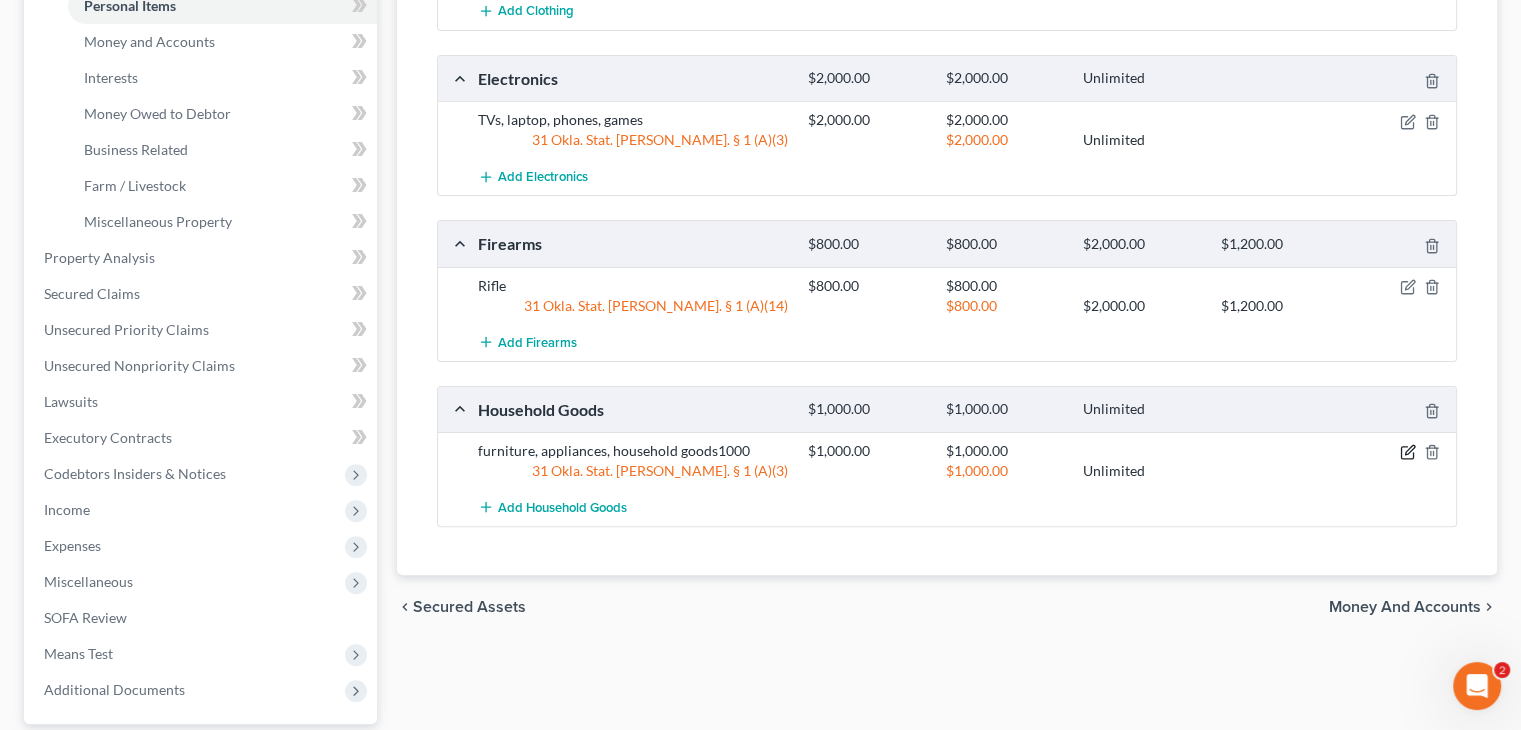 click 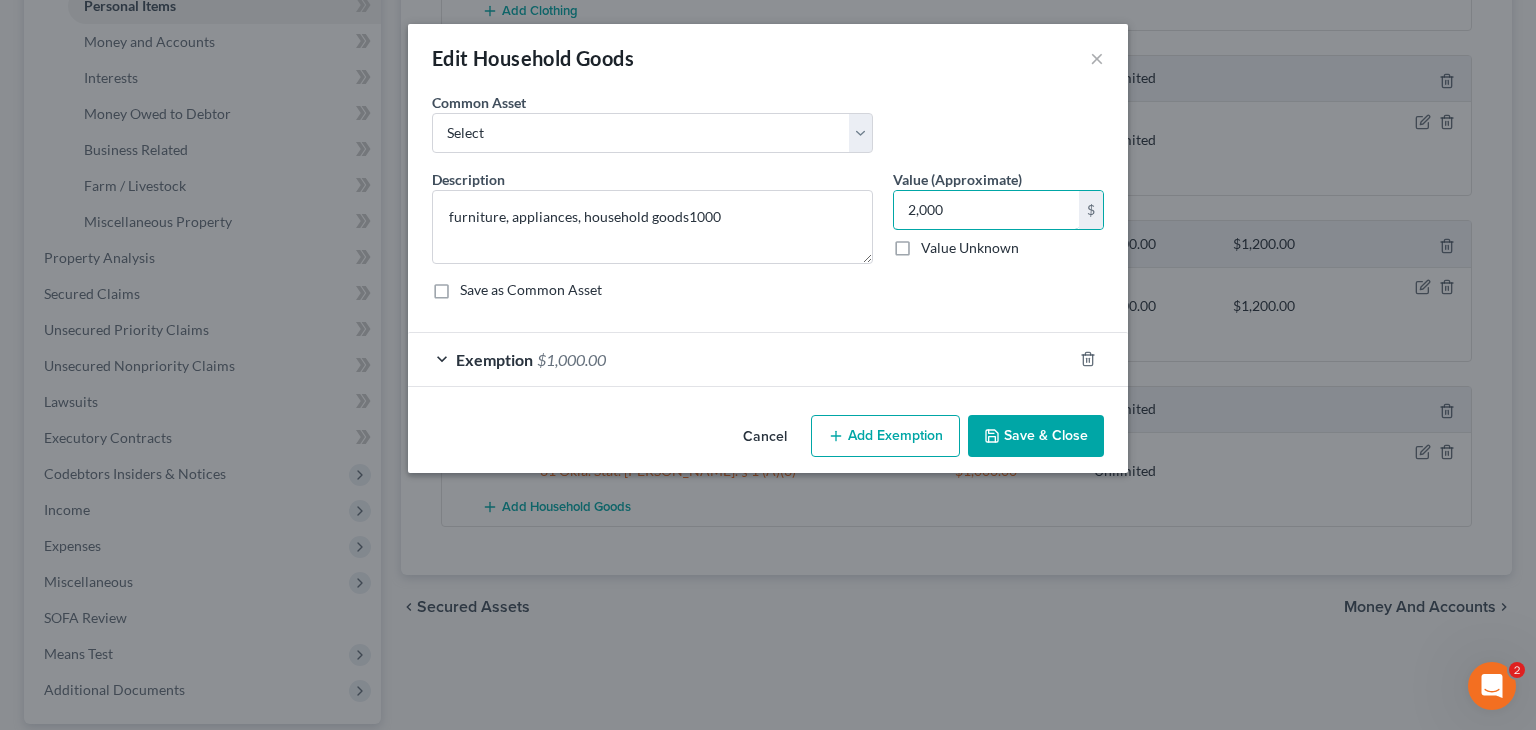 type on "2,000" 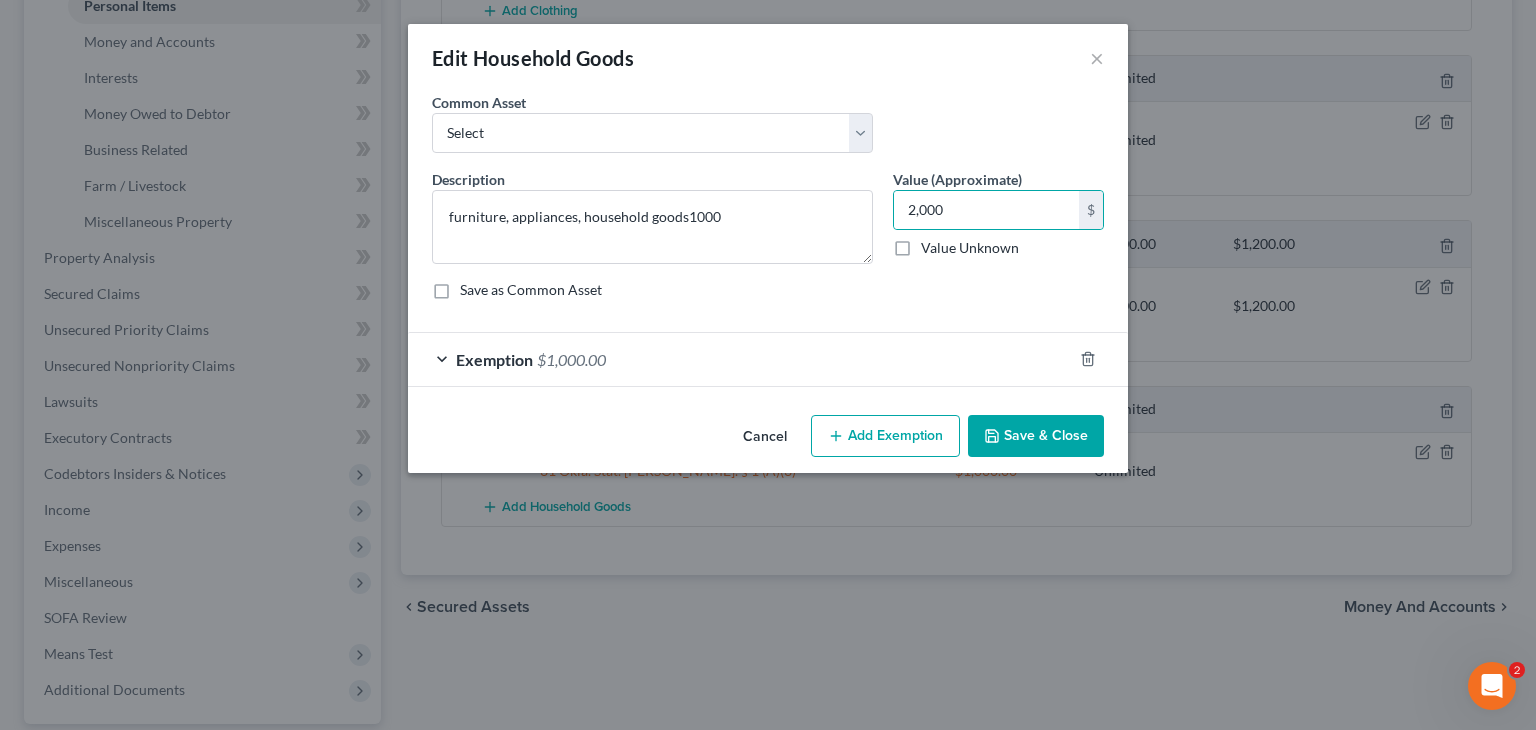 click on "Exemption $1,000.00" at bounding box center (740, 359) 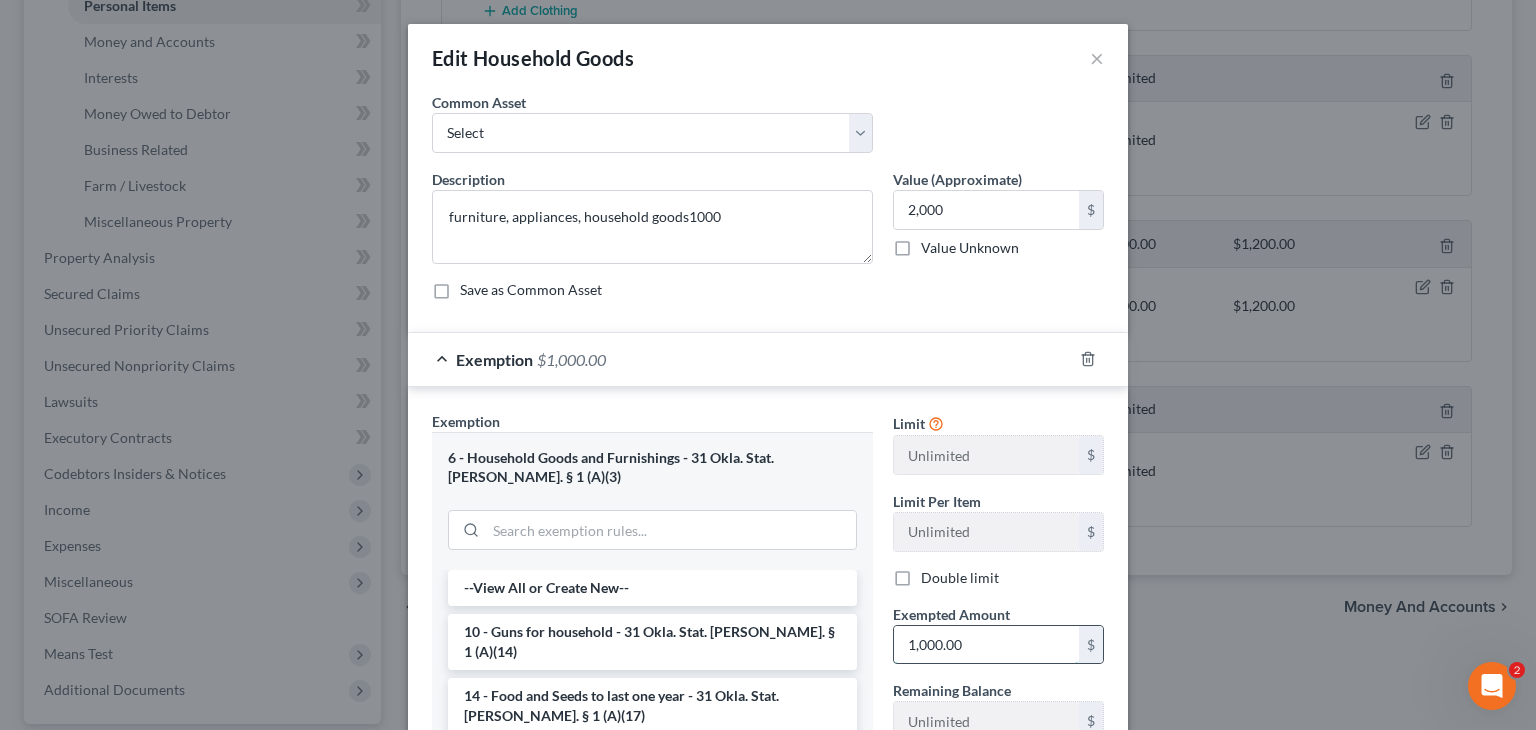 click on "1,000.00" at bounding box center [986, 645] 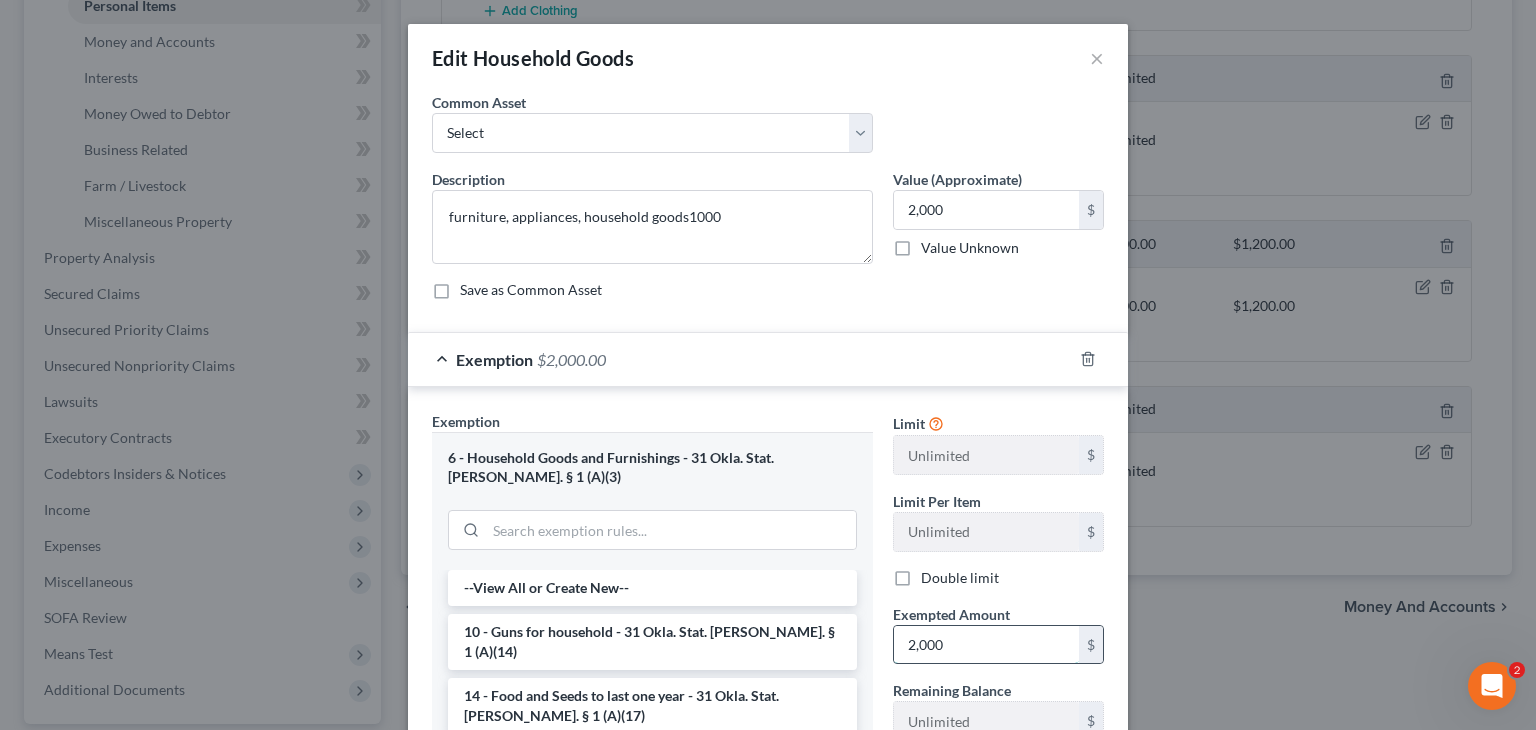 type on "2,000" 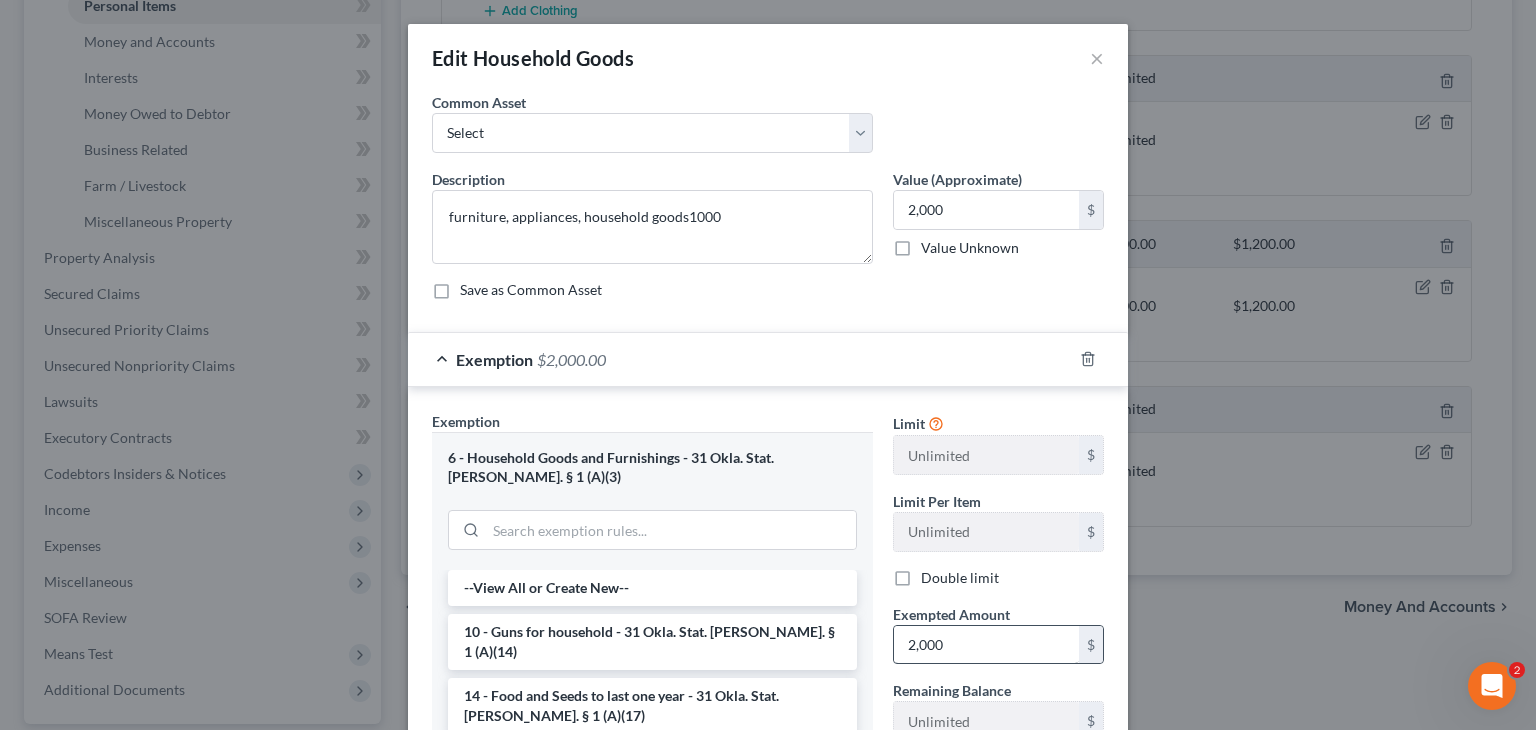 type 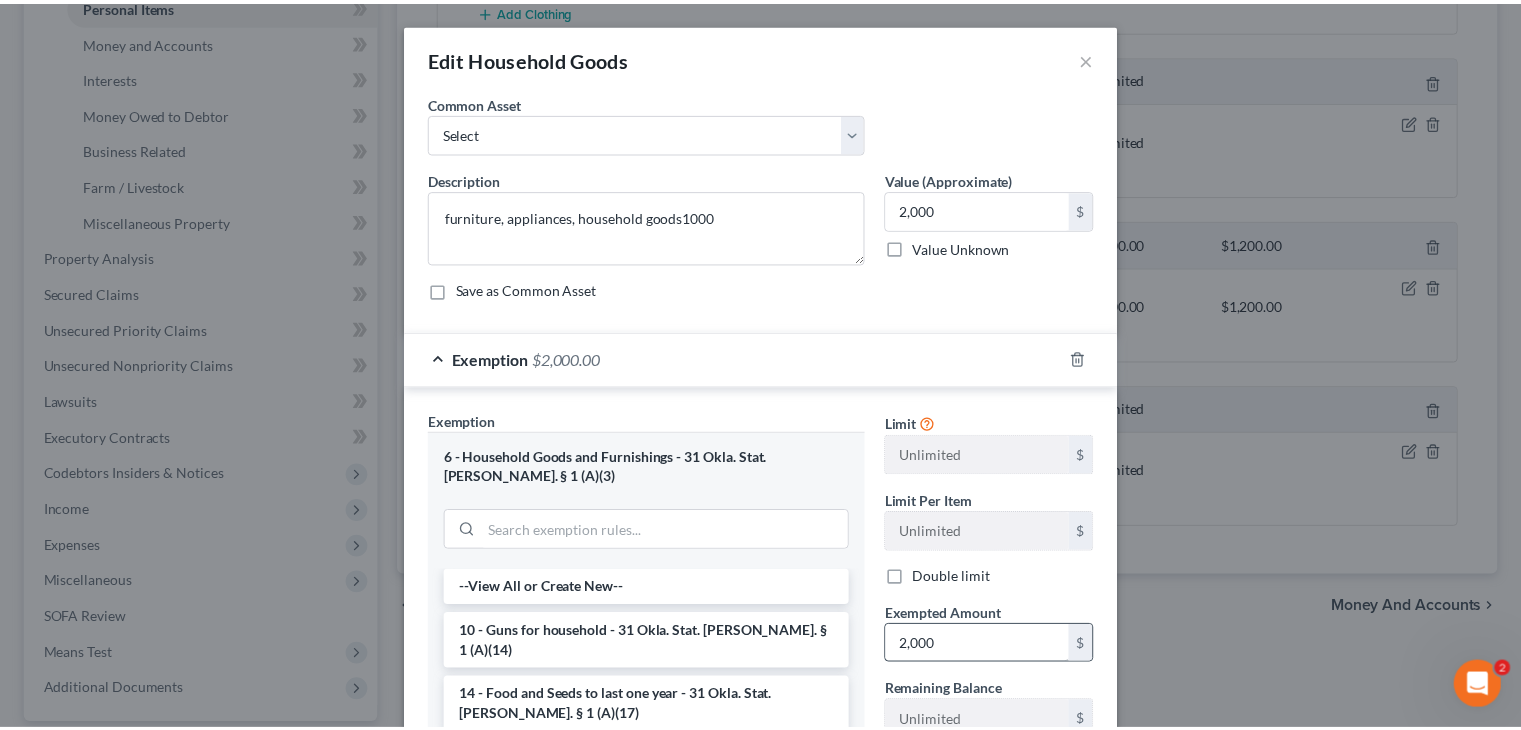 scroll, scrollTop: 301, scrollLeft: 0, axis: vertical 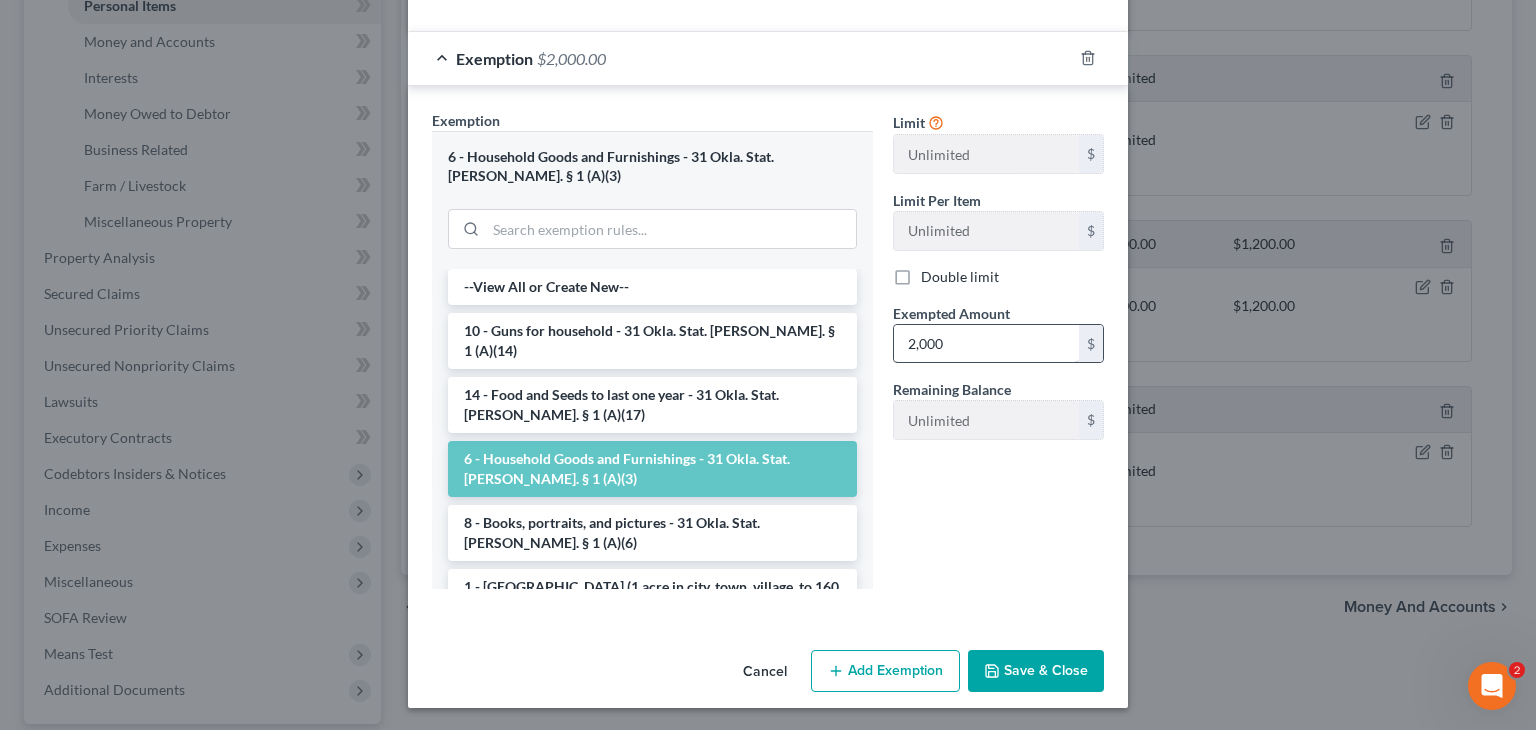 type 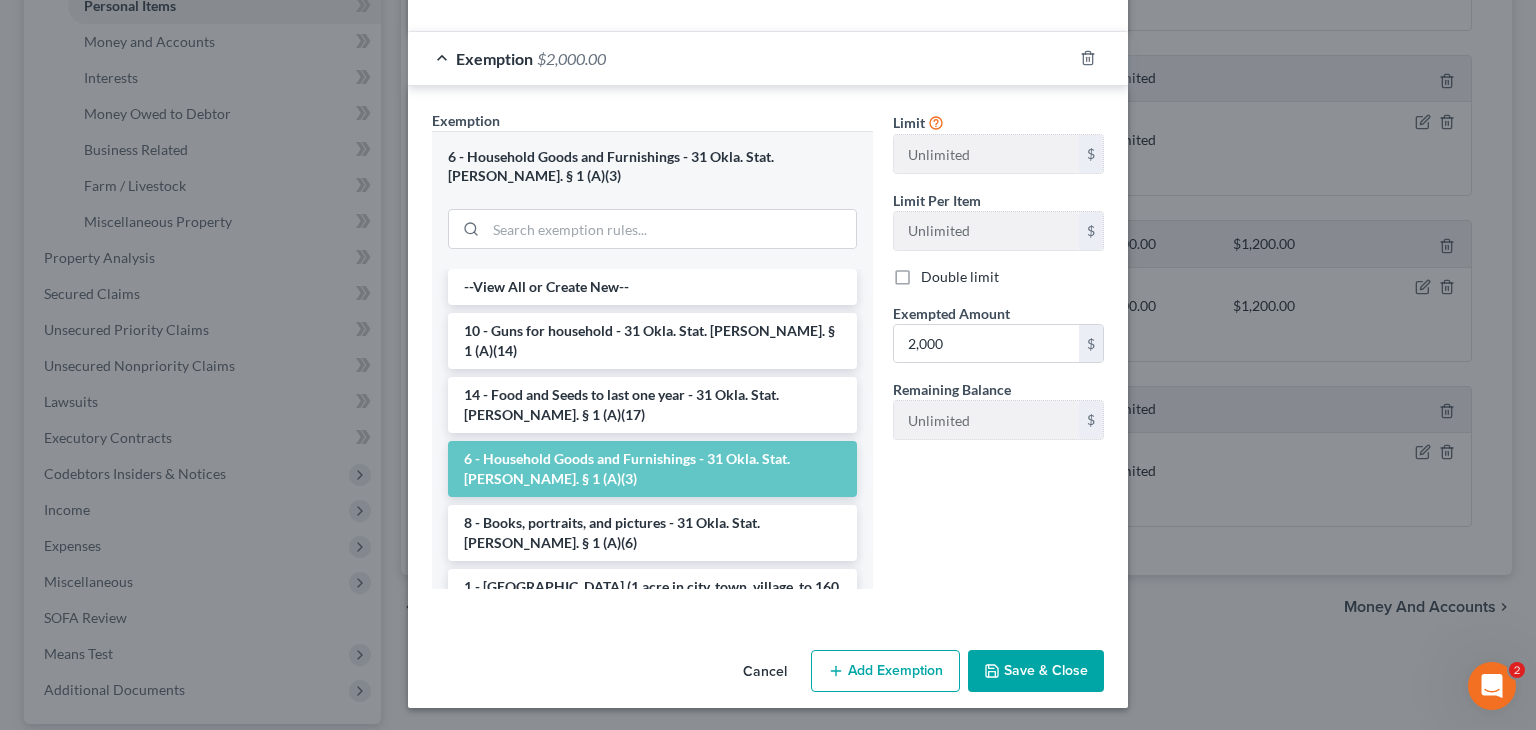 click on "Save & Close" at bounding box center (1036, 671) 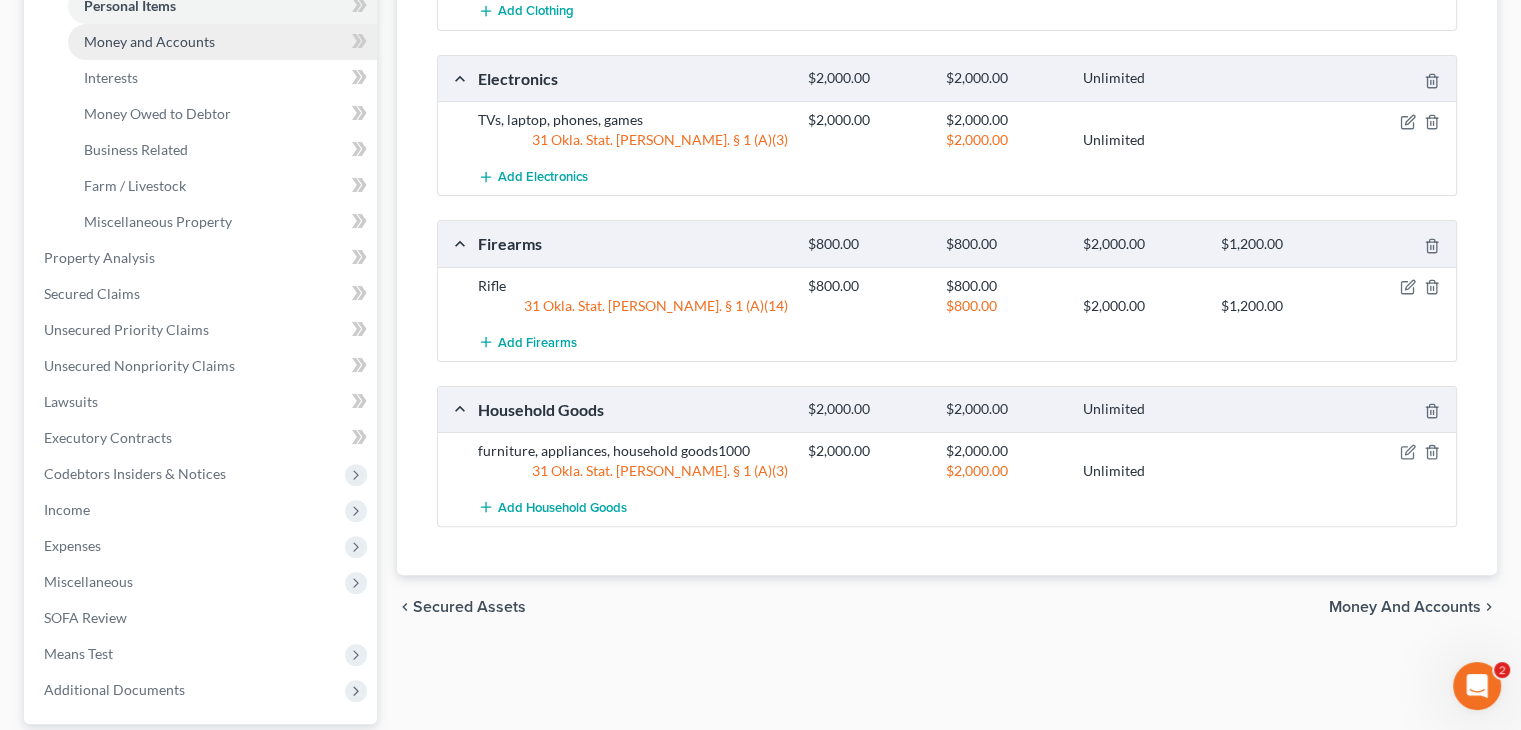 click on "Money and Accounts" at bounding box center (149, 41) 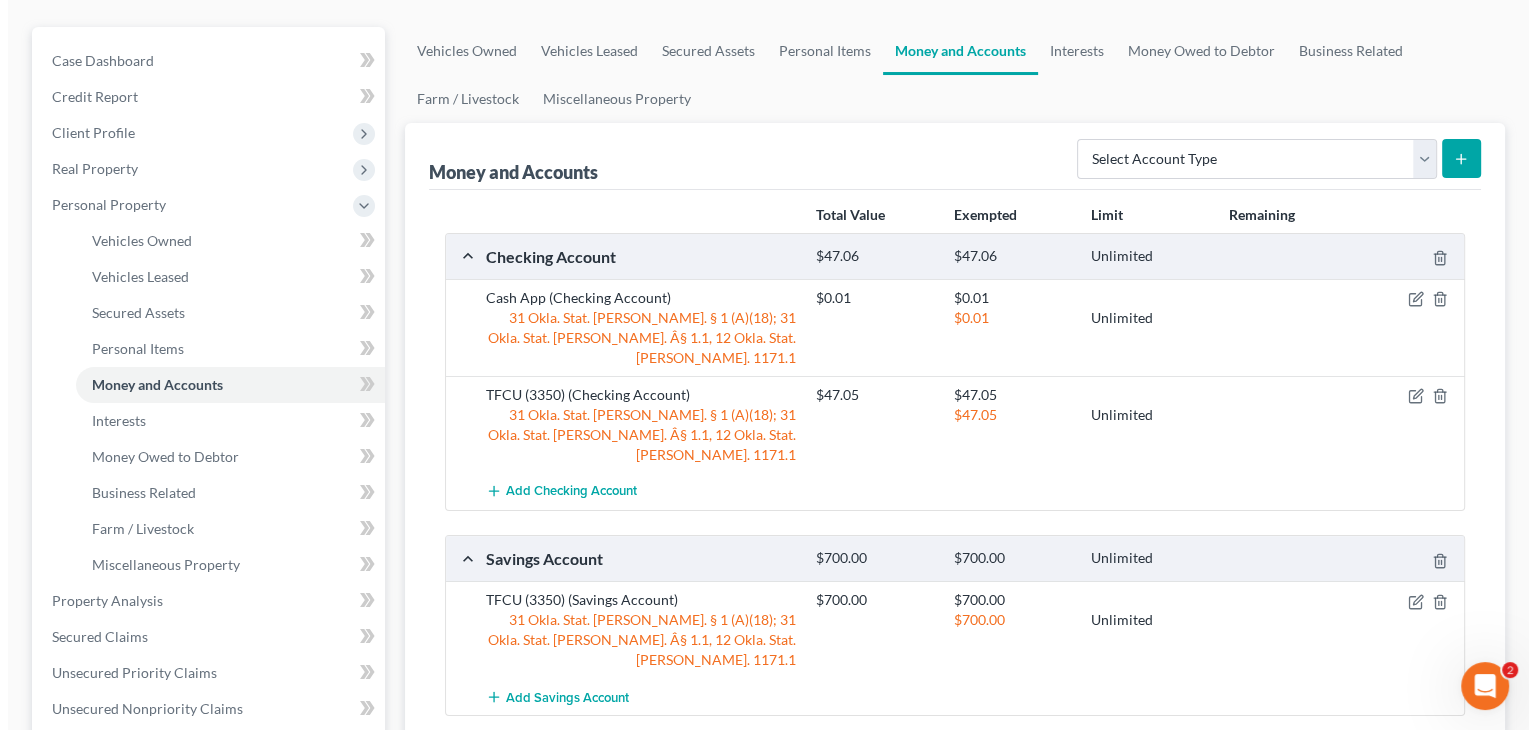 scroll, scrollTop: 170, scrollLeft: 0, axis: vertical 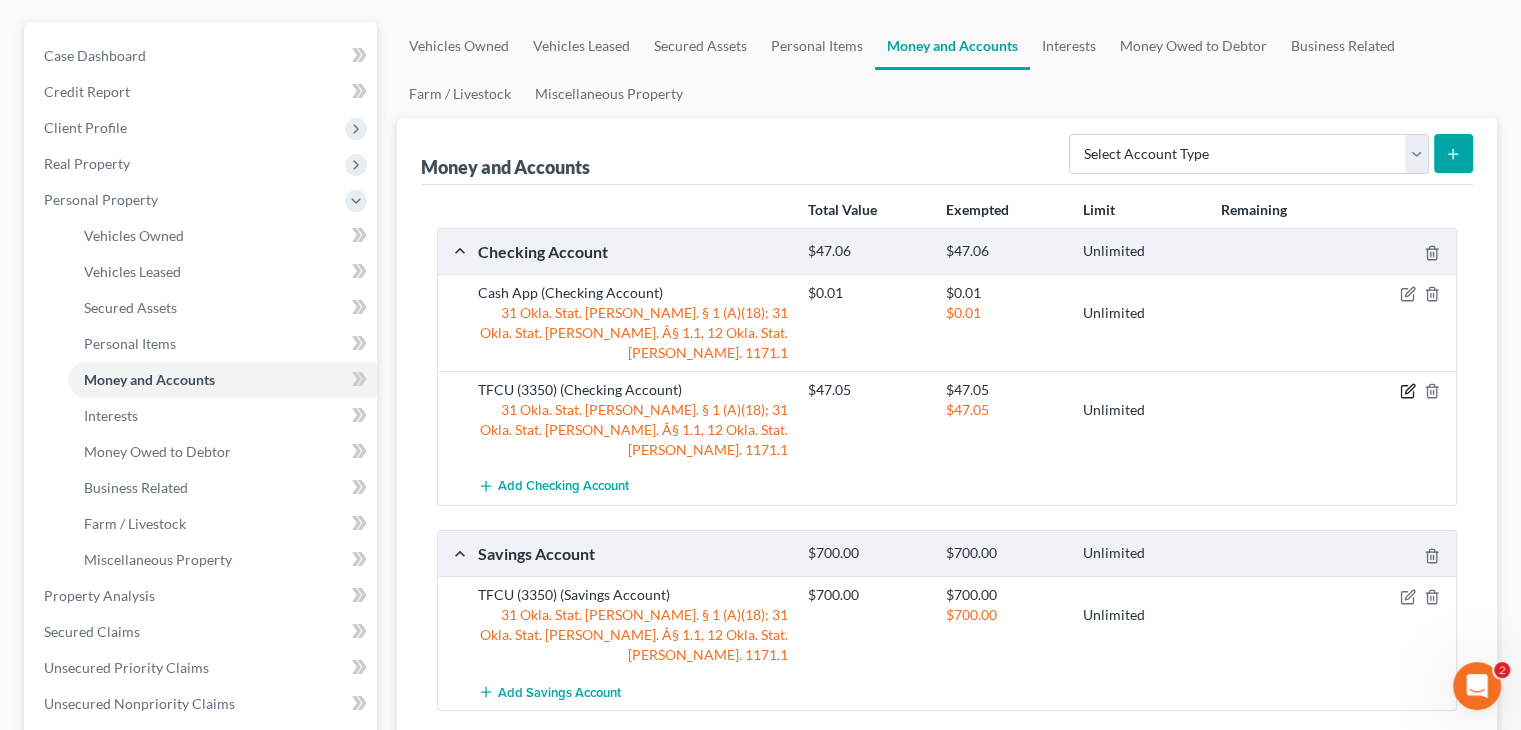 click 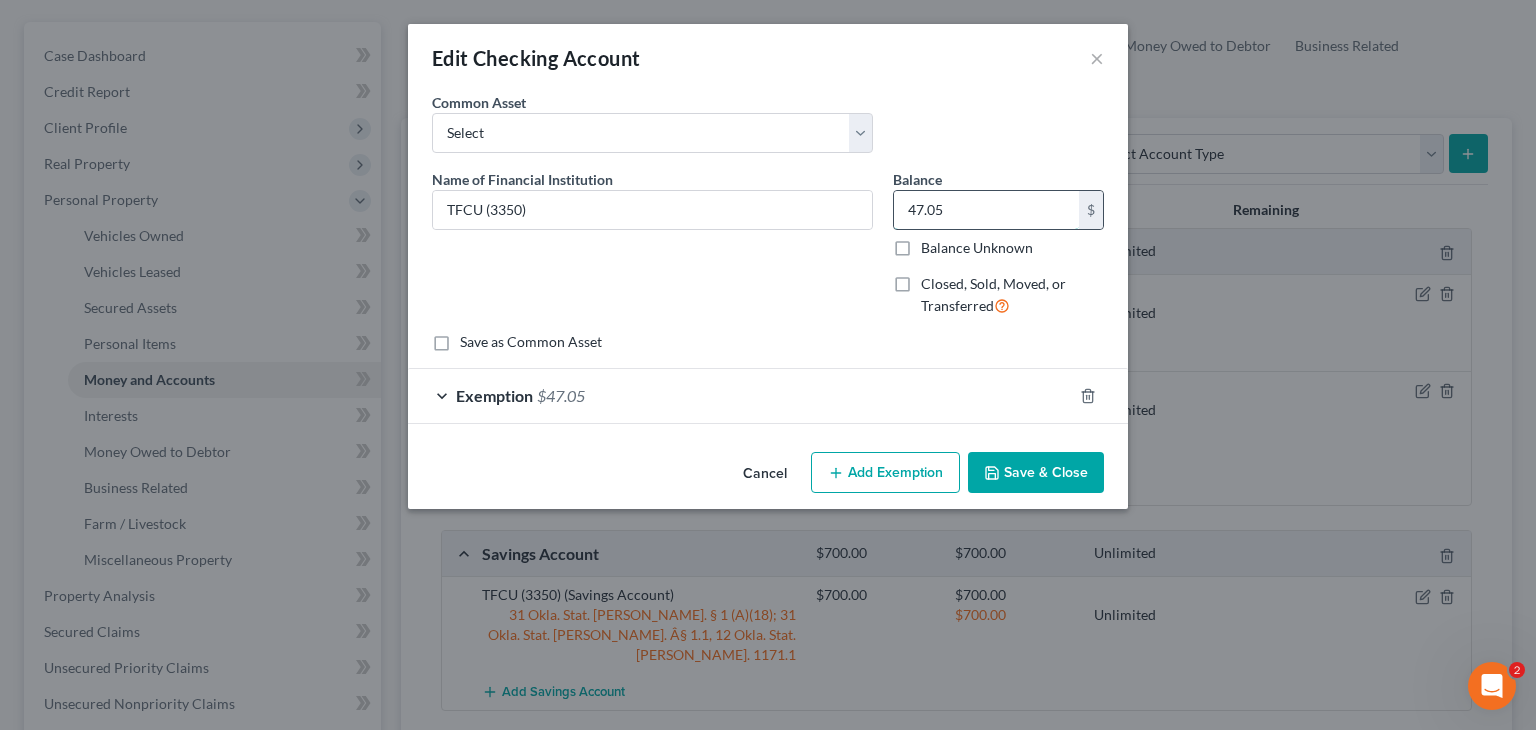 click on "47.05" at bounding box center [986, 210] 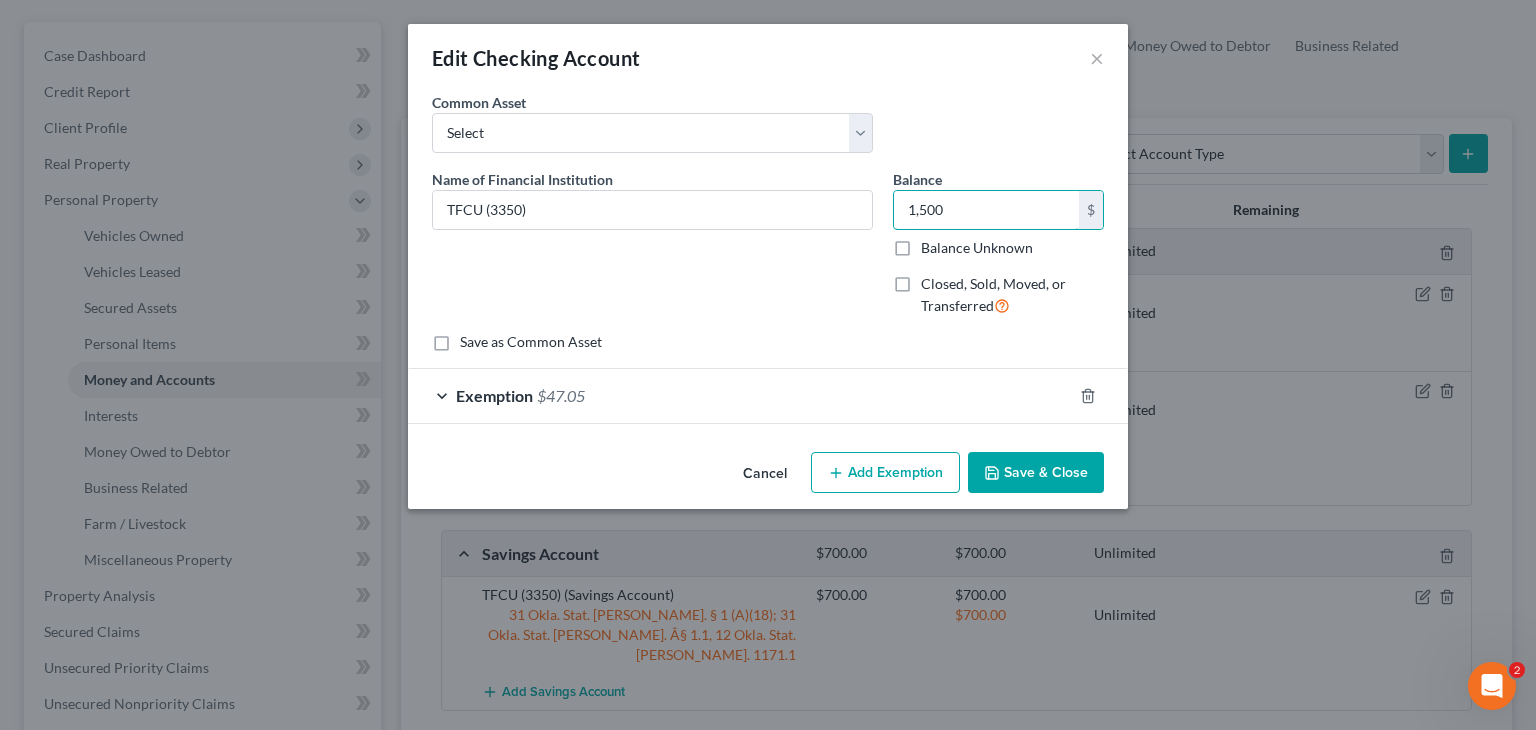 type on "1,500" 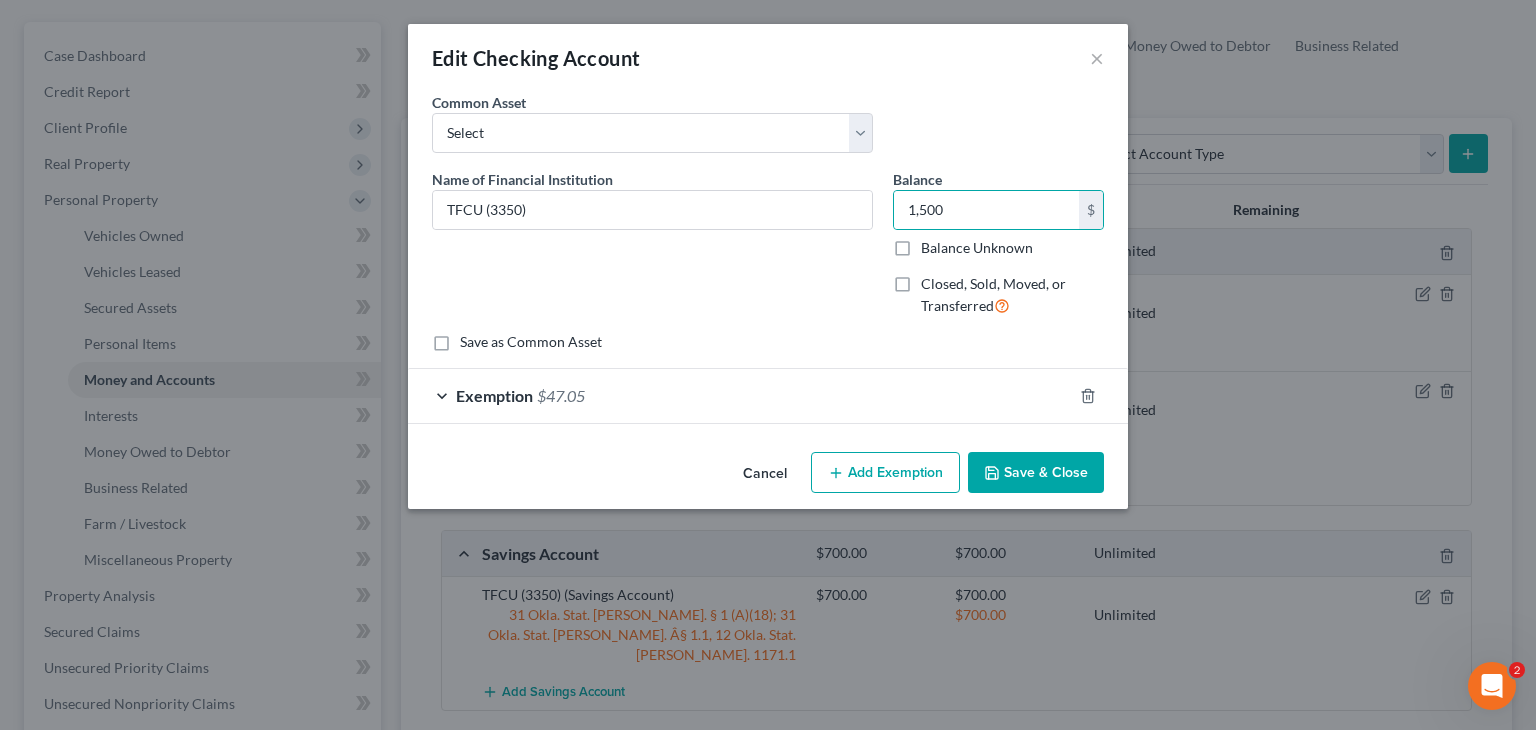 click on "Exemption $47.05" at bounding box center (740, 395) 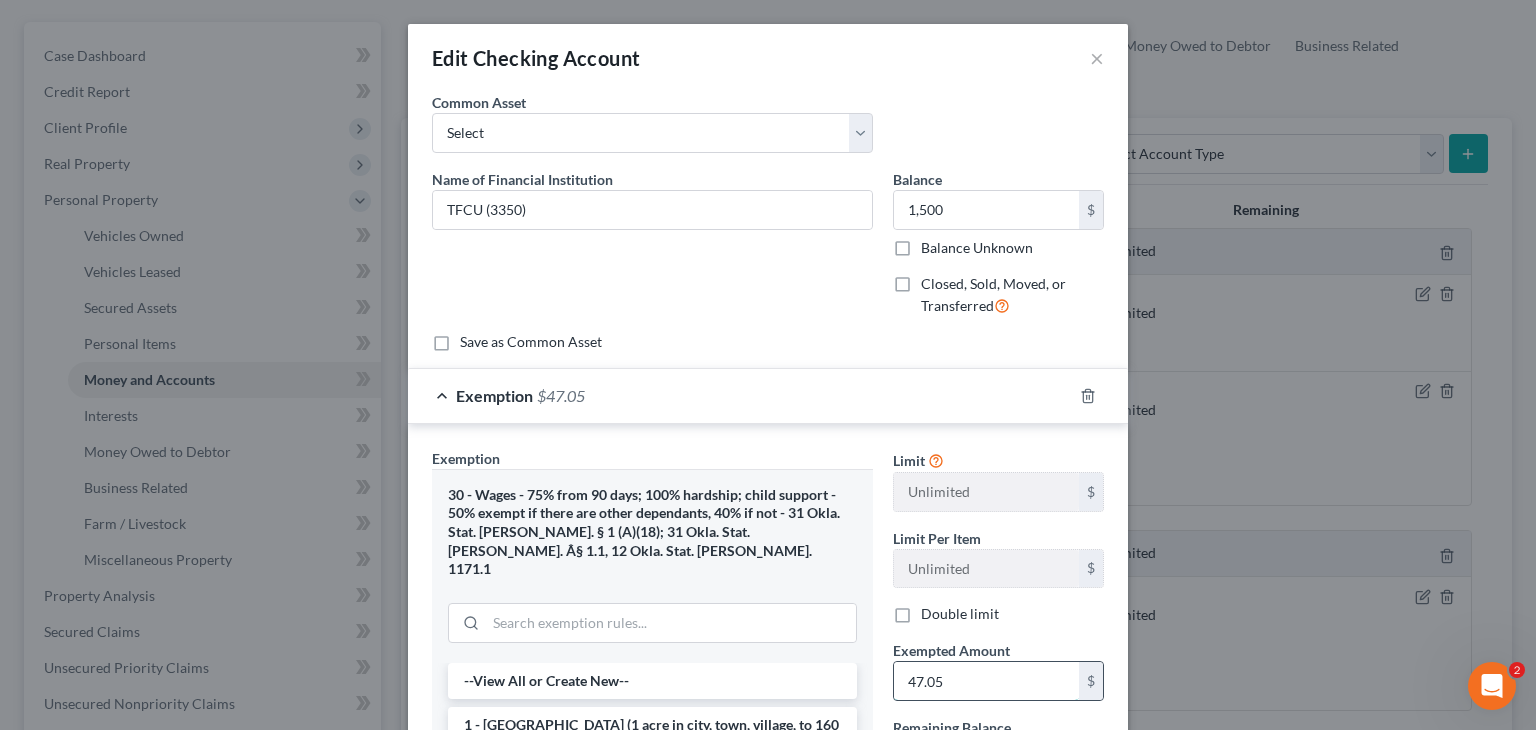 click on "47.05" at bounding box center [986, 681] 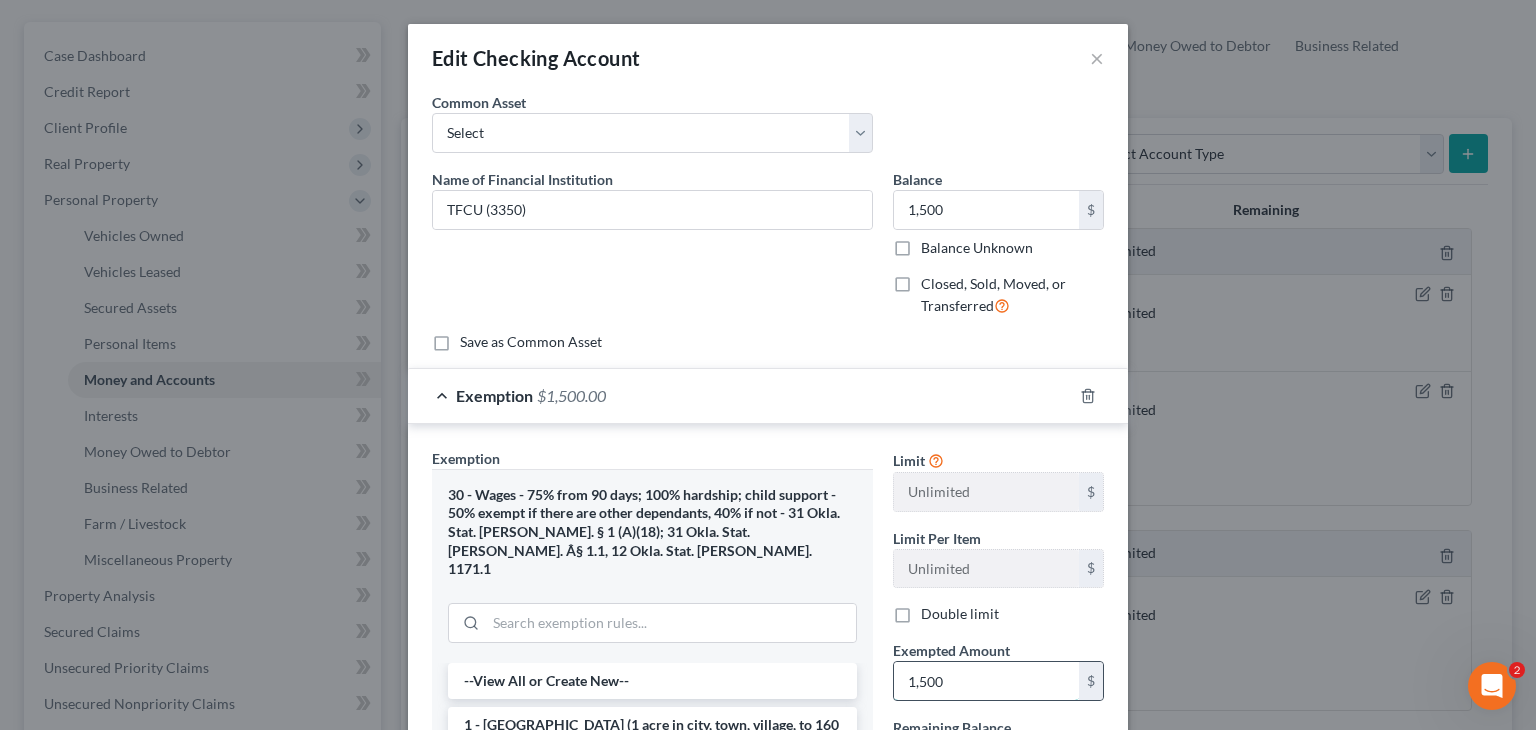 type on "1,500" 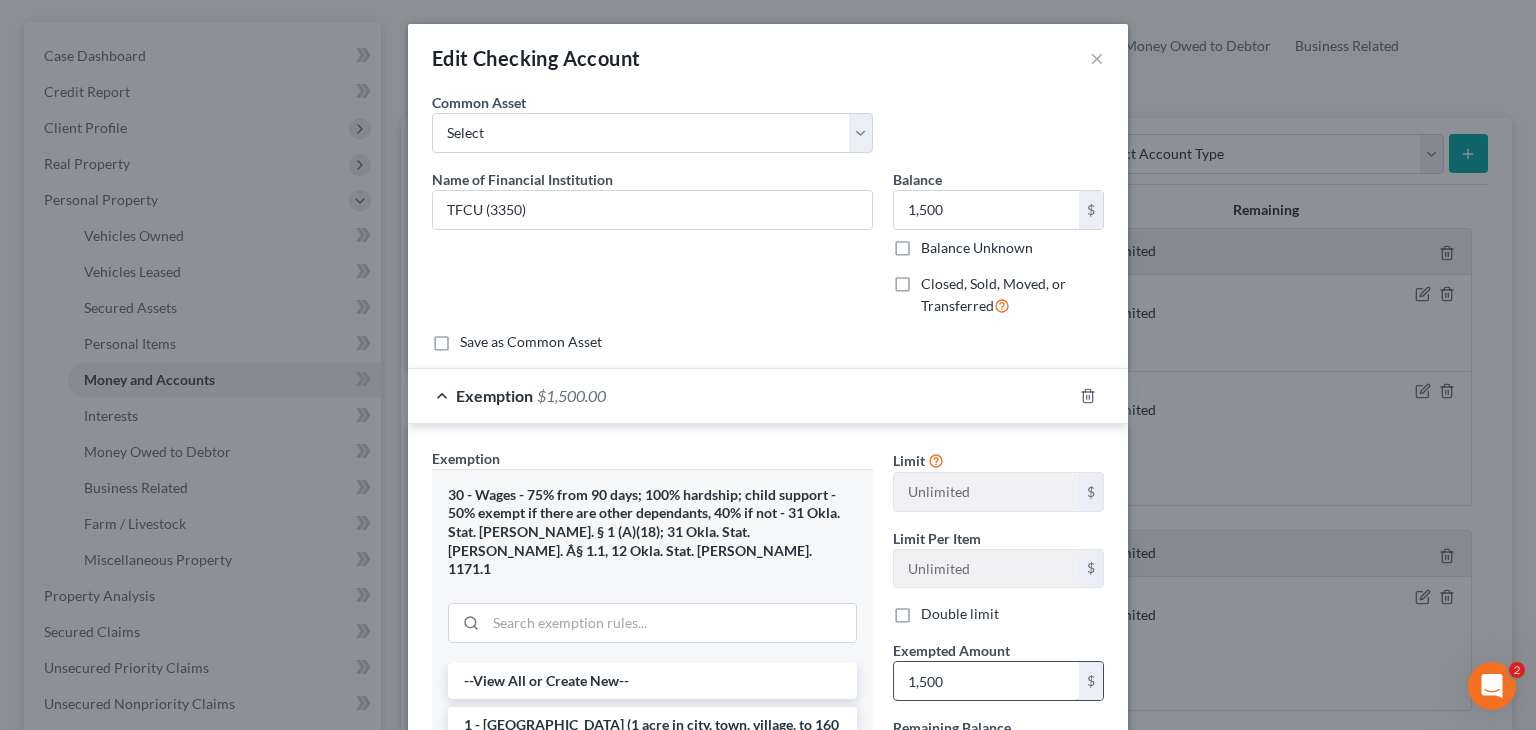 type 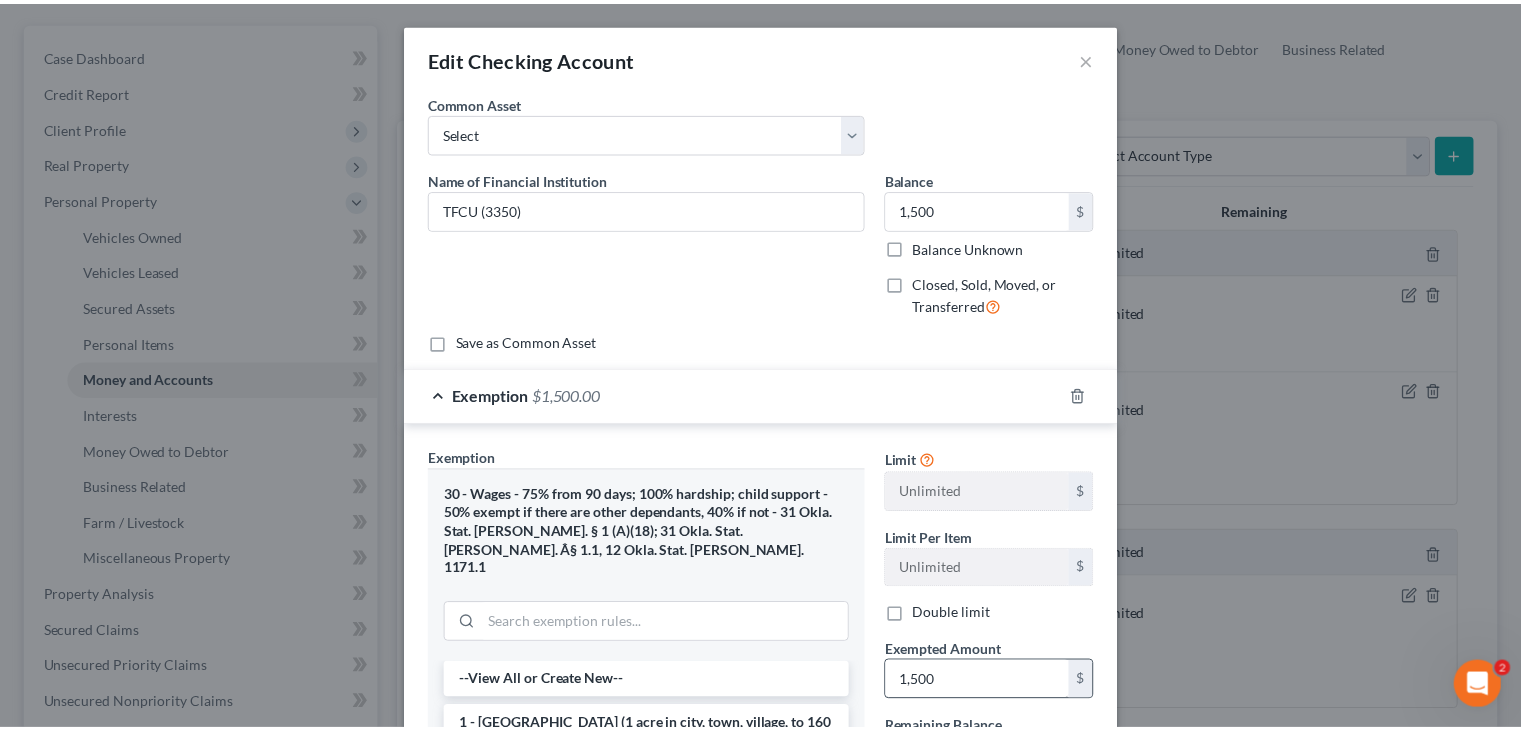 scroll, scrollTop: 375, scrollLeft: 0, axis: vertical 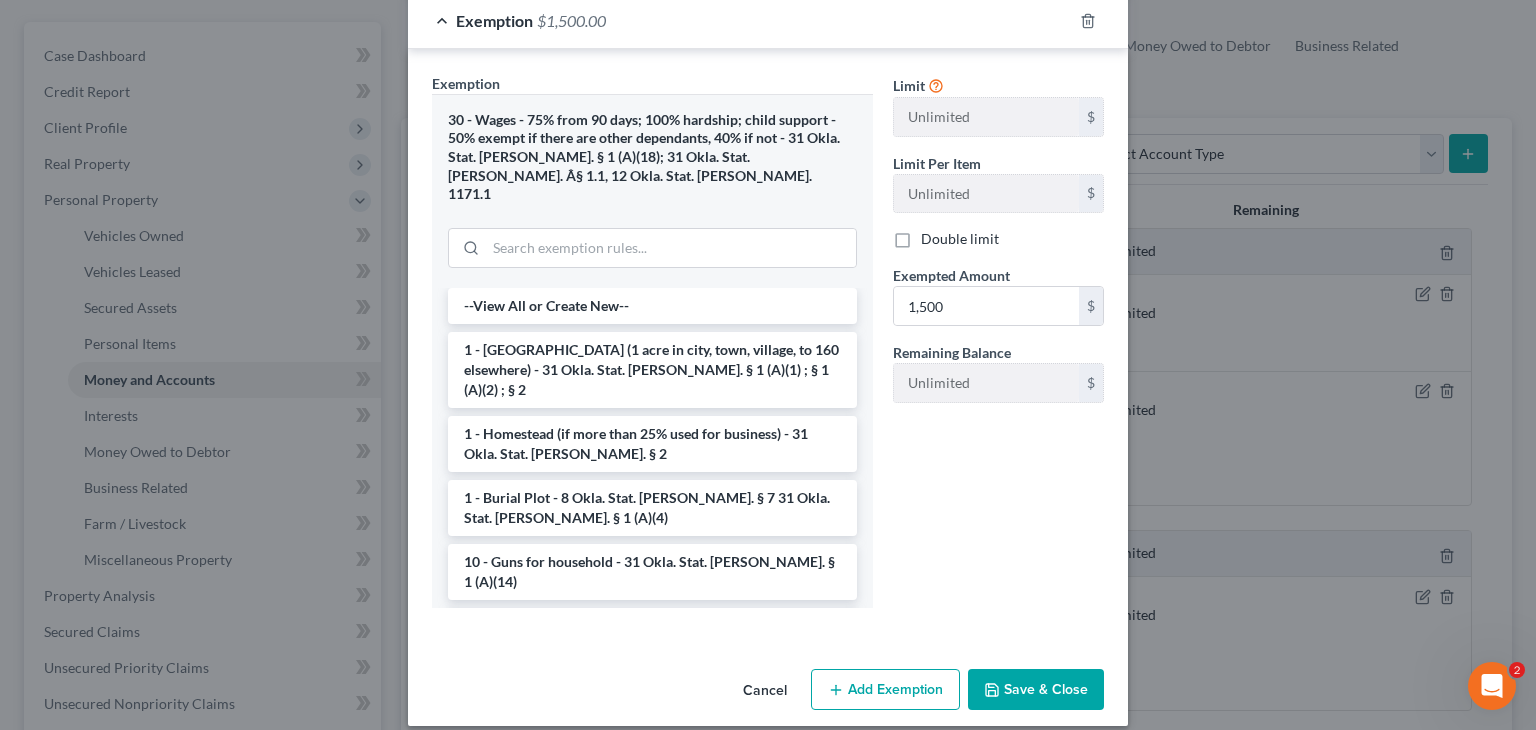 click on "Save & Close" at bounding box center (1036, 690) 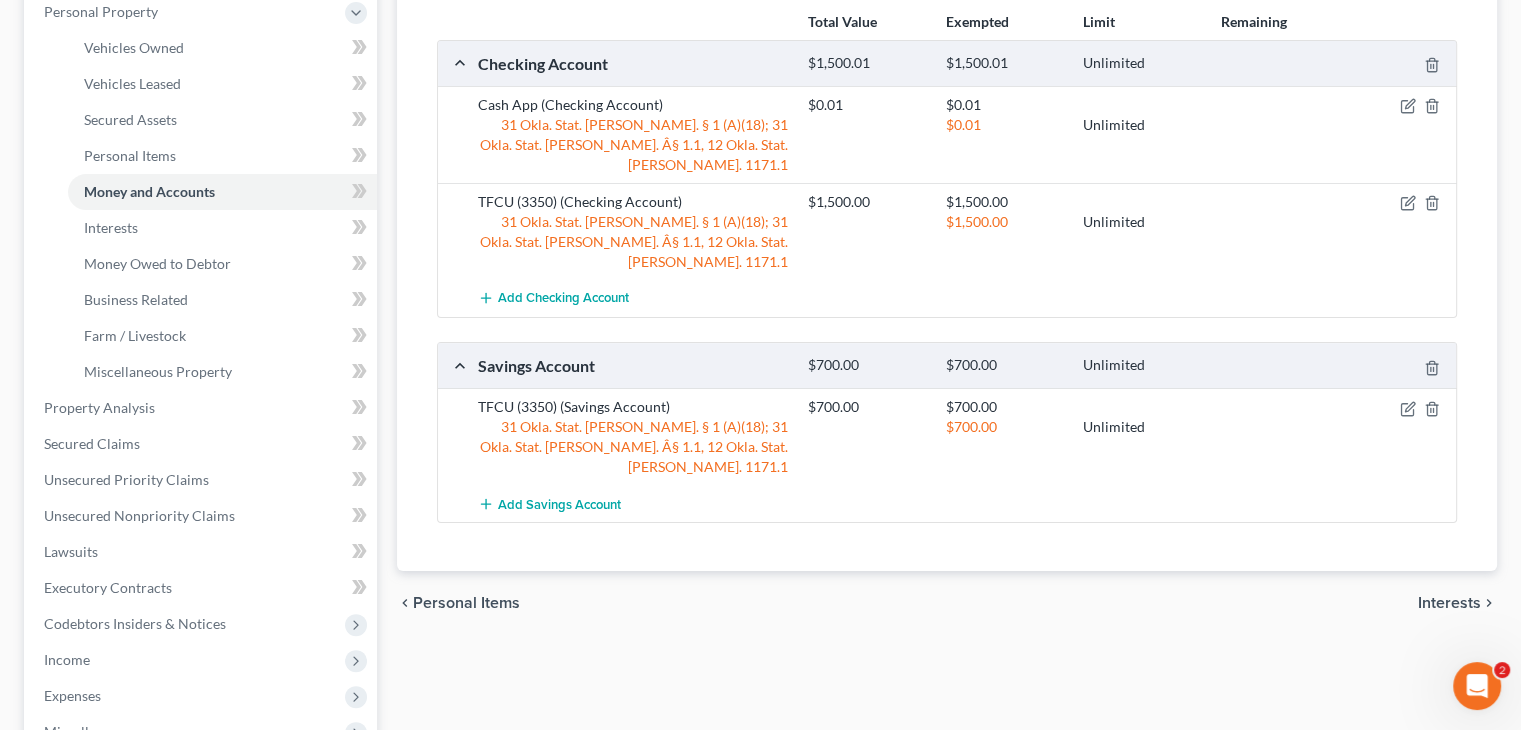 scroll, scrollTop: 369, scrollLeft: 0, axis: vertical 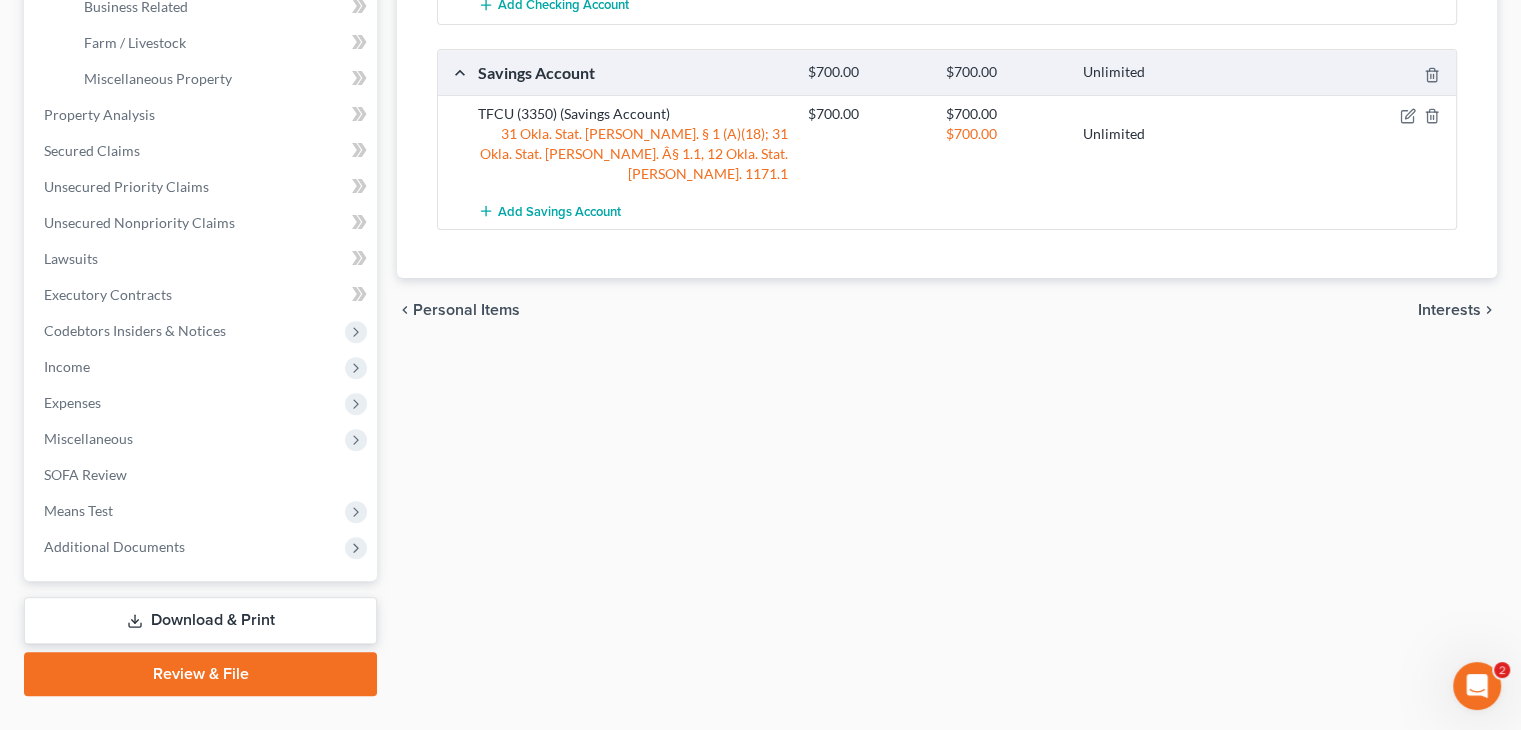 click on "Review & File" at bounding box center [200, 674] 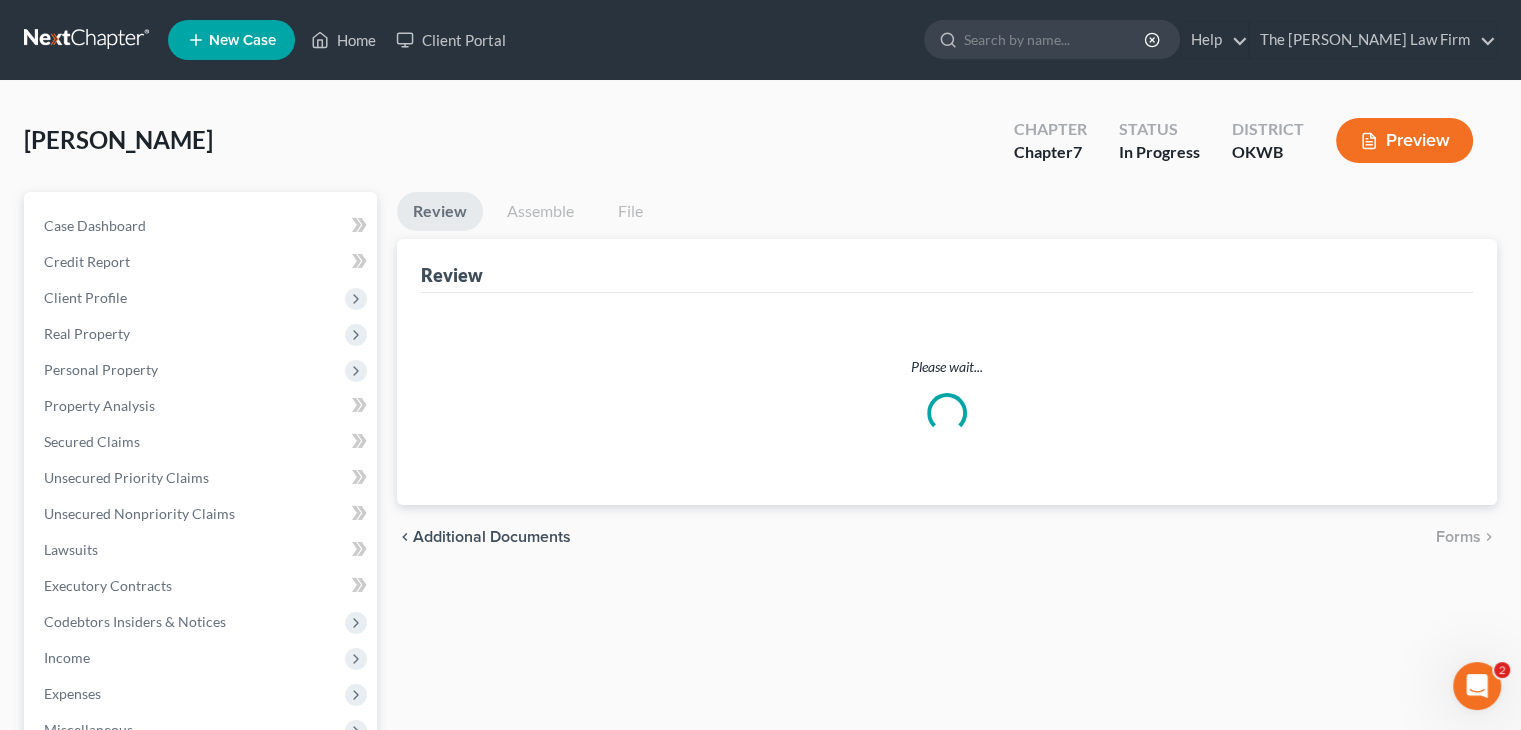 scroll, scrollTop: 0, scrollLeft: 0, axis: both 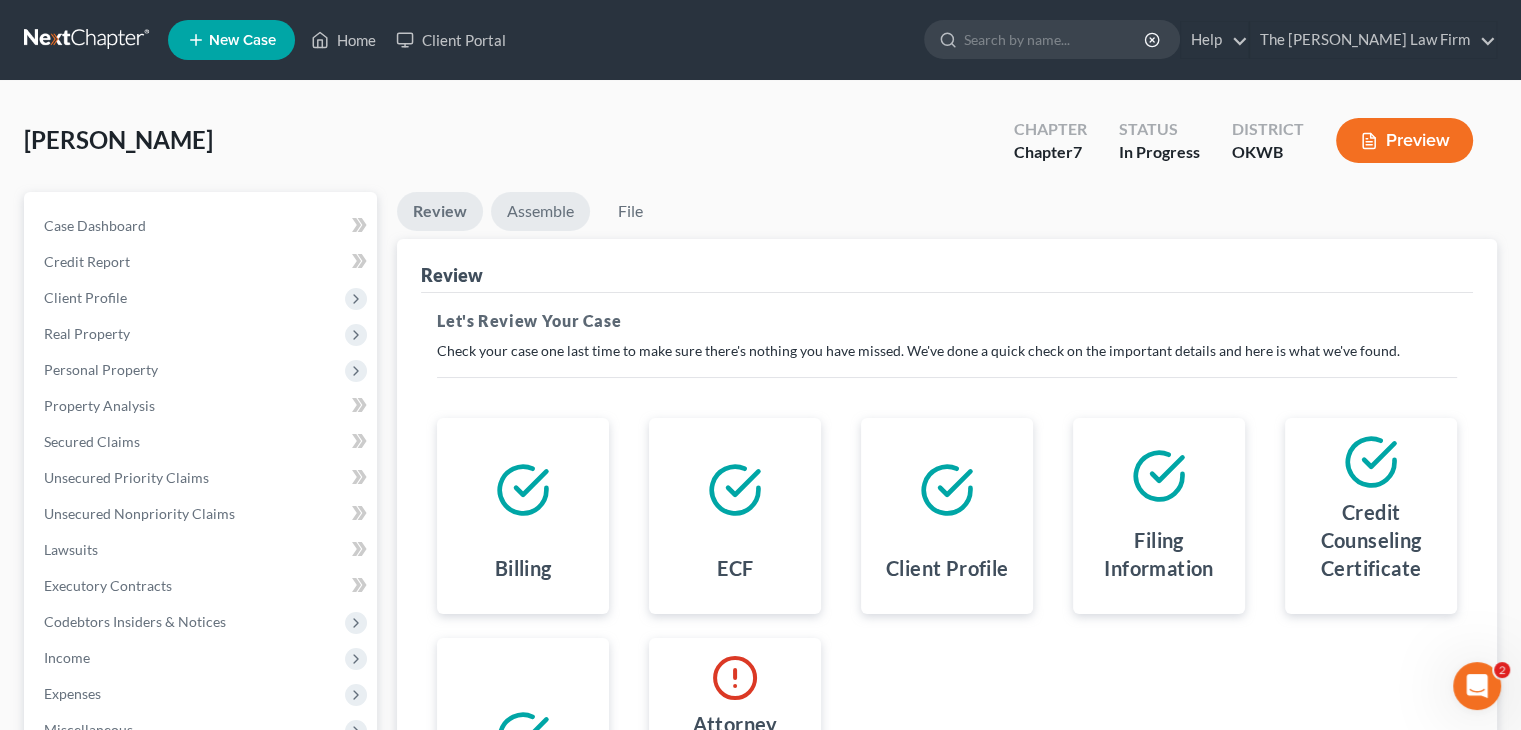 click on "Assemble" at bounding box center (540, 211) 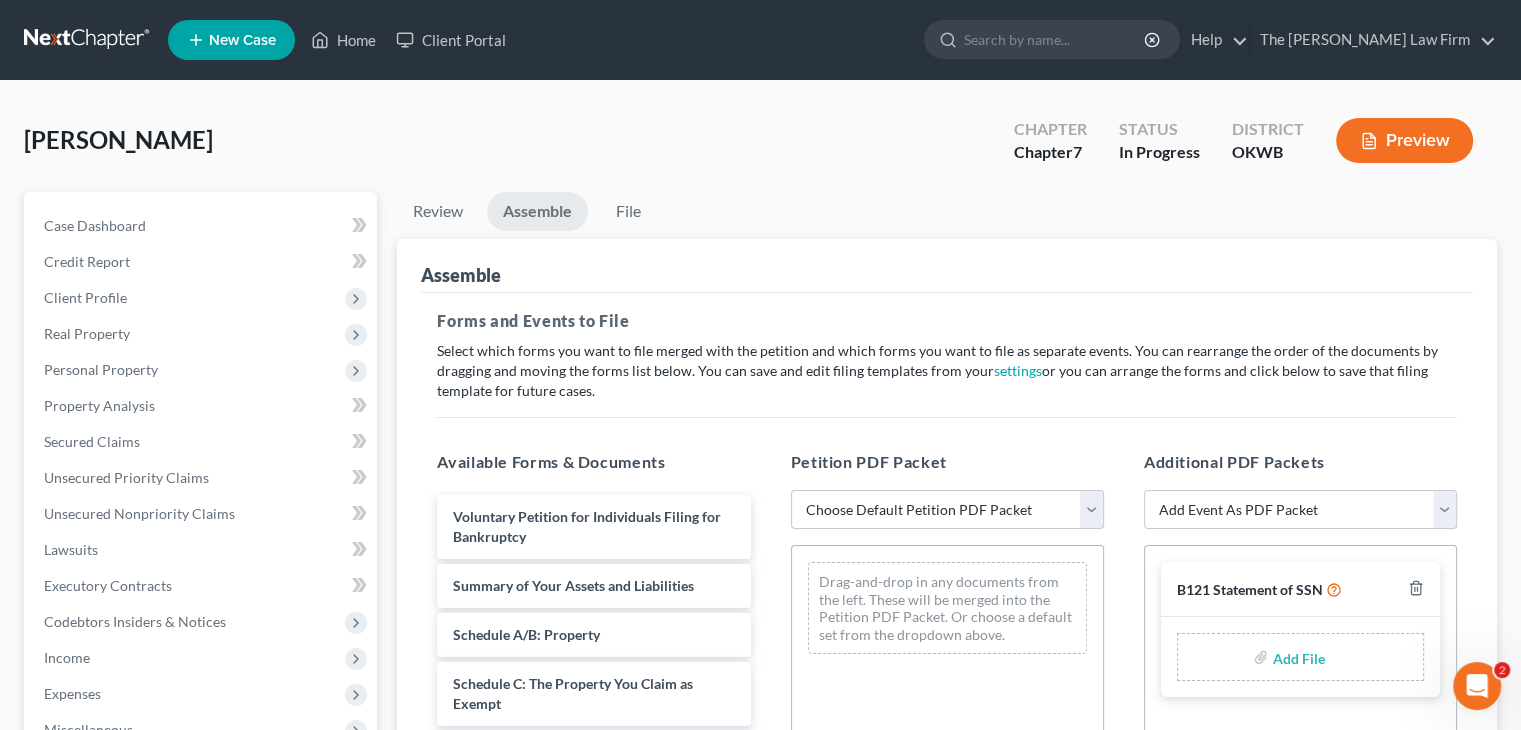 click on "Choose Default Petition PDF Packet Complete Bankruptcy Petition (all forms and schedules) Emergency Filing (Voluntary Petition and Creditor List Only)" at bounding box center (947, 510) 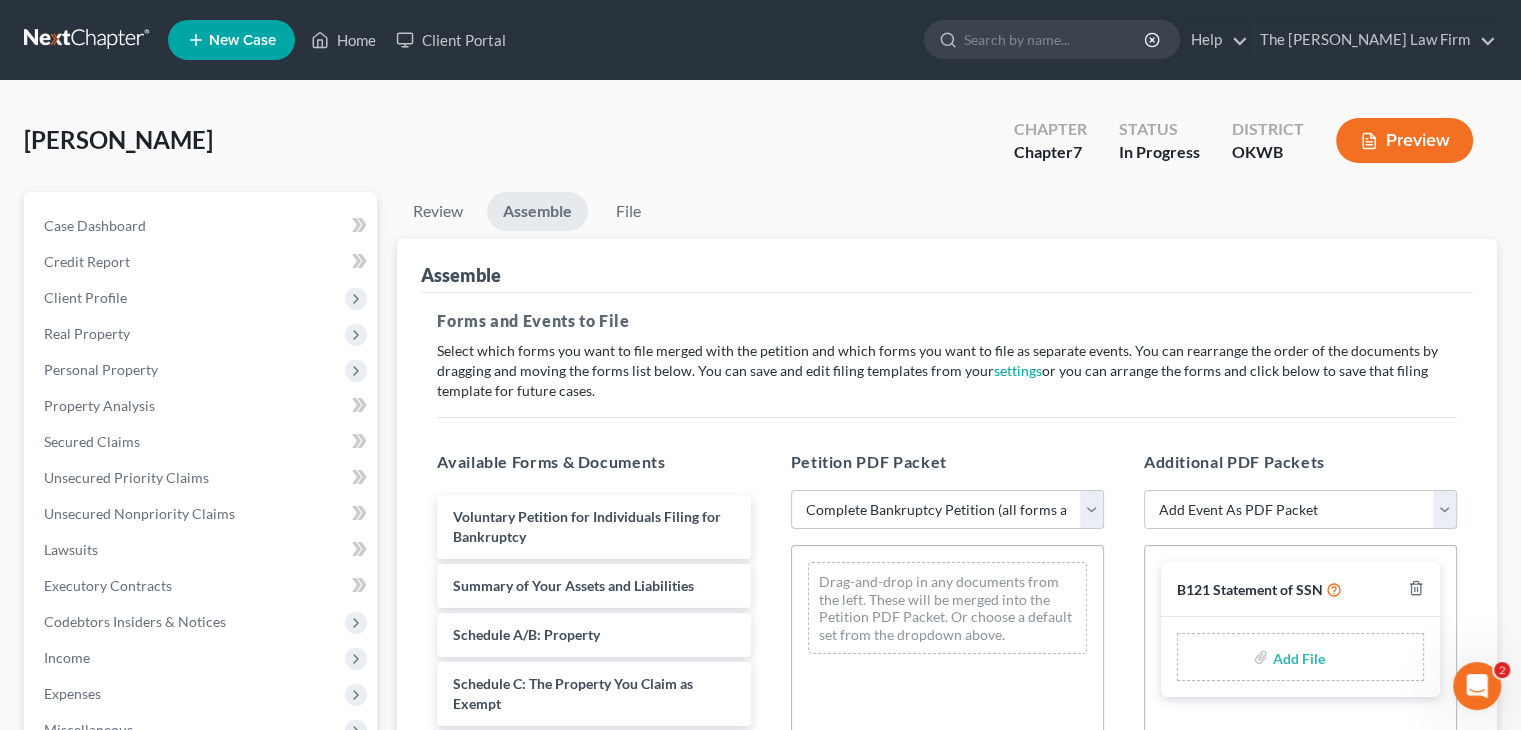 click on "Choose Default Petition PDF Packet Complete Bankruptcy Petition (all forms and schedules) Emergency Filing (Voluntary Petition and Creditor List Only)" at bounding box center [947, 510] 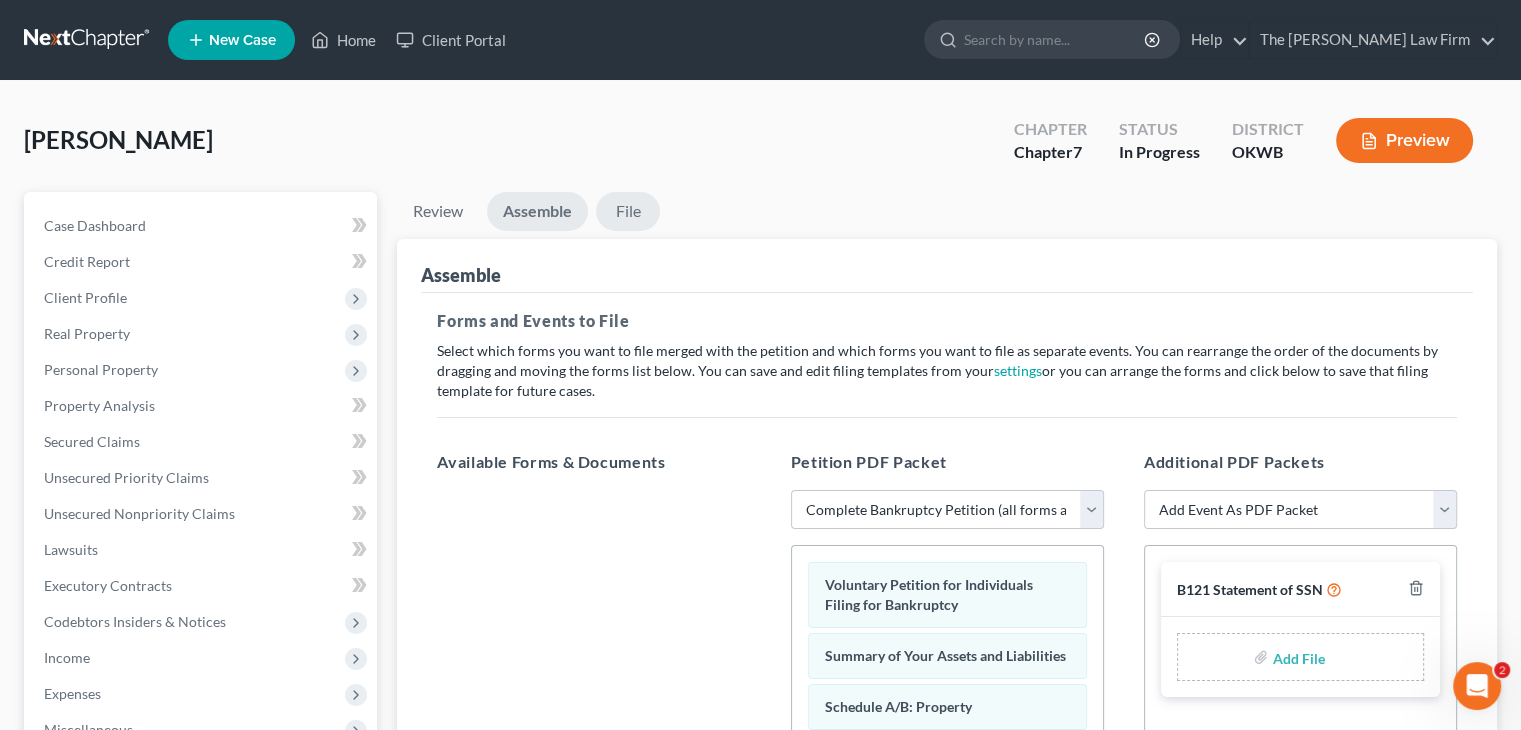 click on "File" at bounding box center [628, 211] 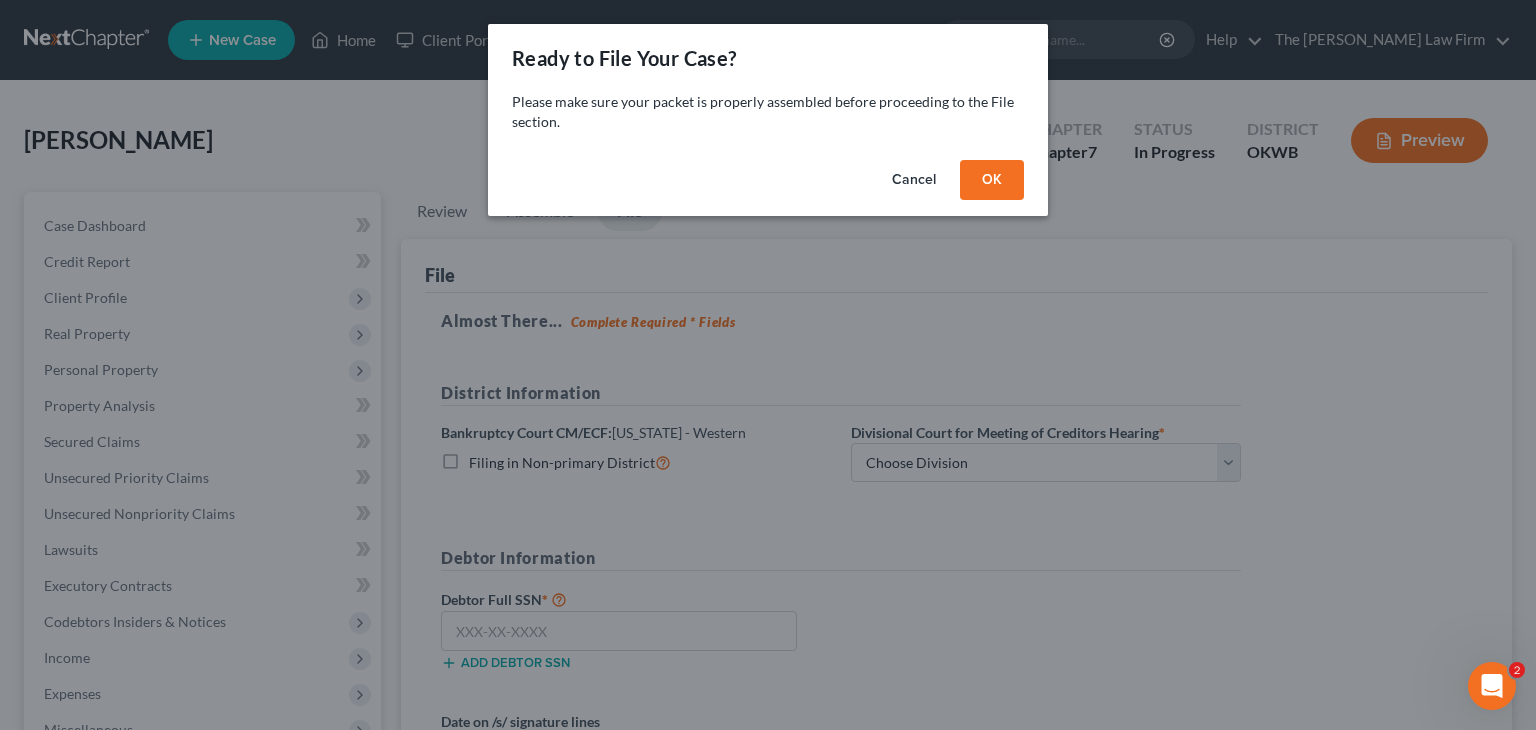 click on "OK" at bounding box center (992, 180) 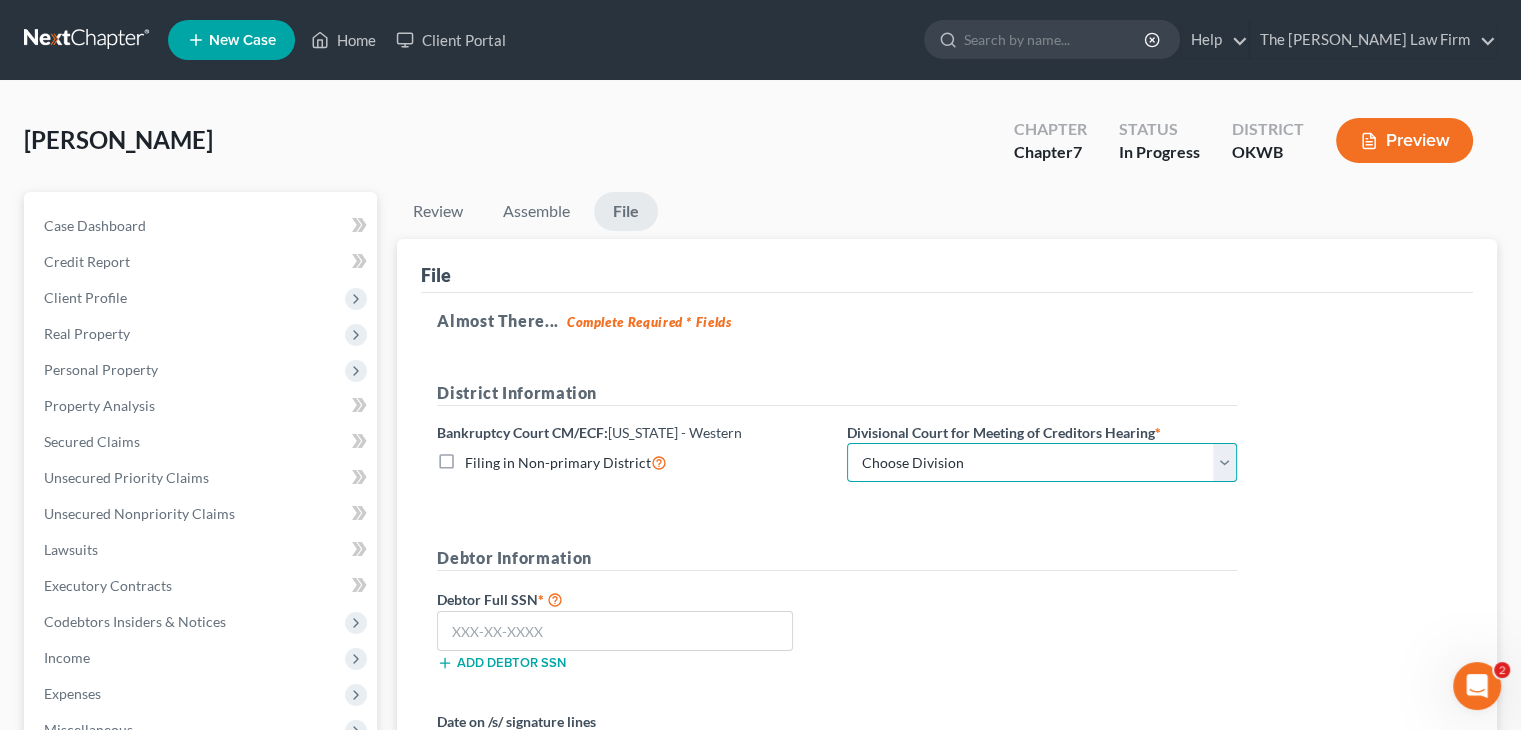 click on "Choose Division Oklahoma City" at bounding box center (1042, 463) 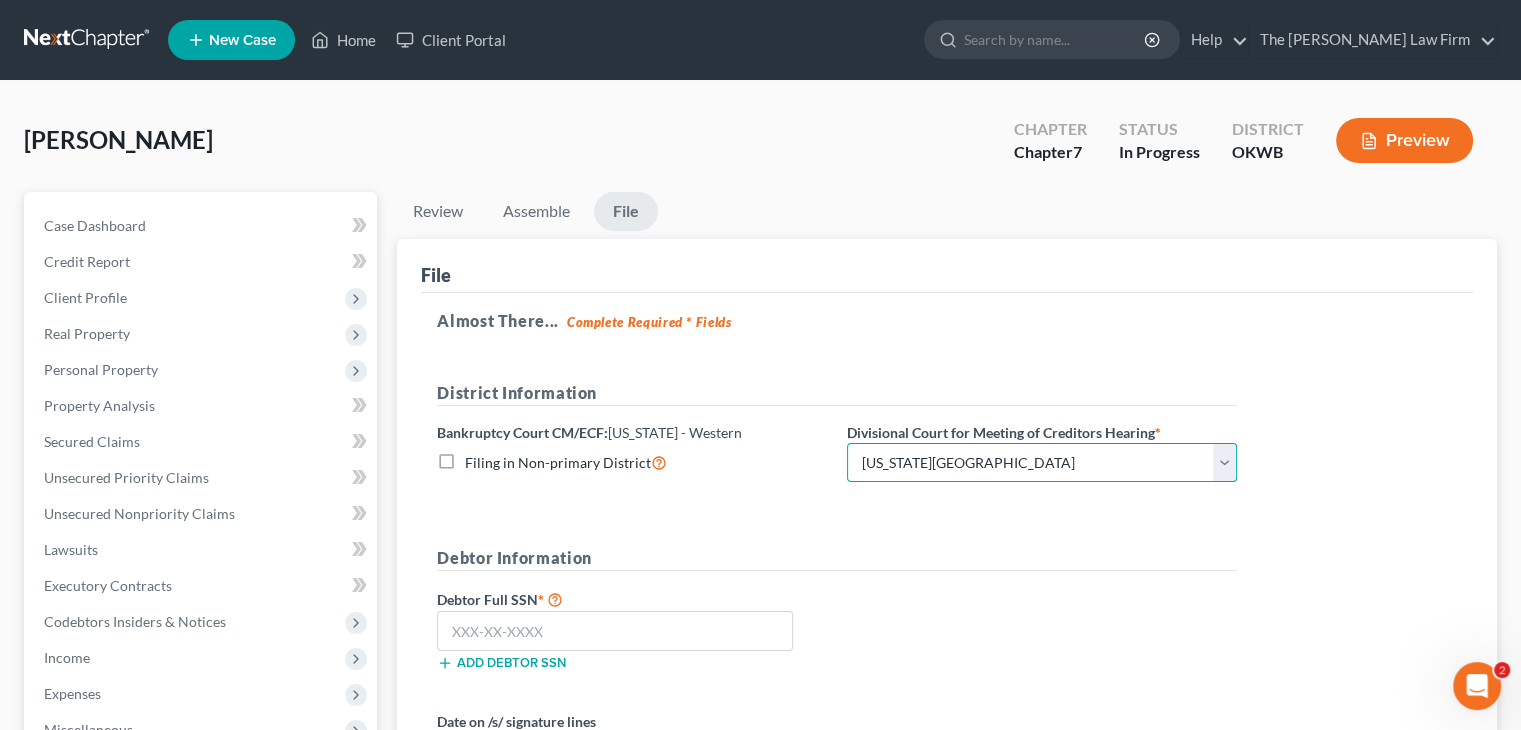 click on "Choose Division Oklahoma City" at bounding box center [1042, 463] 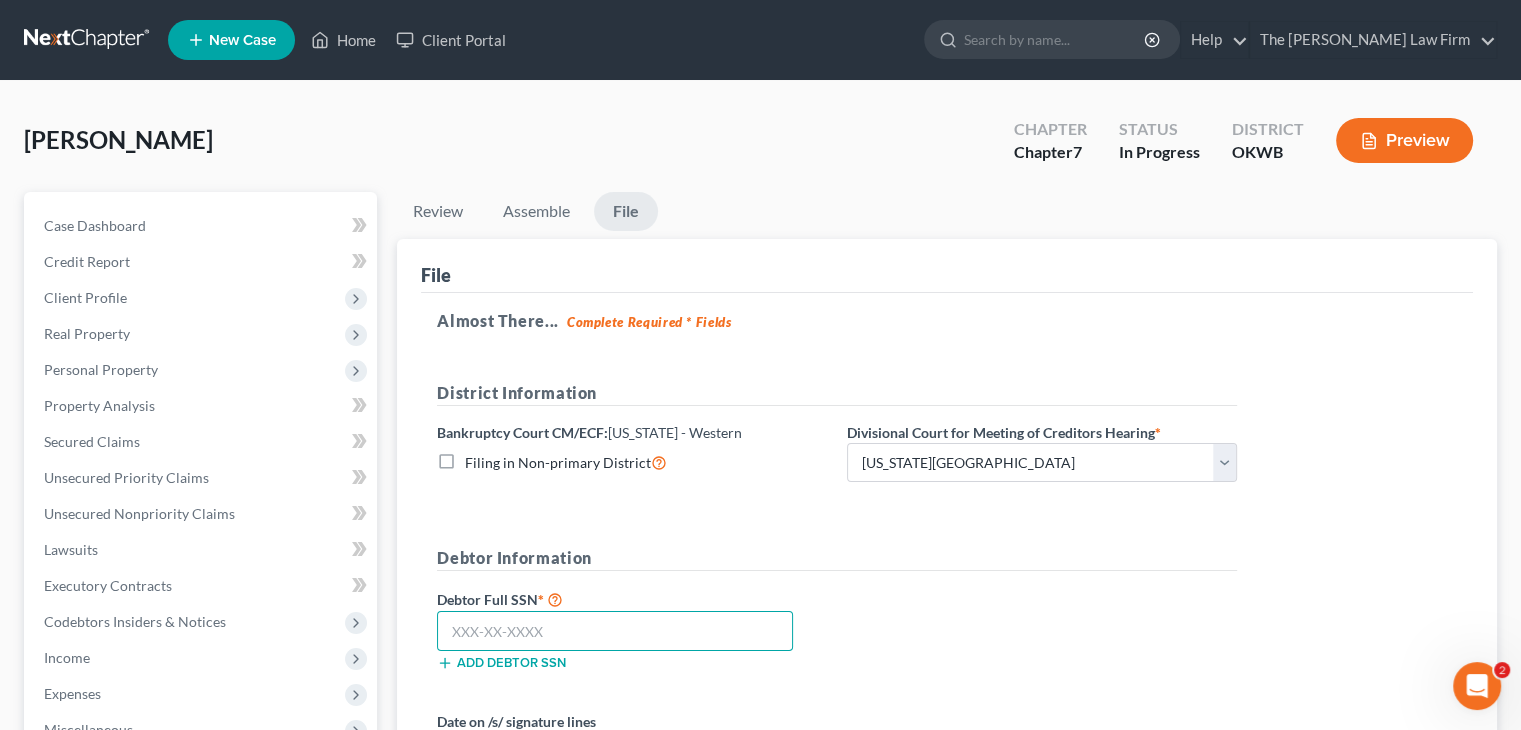 click at bounding box center (615, 631) 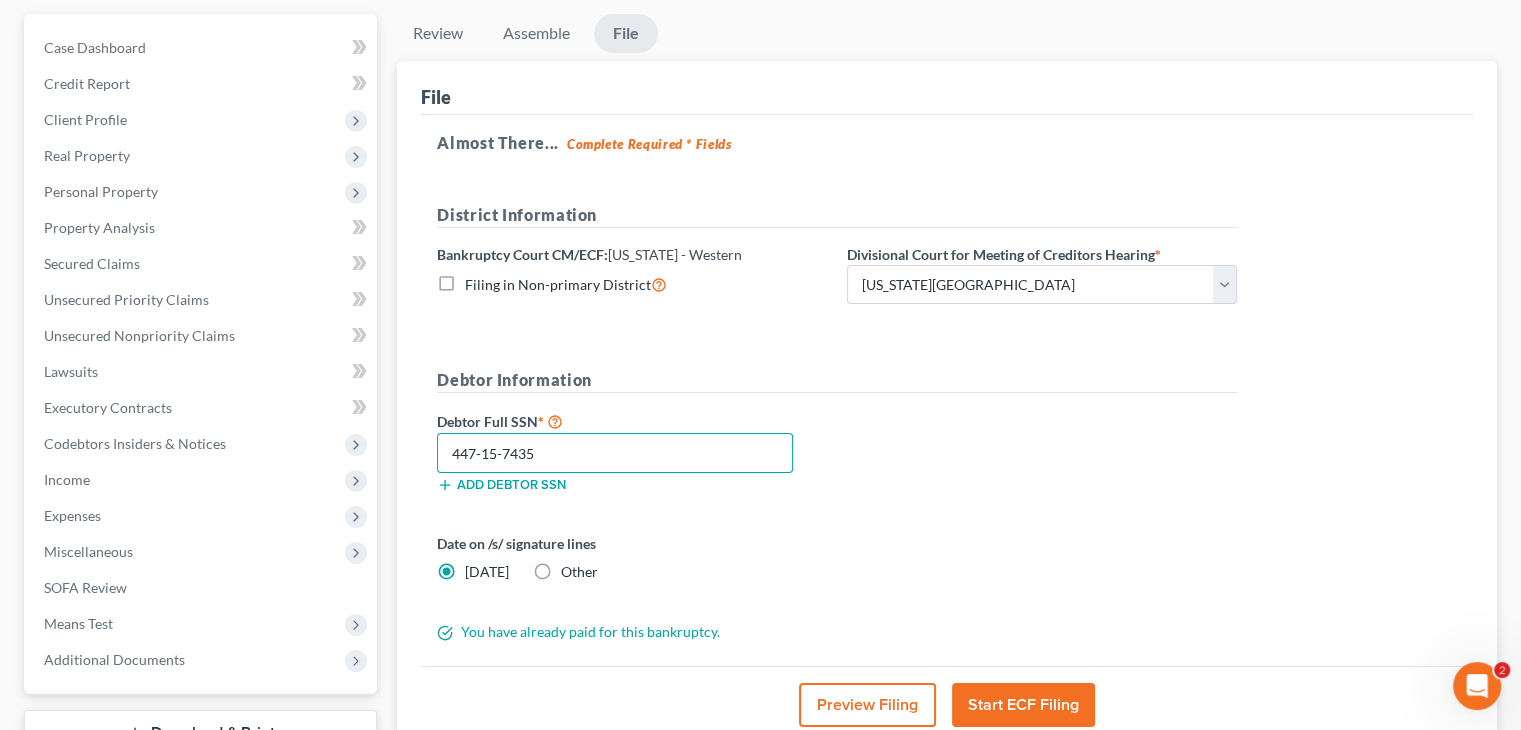 scroll, scrollTop: 185, scrollLeft: 0, axis: vertical 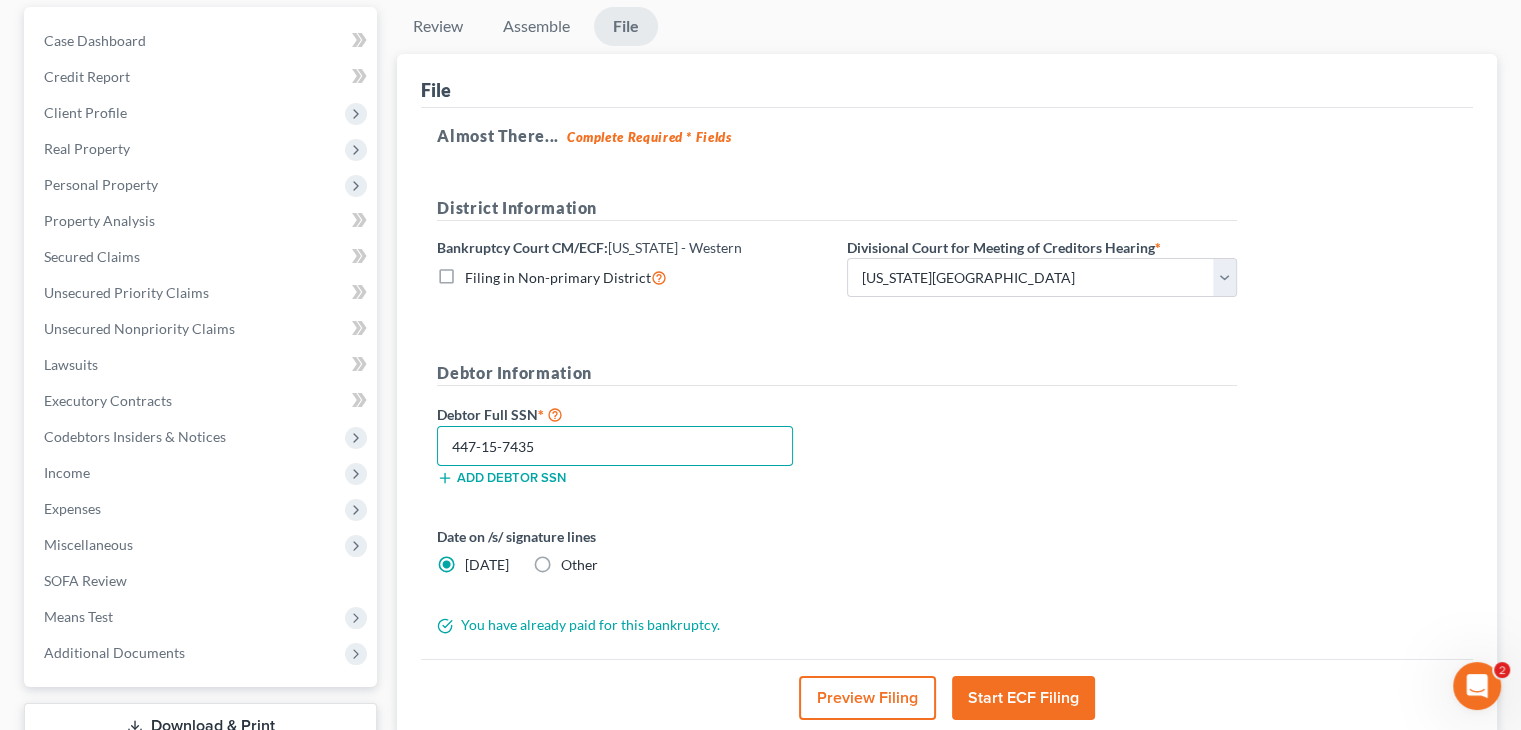type on "447-15-7435" 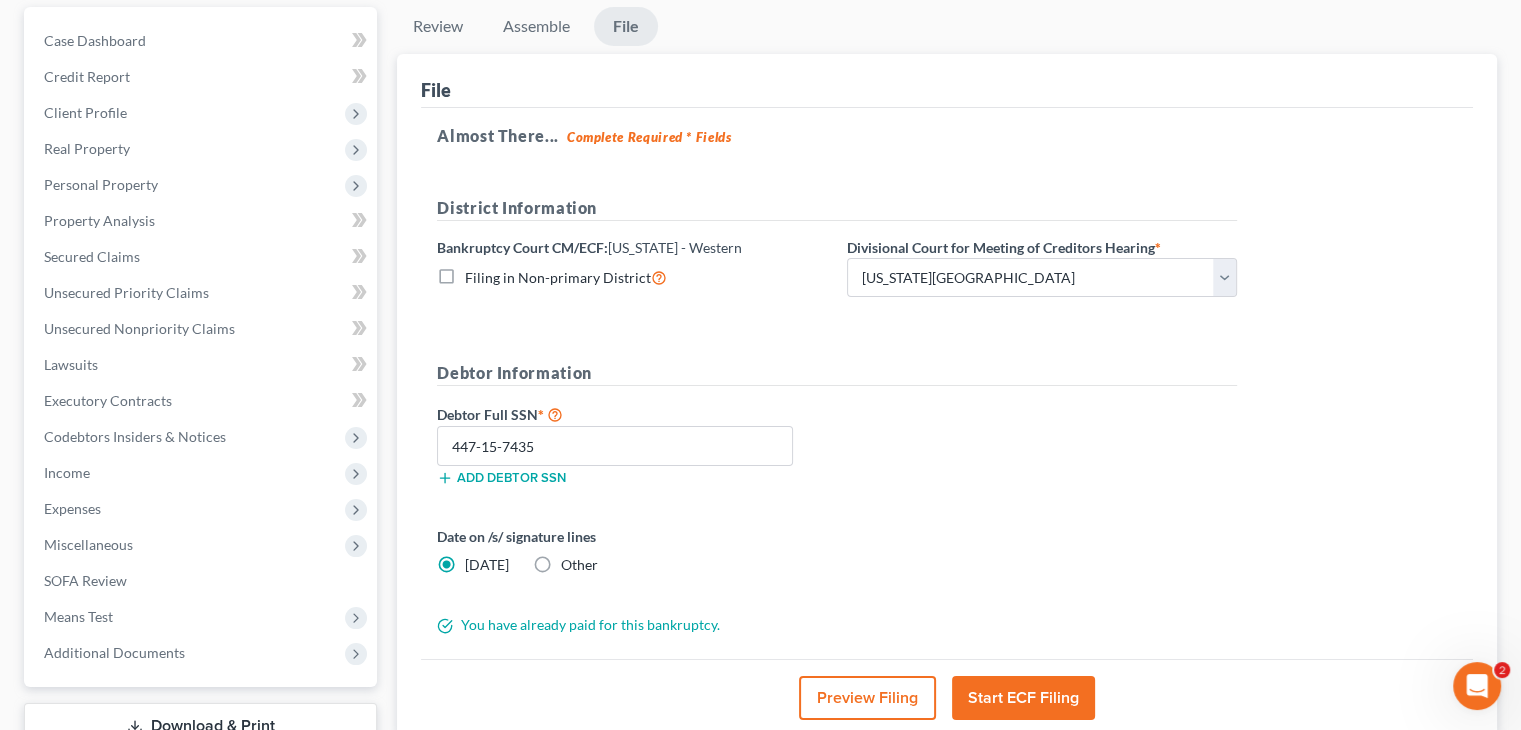 click on "Other" at bounding box center (579, 565) 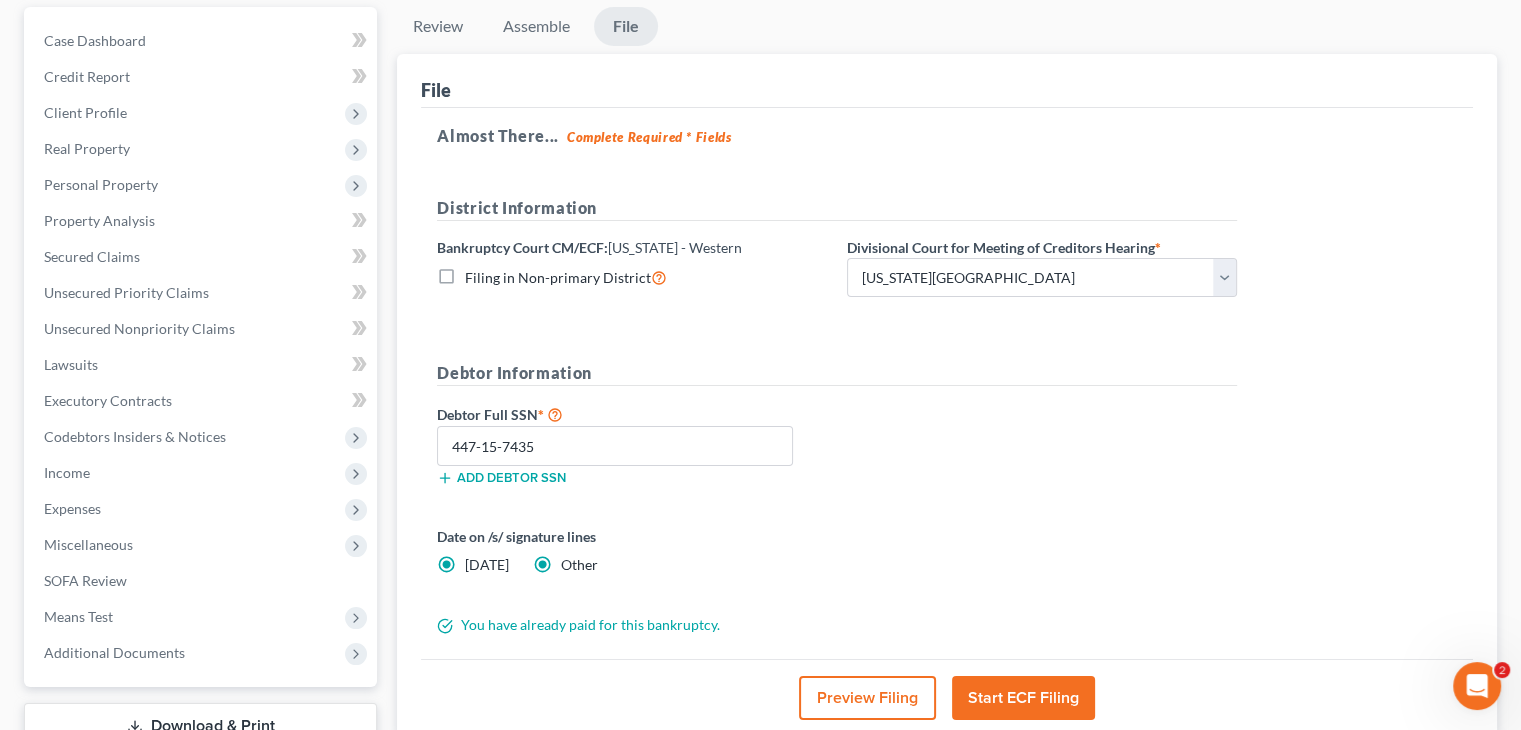 radio on "false" 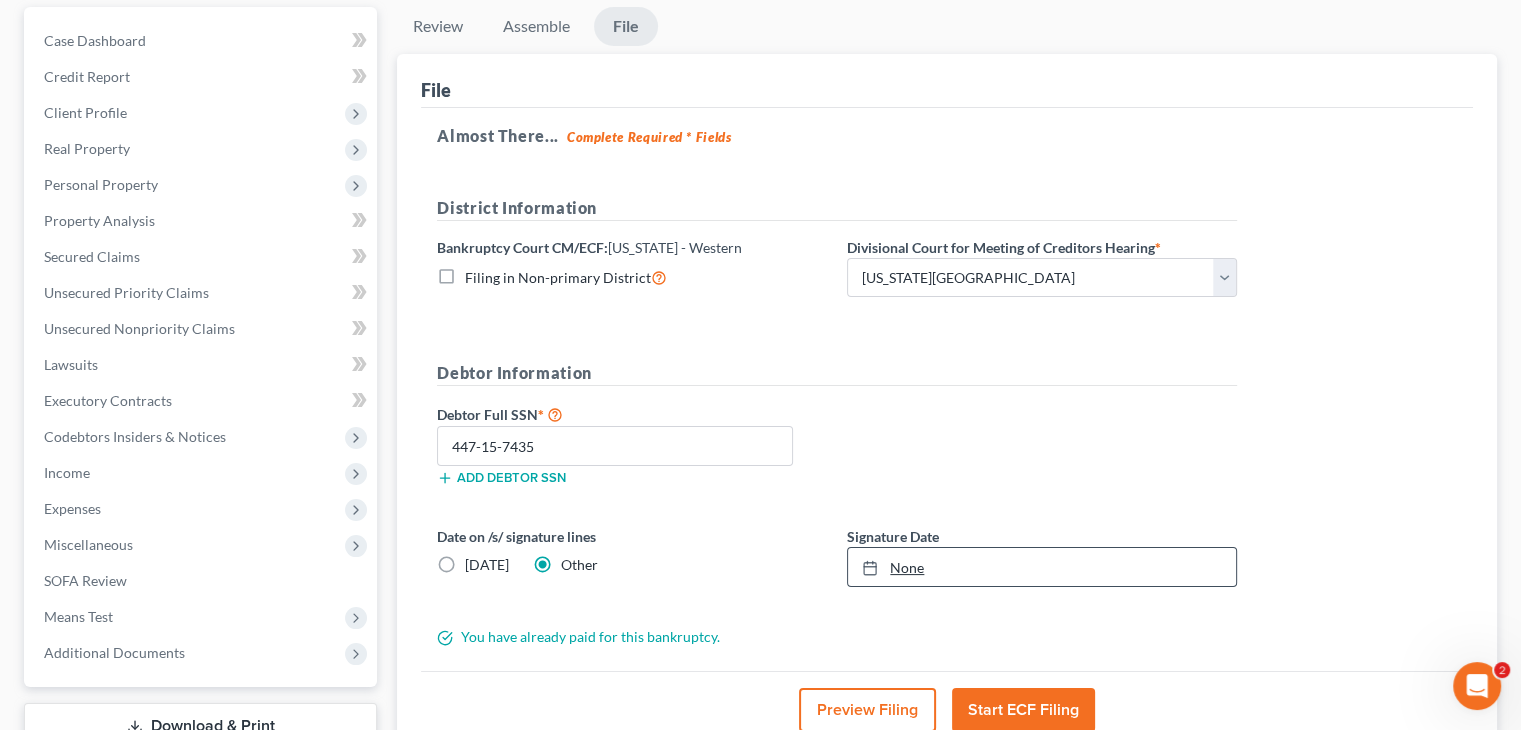 type on "7/10/2025" 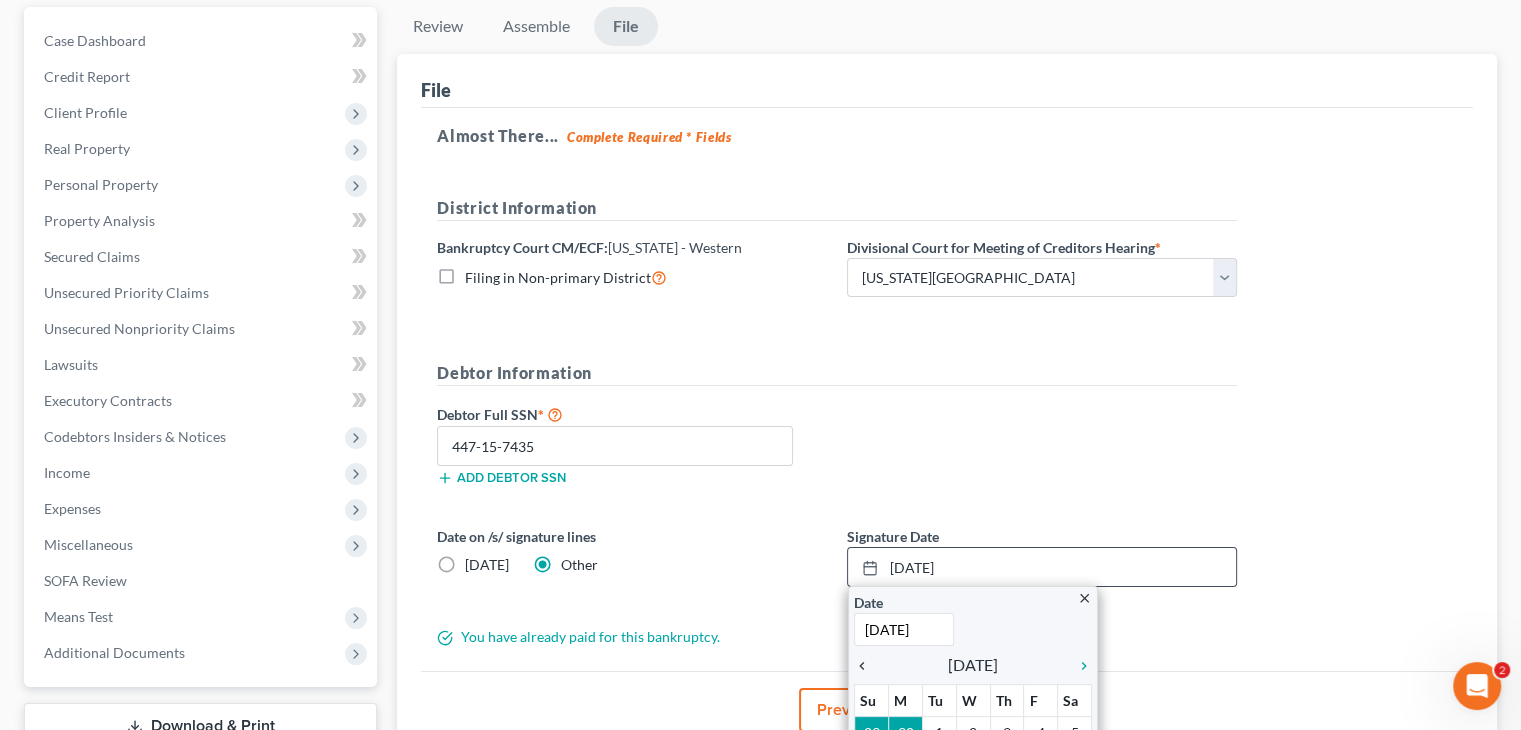 click on "chevron_left" at bounding box center [867, 666] 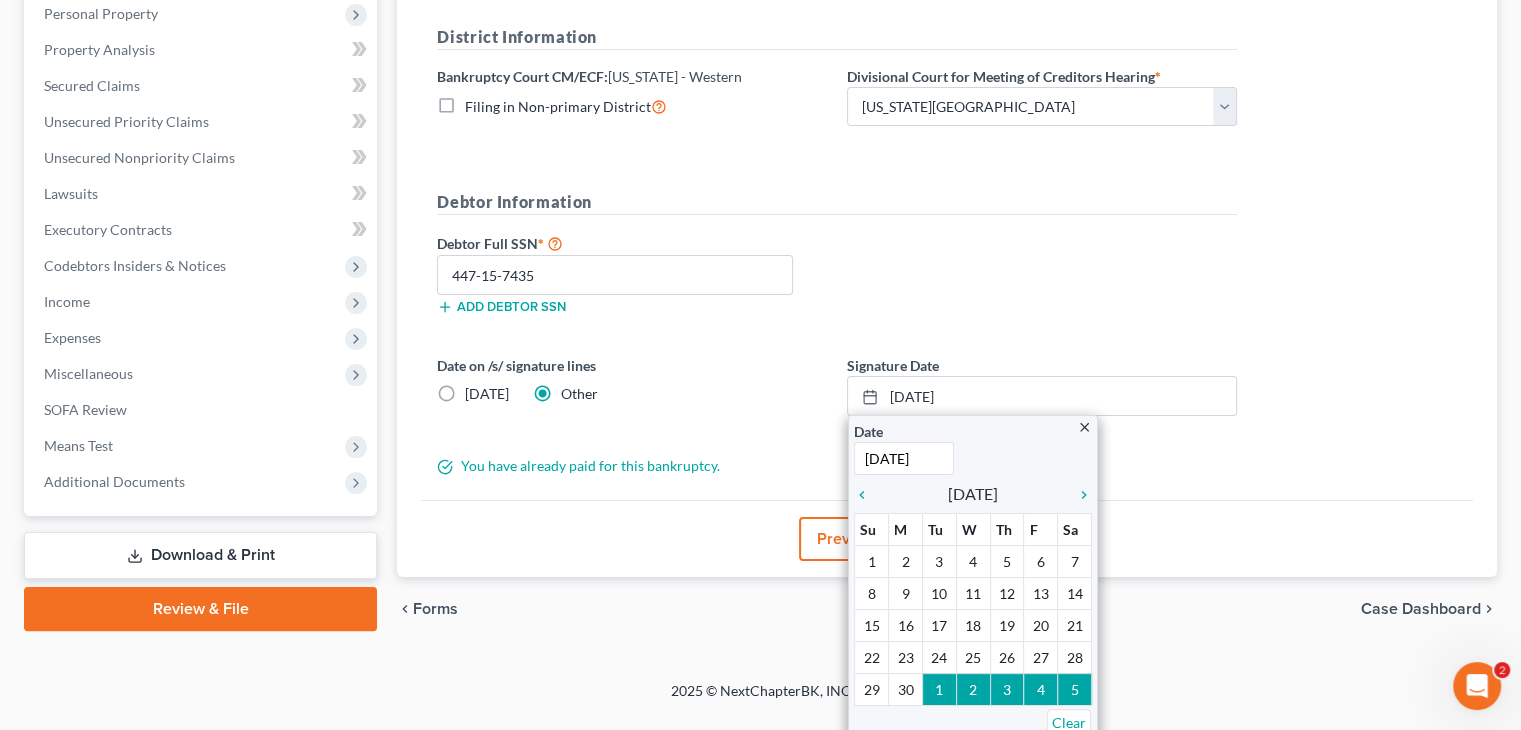 scroll, scrollTop: 364, scrollLeft: 0, axis: vertical 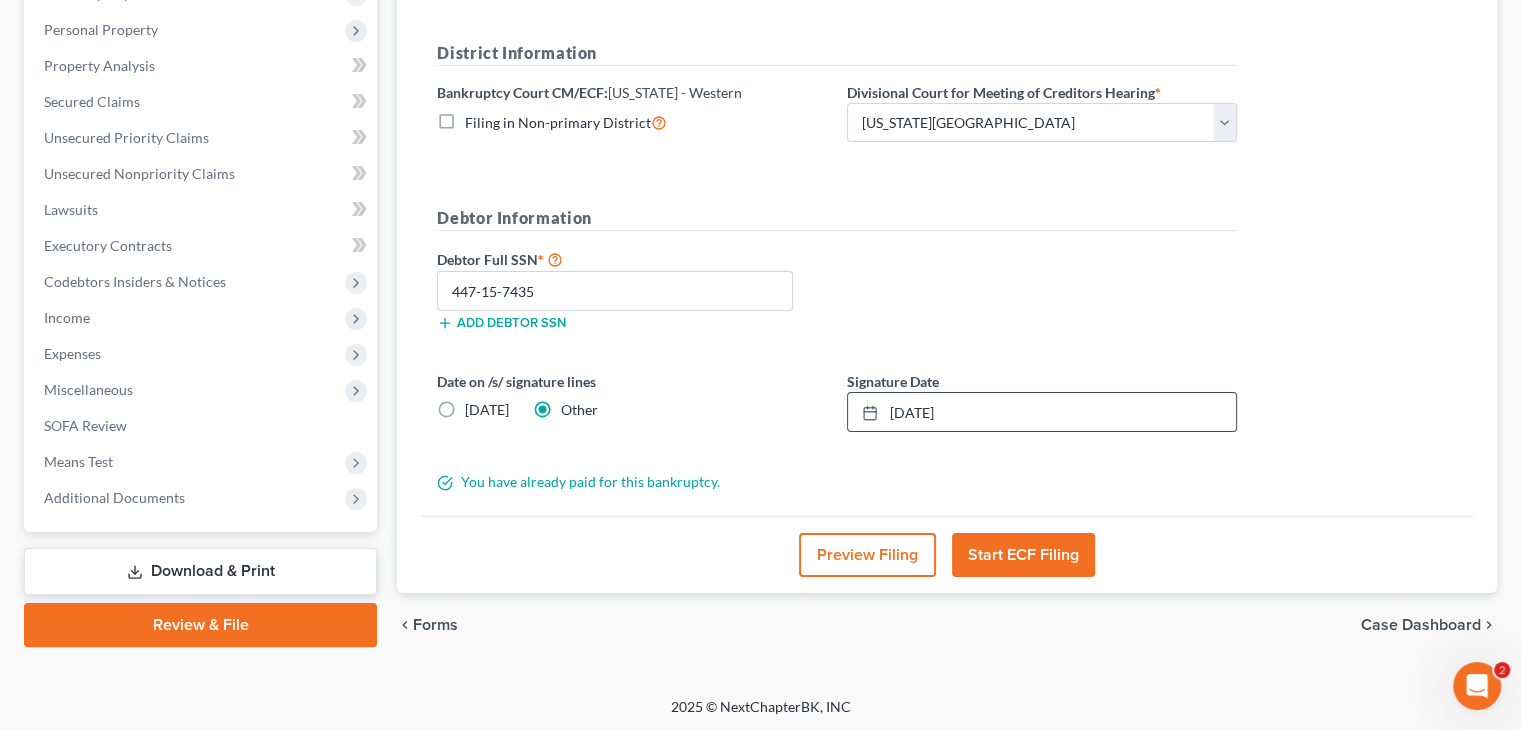 click on "Start ECF Filing" at bounding box center [1023, 555] 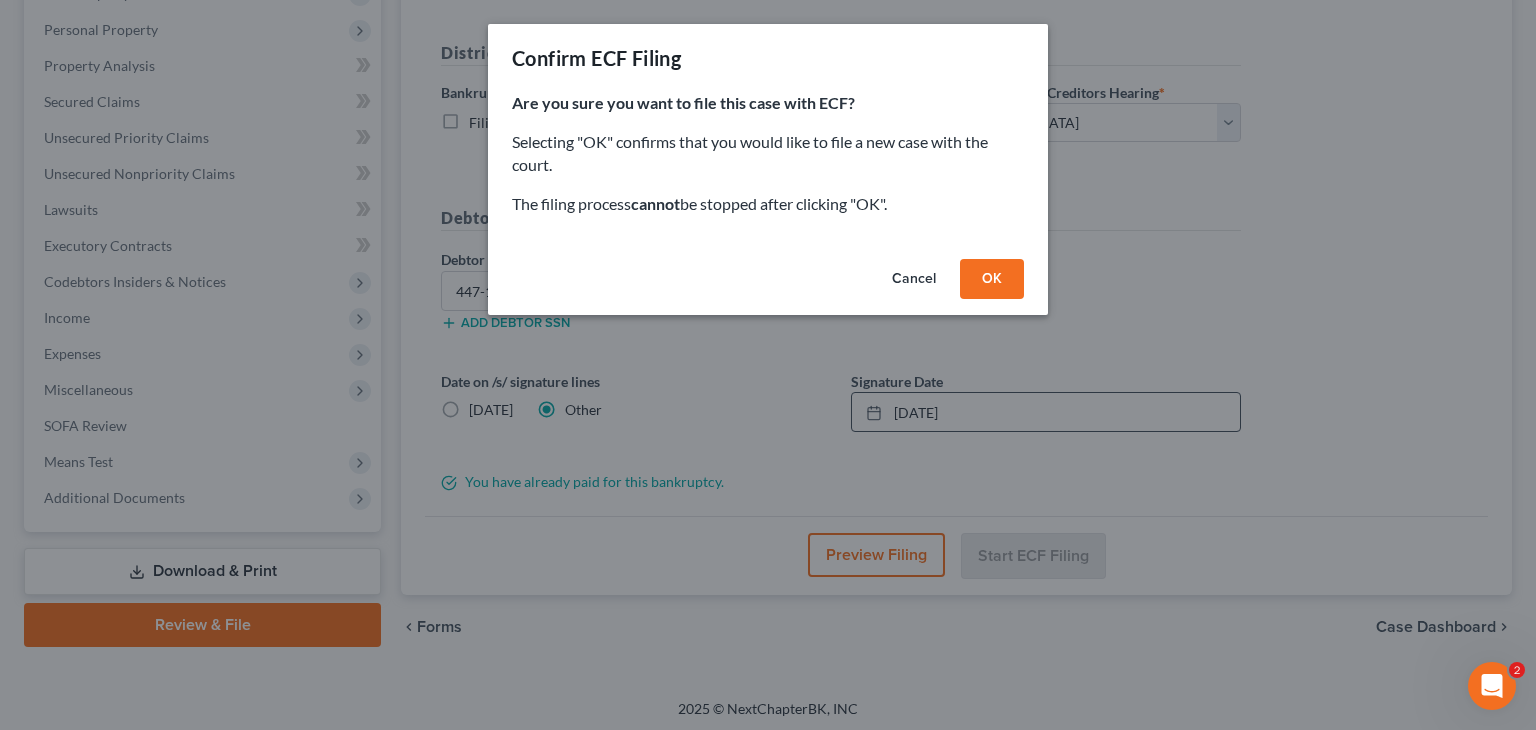 click on "OK" at bounding box center (992, 279) 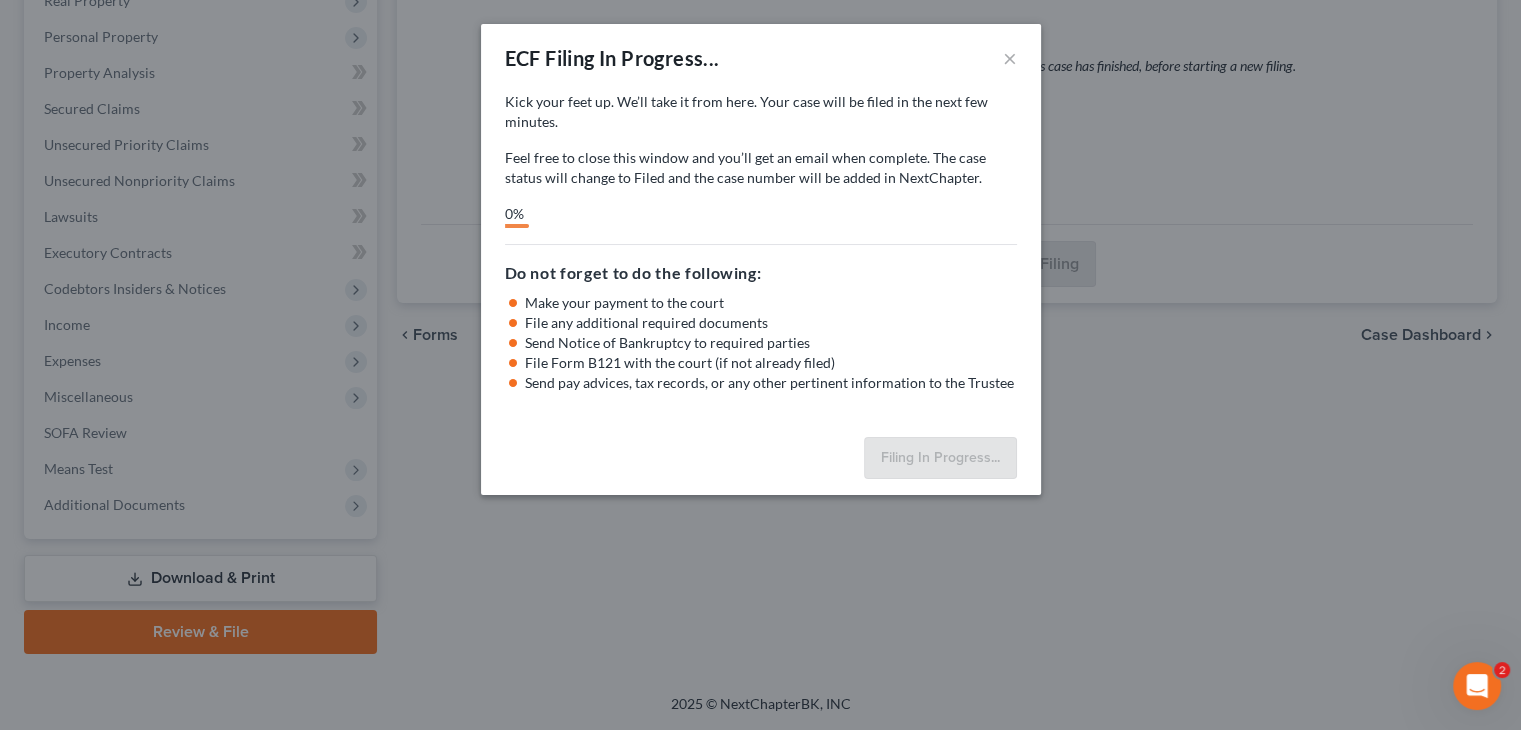 scroll, scrollTop: 332, scrollLeft: 0, axis: vertical 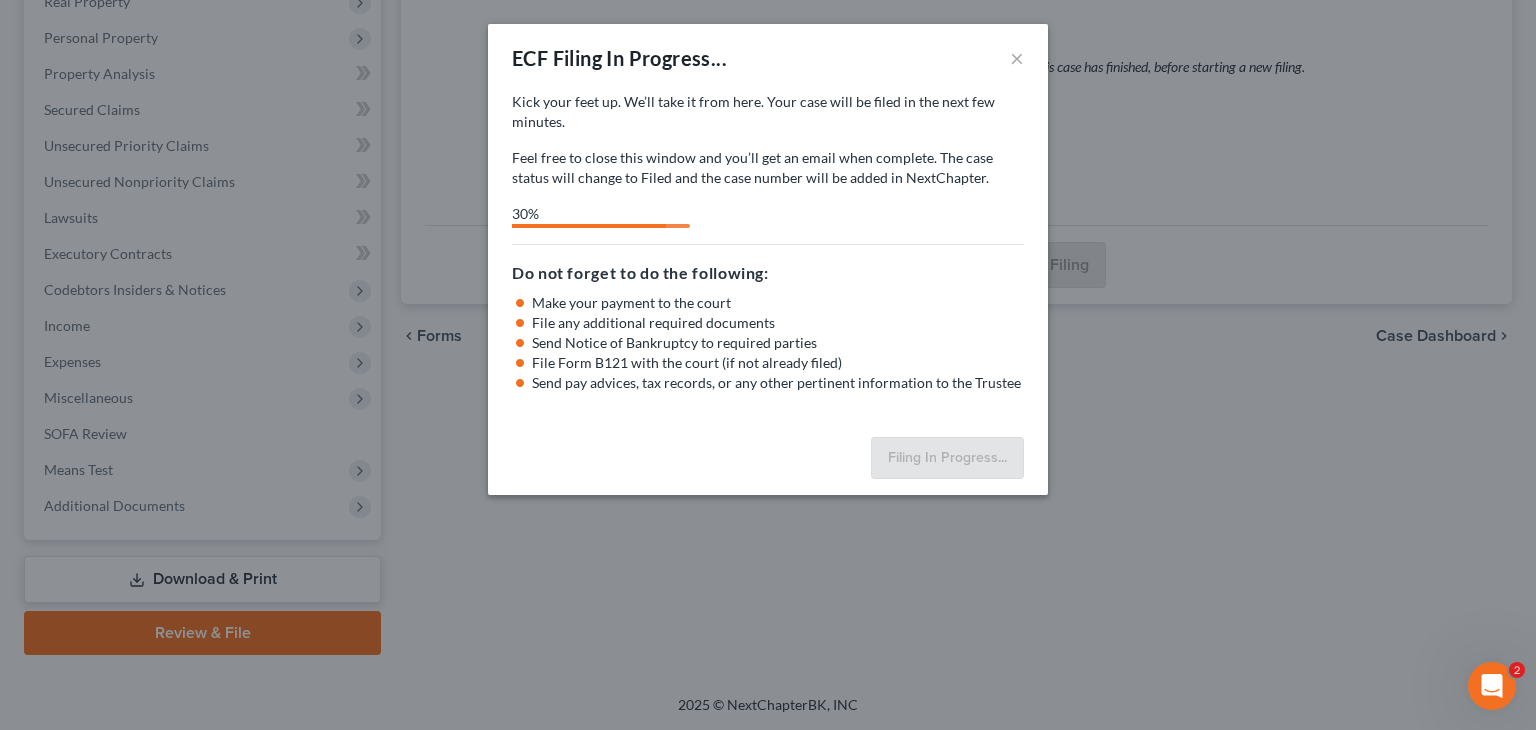 select on "0" 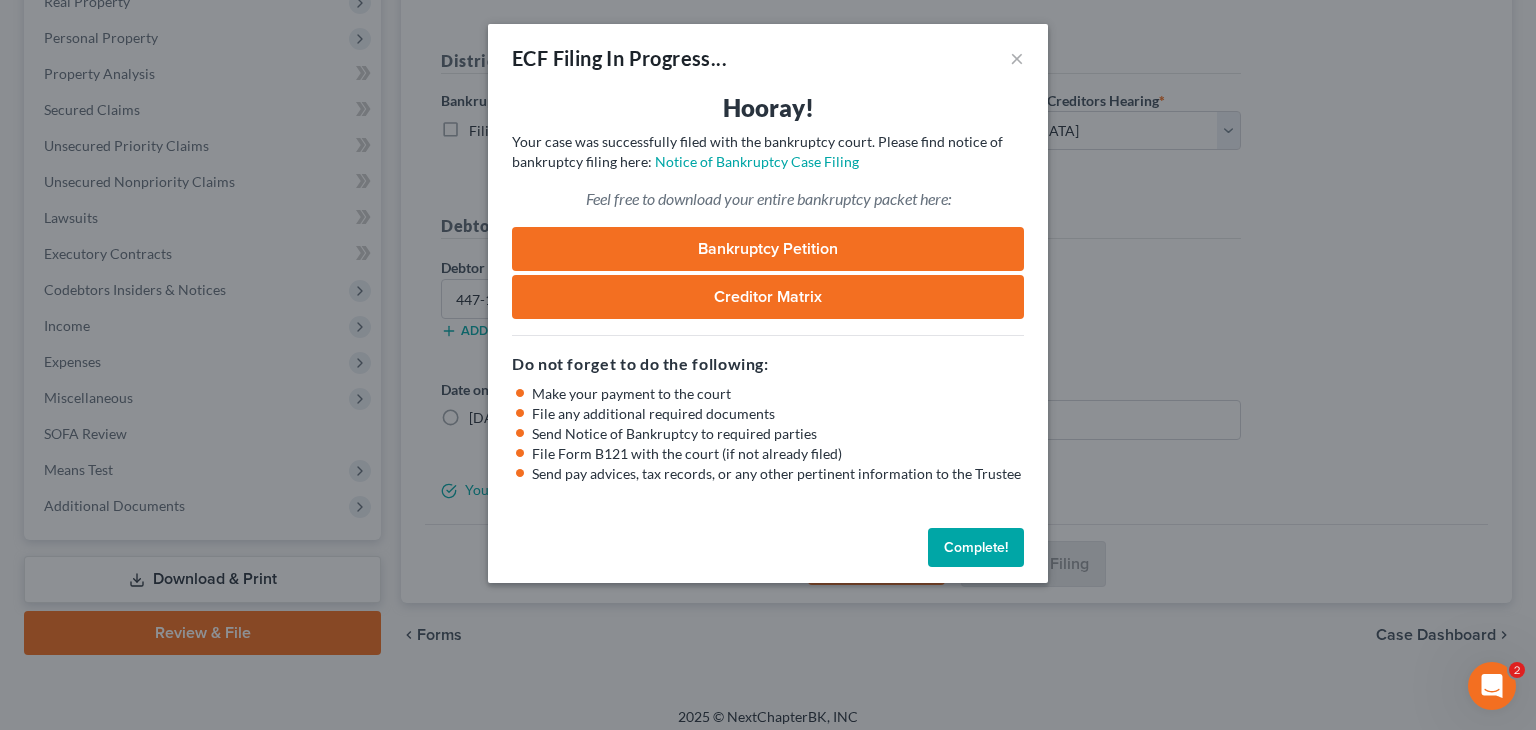 click on "Complete!" at bounding box center (976, 548) 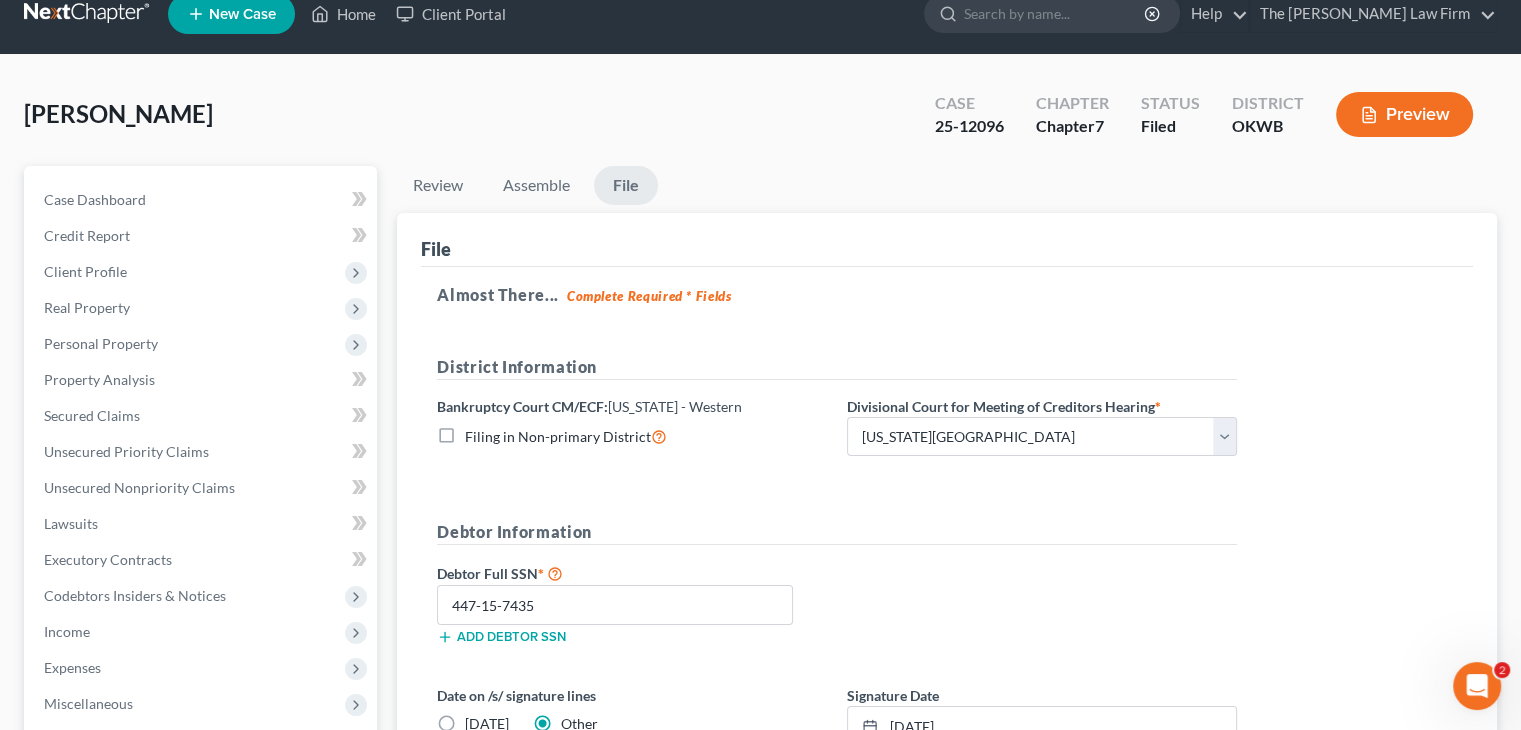 scroll, scrollTop: 0, scrollLeft: 0, axis: both 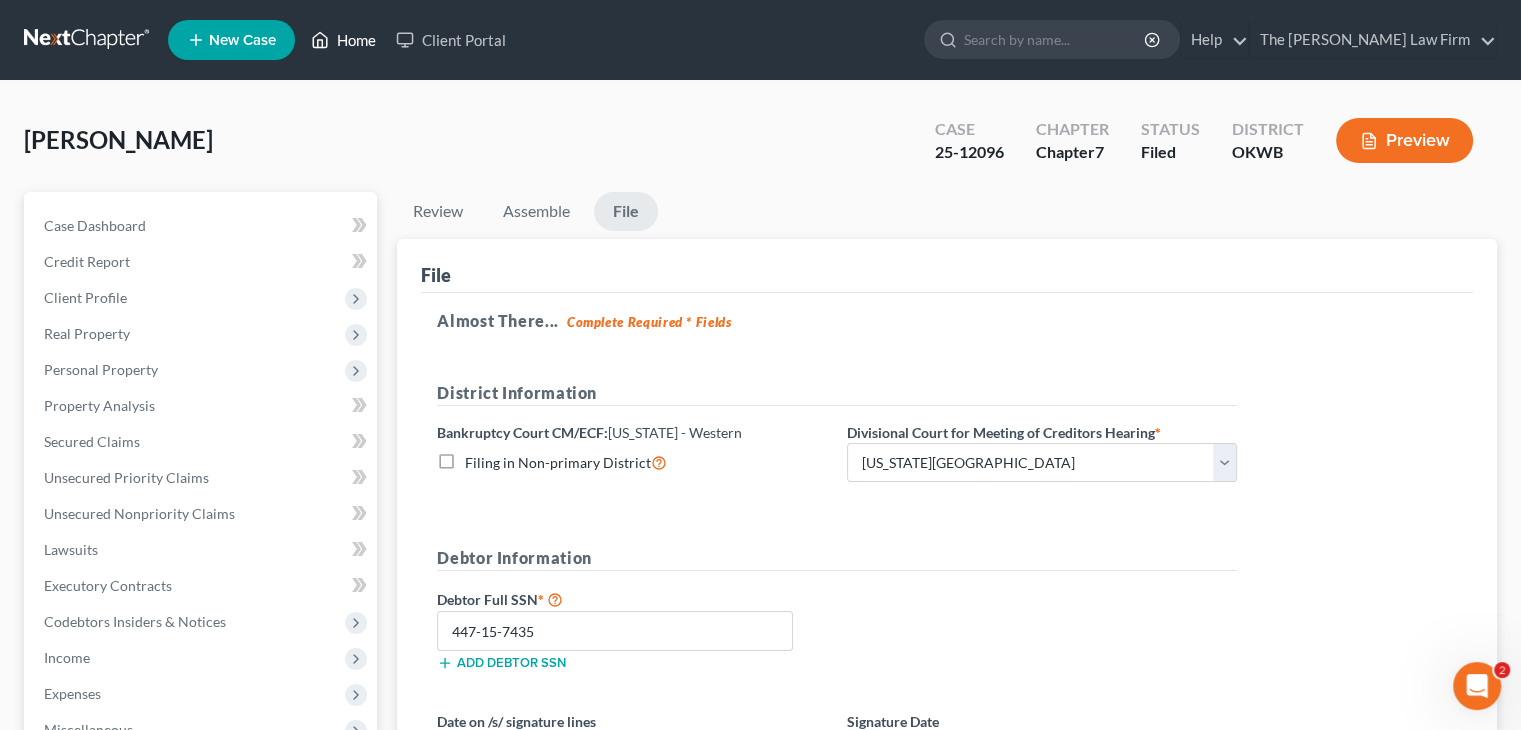 click on "Home" at bounding box center (343, 40) 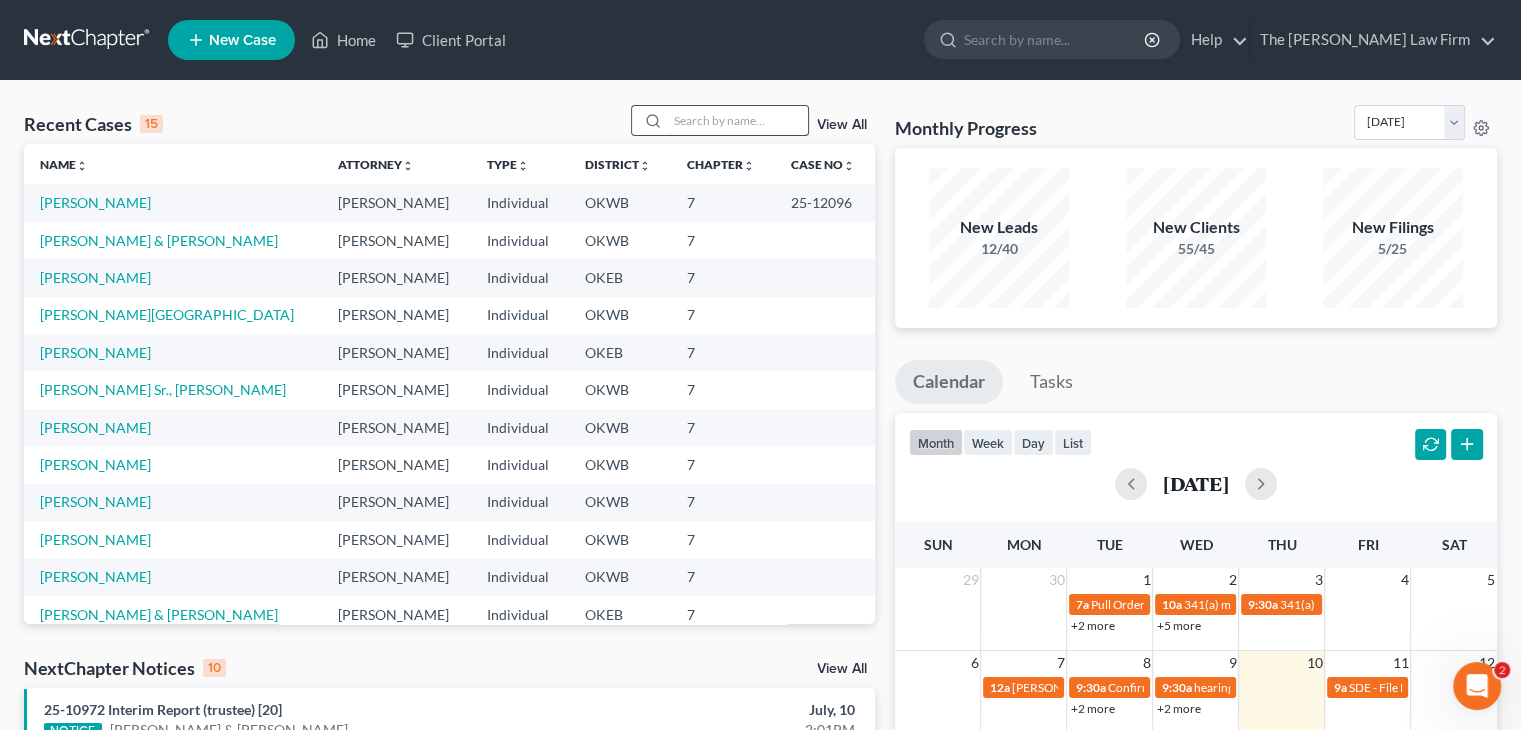 click at bounding box center (738, 120) 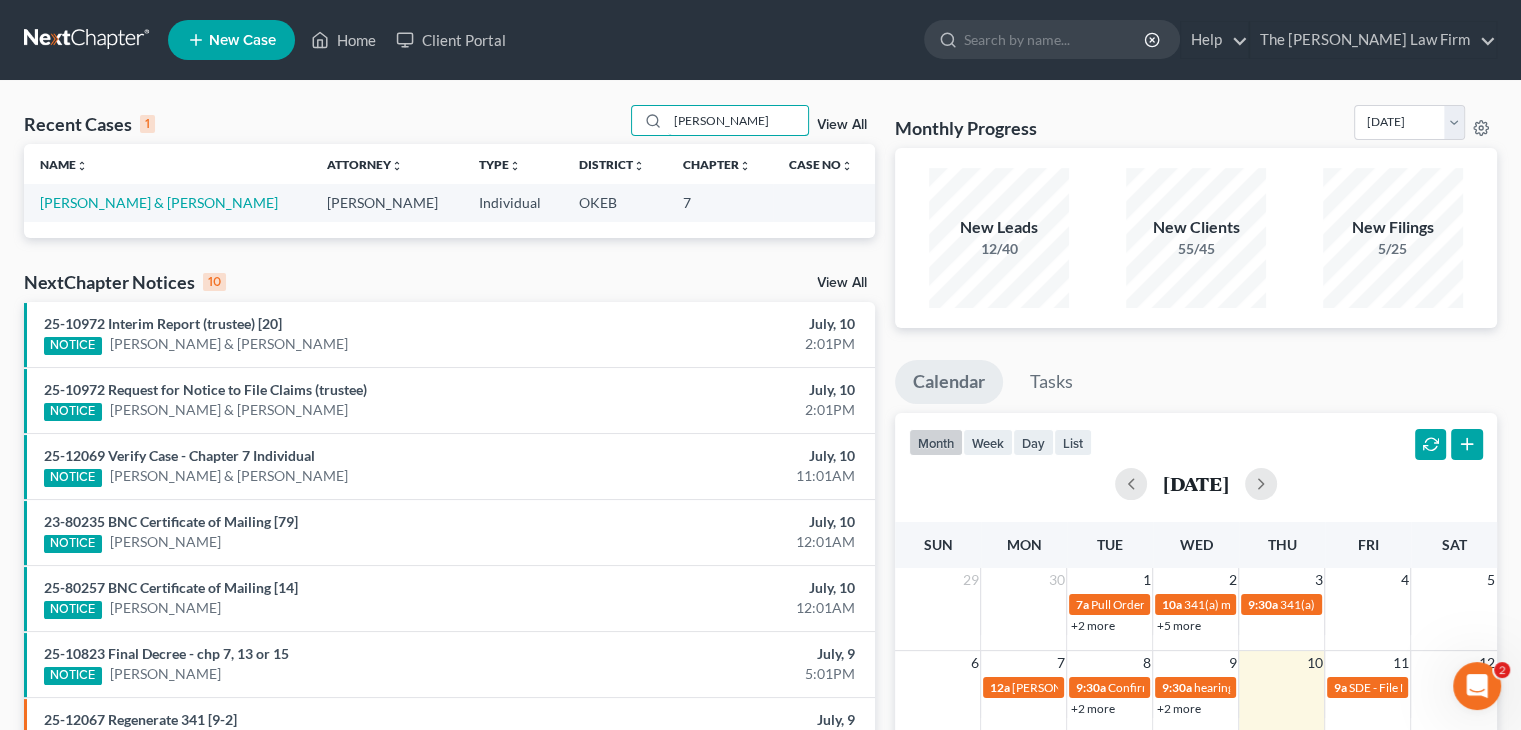 type on "hendrickson" 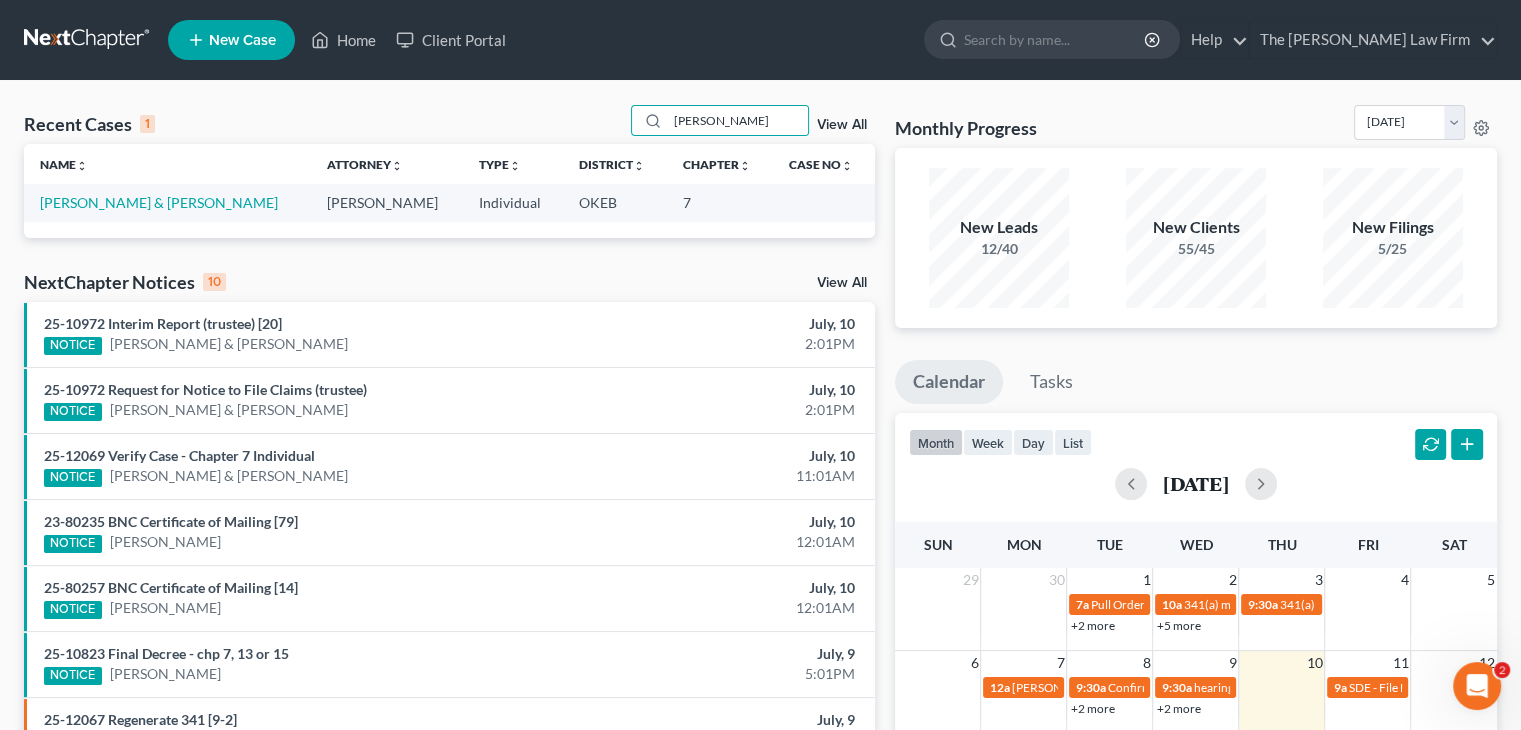 click on "Hendrickson, James & Misty" at bounding box center (167, 202) 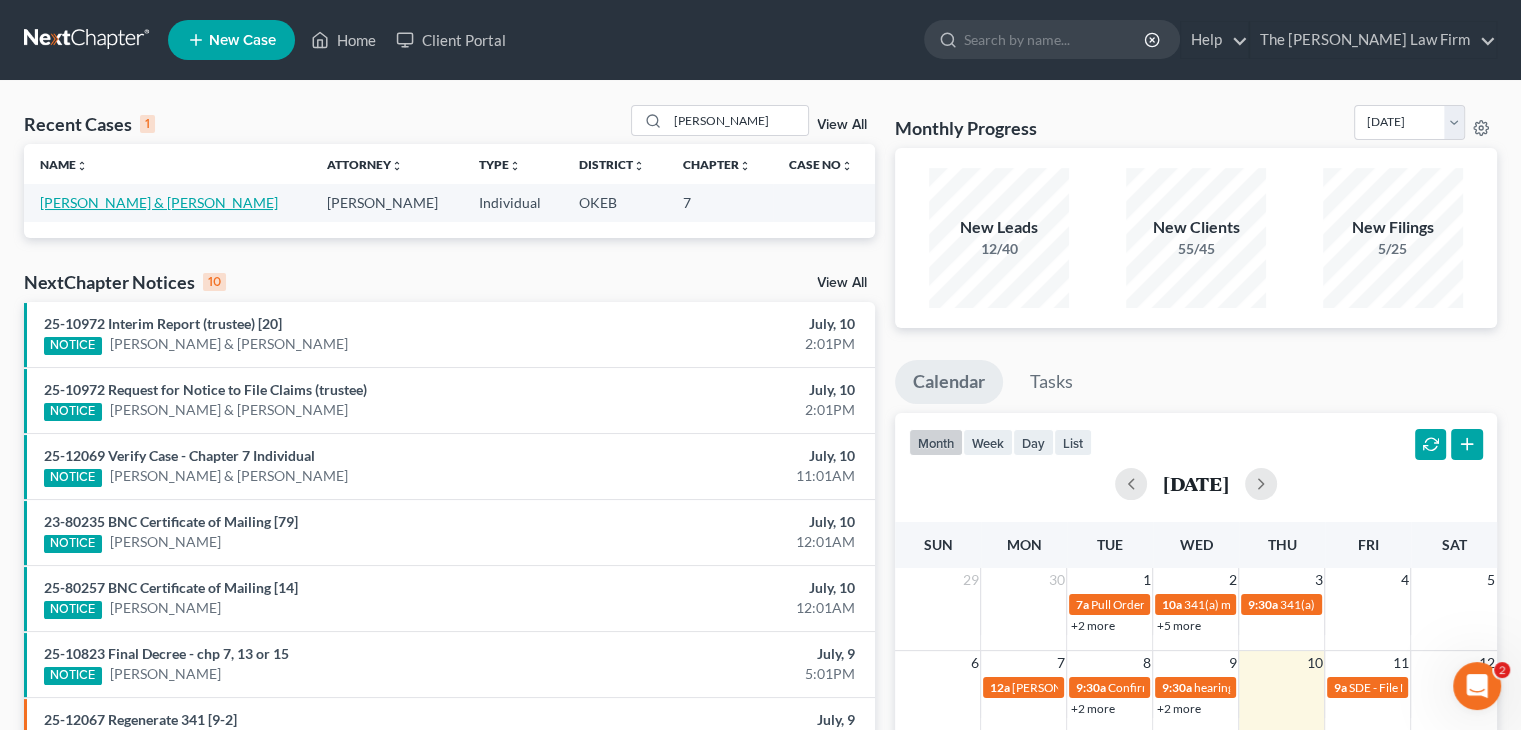 click on "Hendrickson, James & Misty" at bounding box center [159, 202] 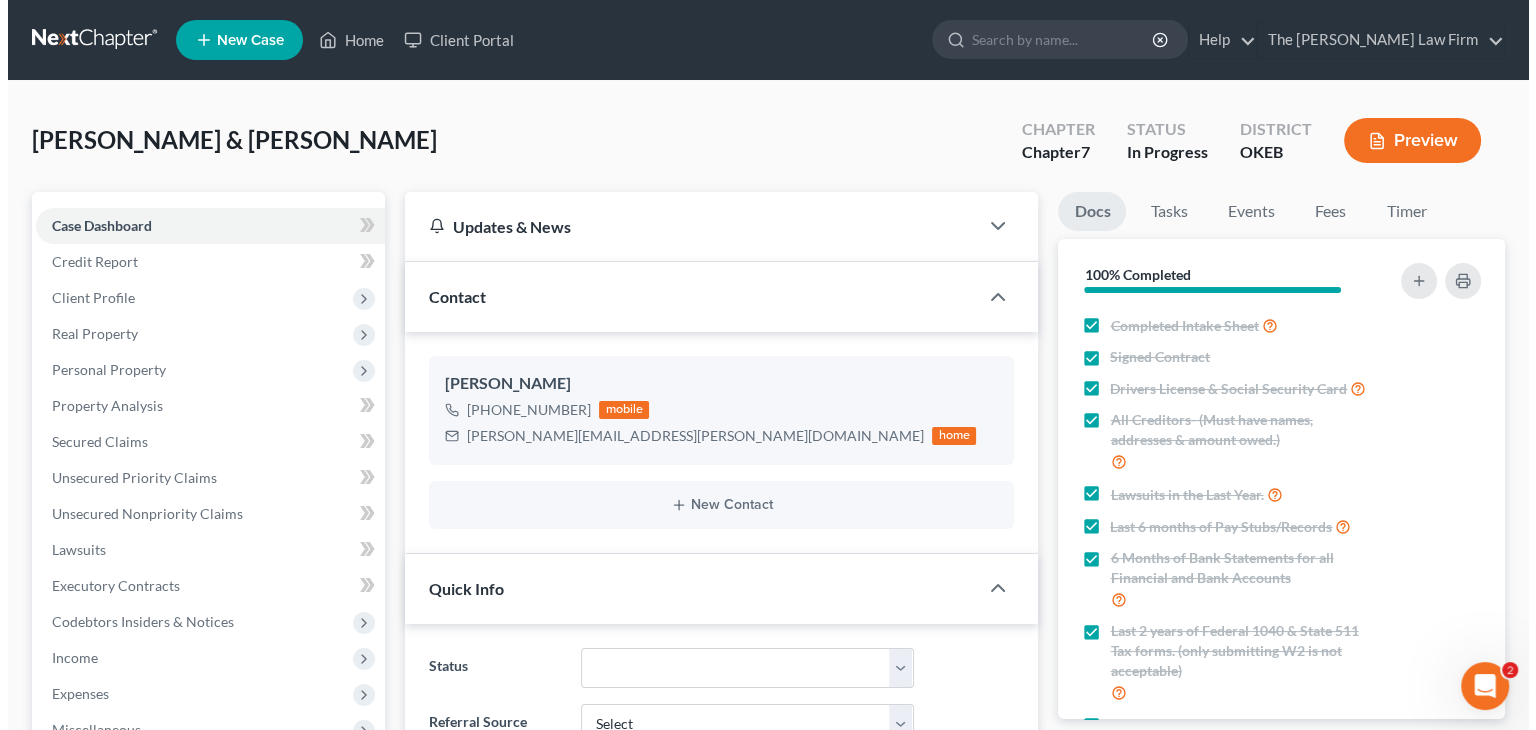 scroll, scrollTop: 862, scrollLeft: 0, axis: vertical 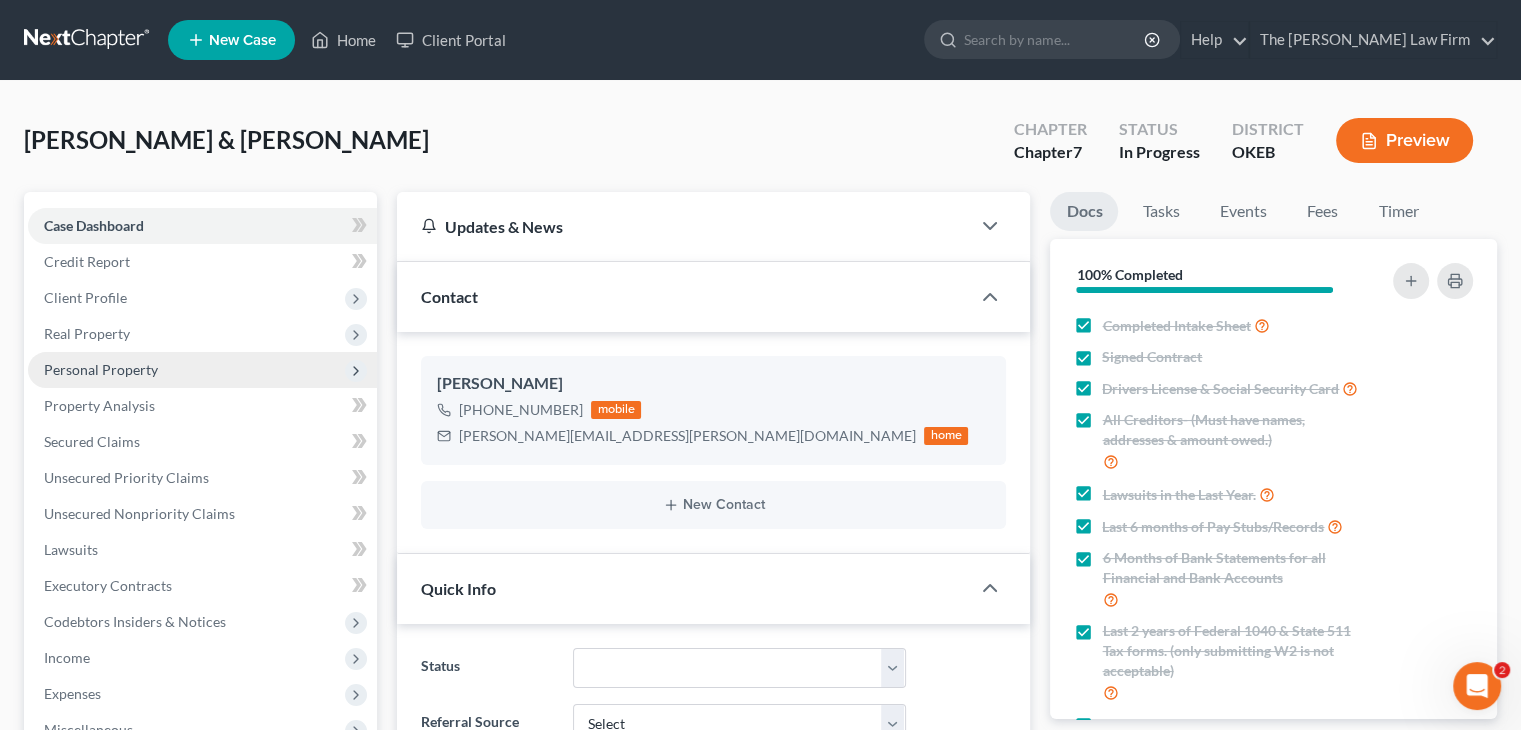 click on "Personal Property" at bounding box center (101, 369) 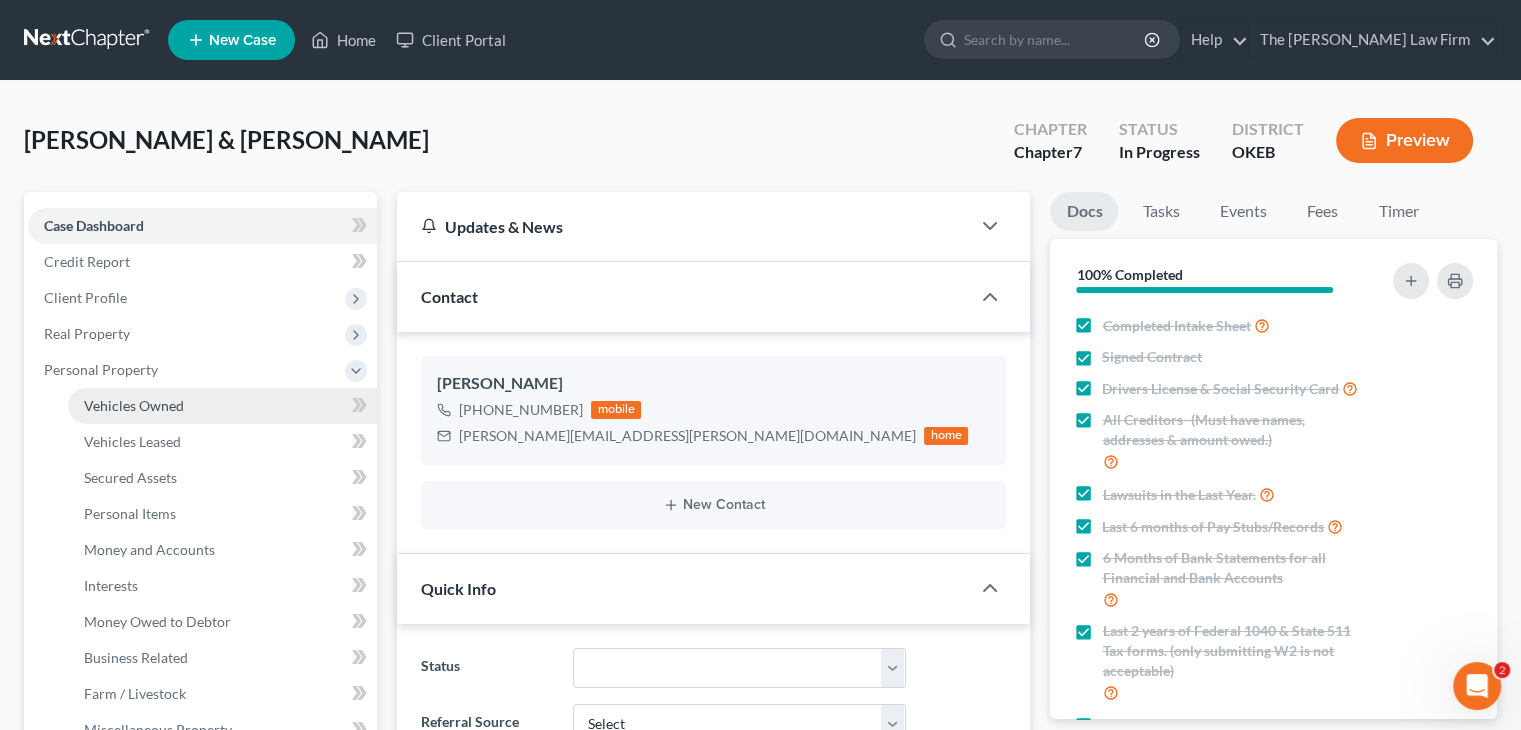 click on "Vehicles Owned" at bounding box center (134, 405) 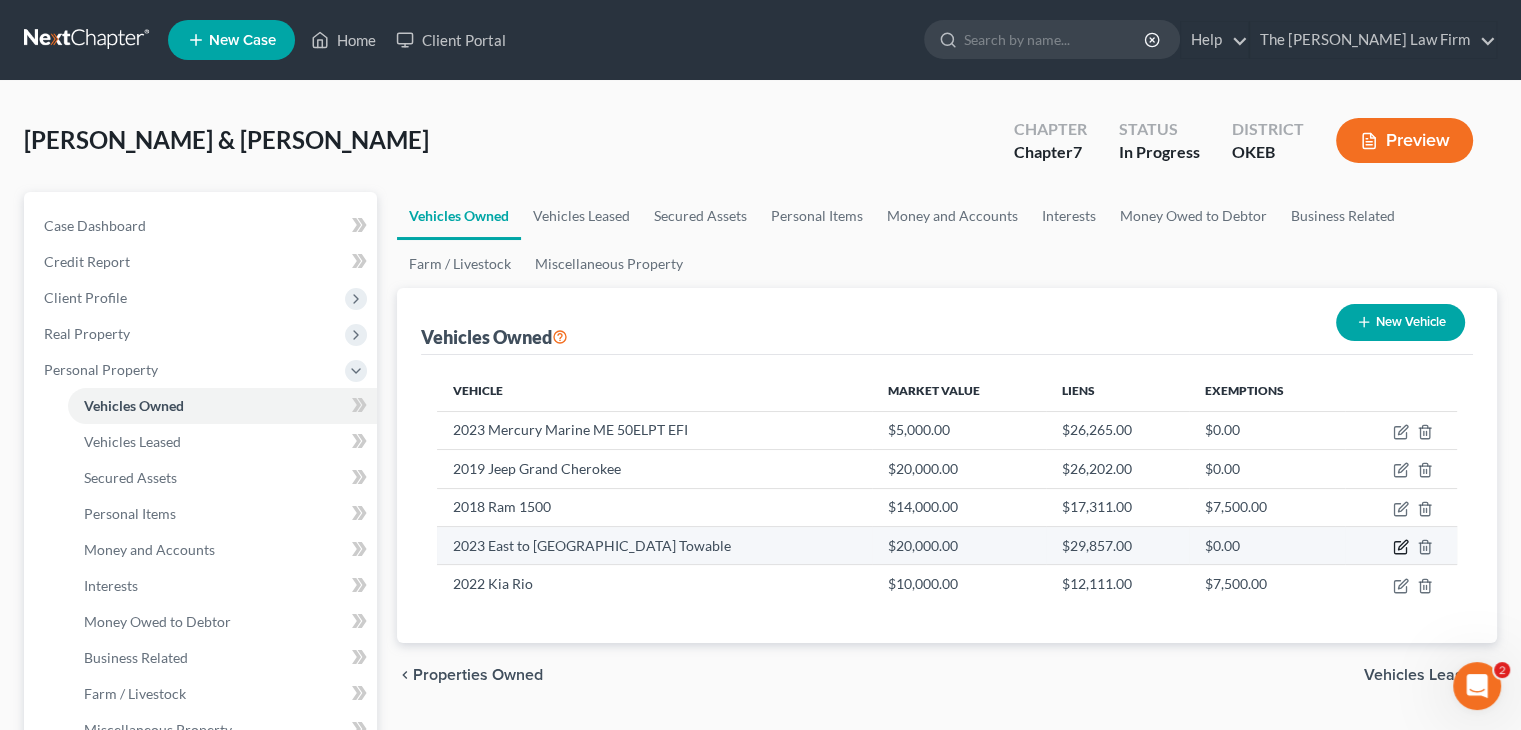 click 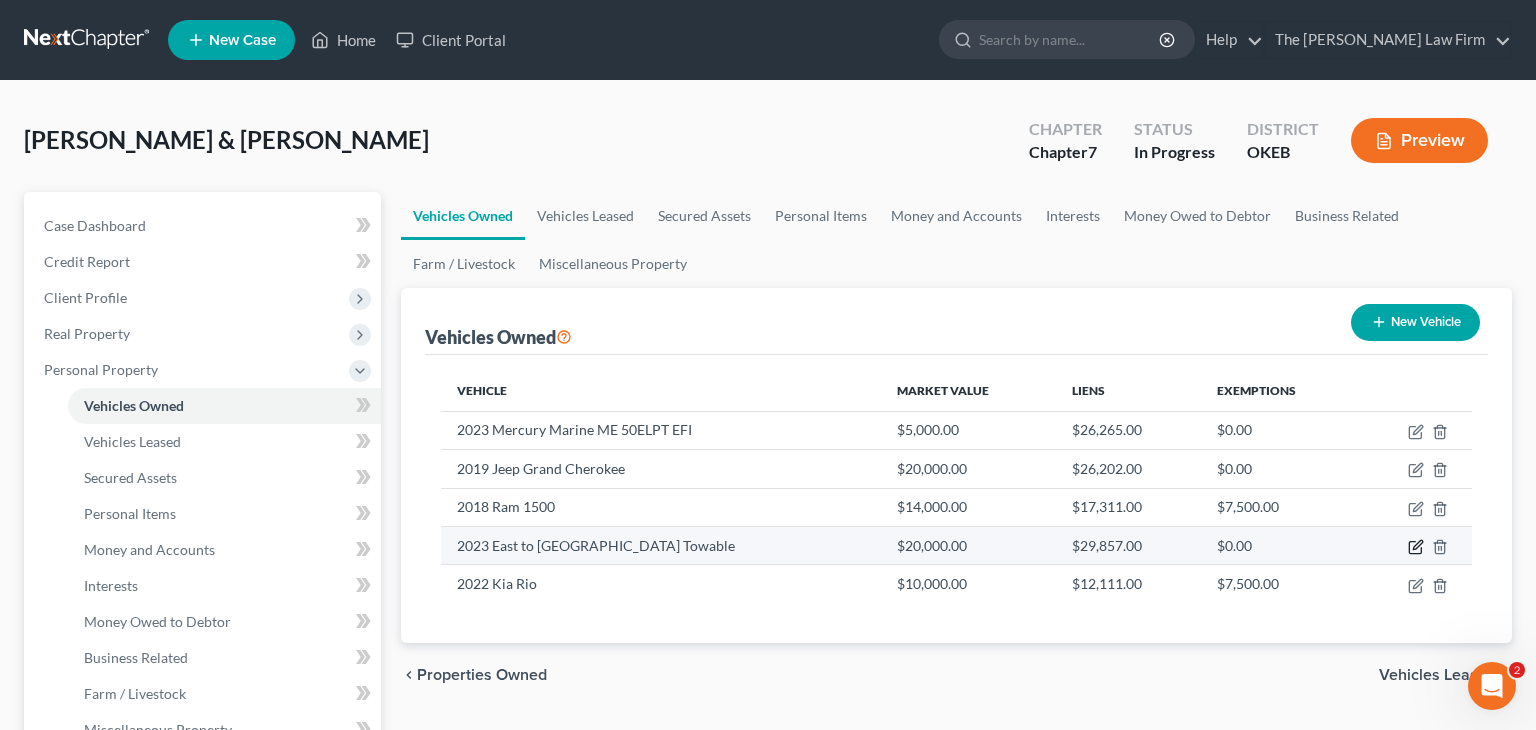 select on "7" 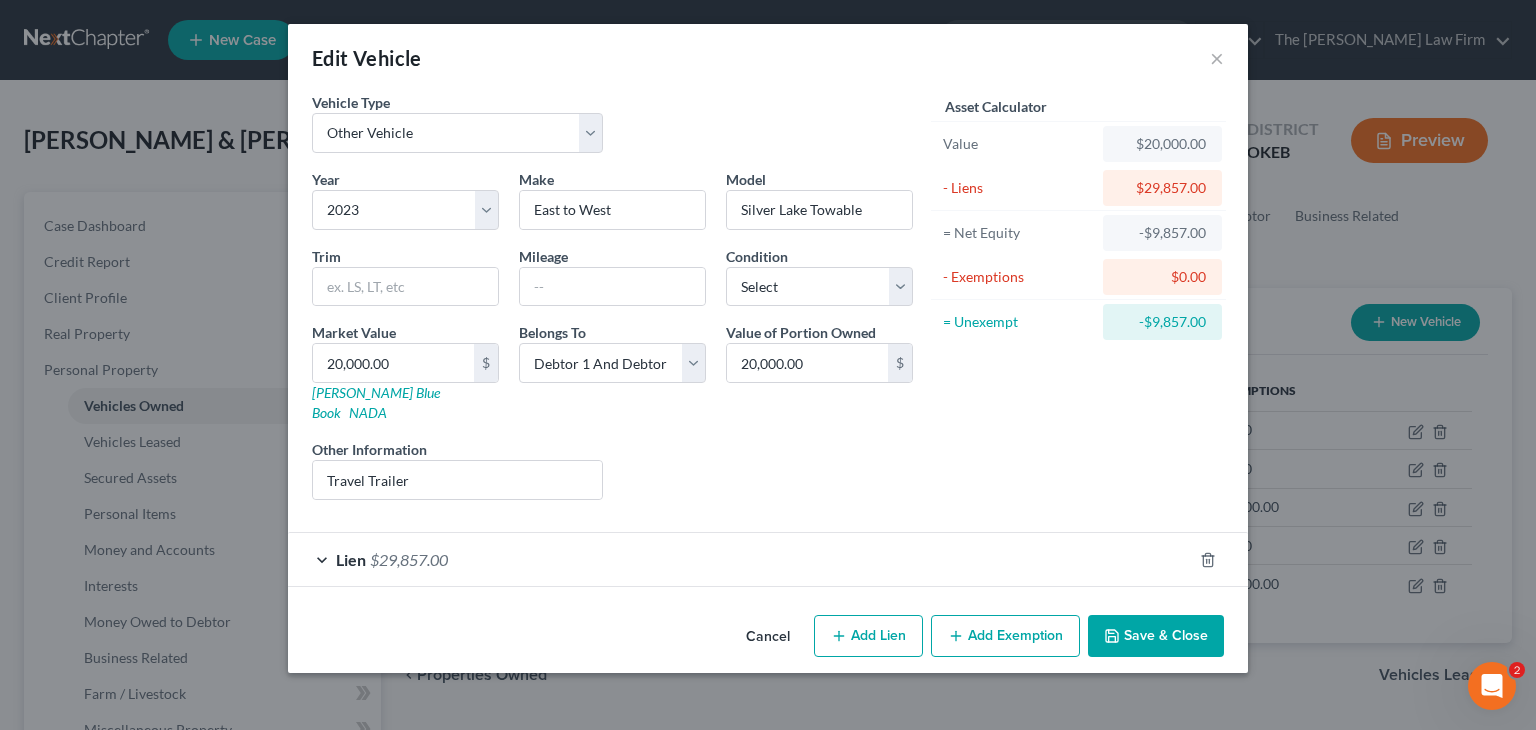 click on "Lien $29,857.00" at bounding box center [740, 559] 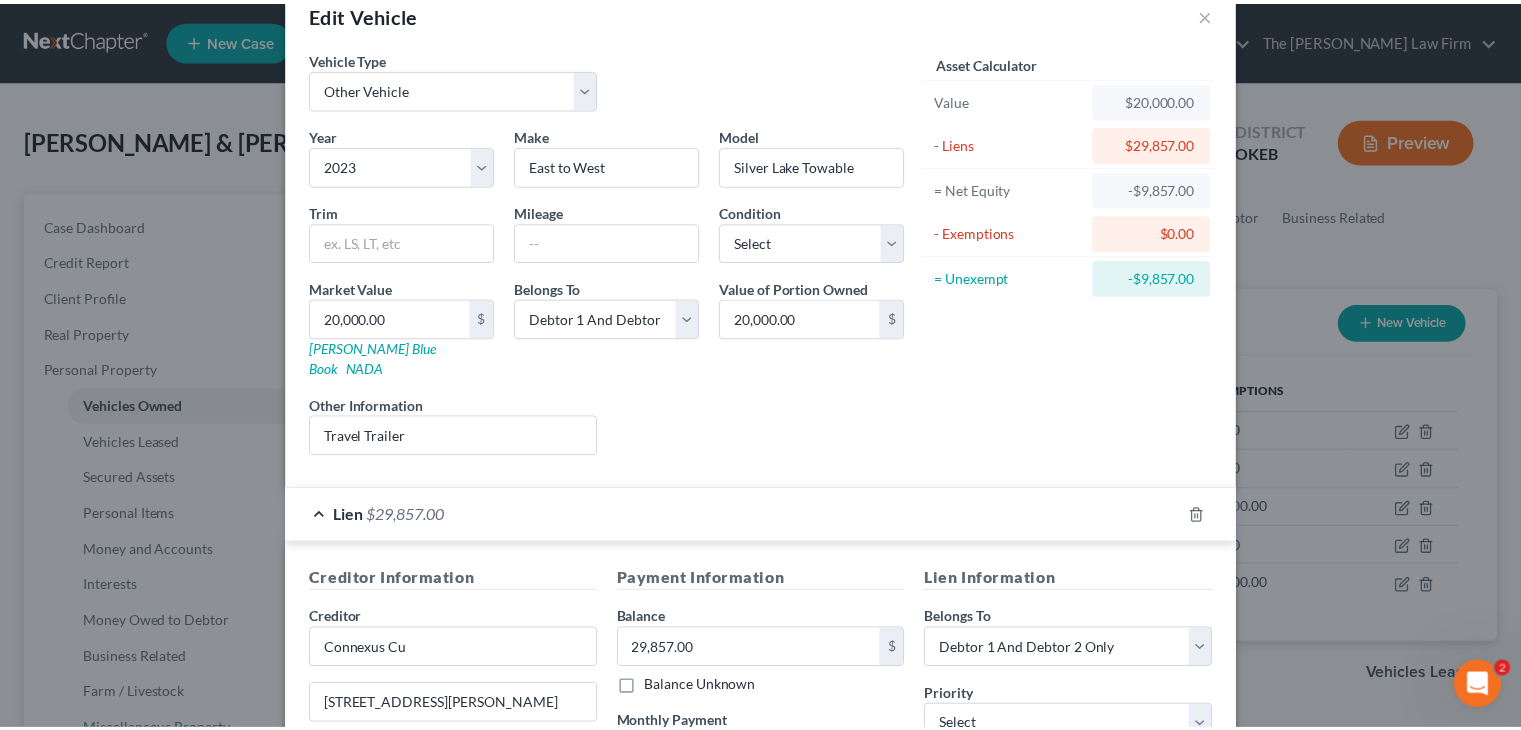 scroll, scrollTop: 0, scrollLeft: 0, axis: both 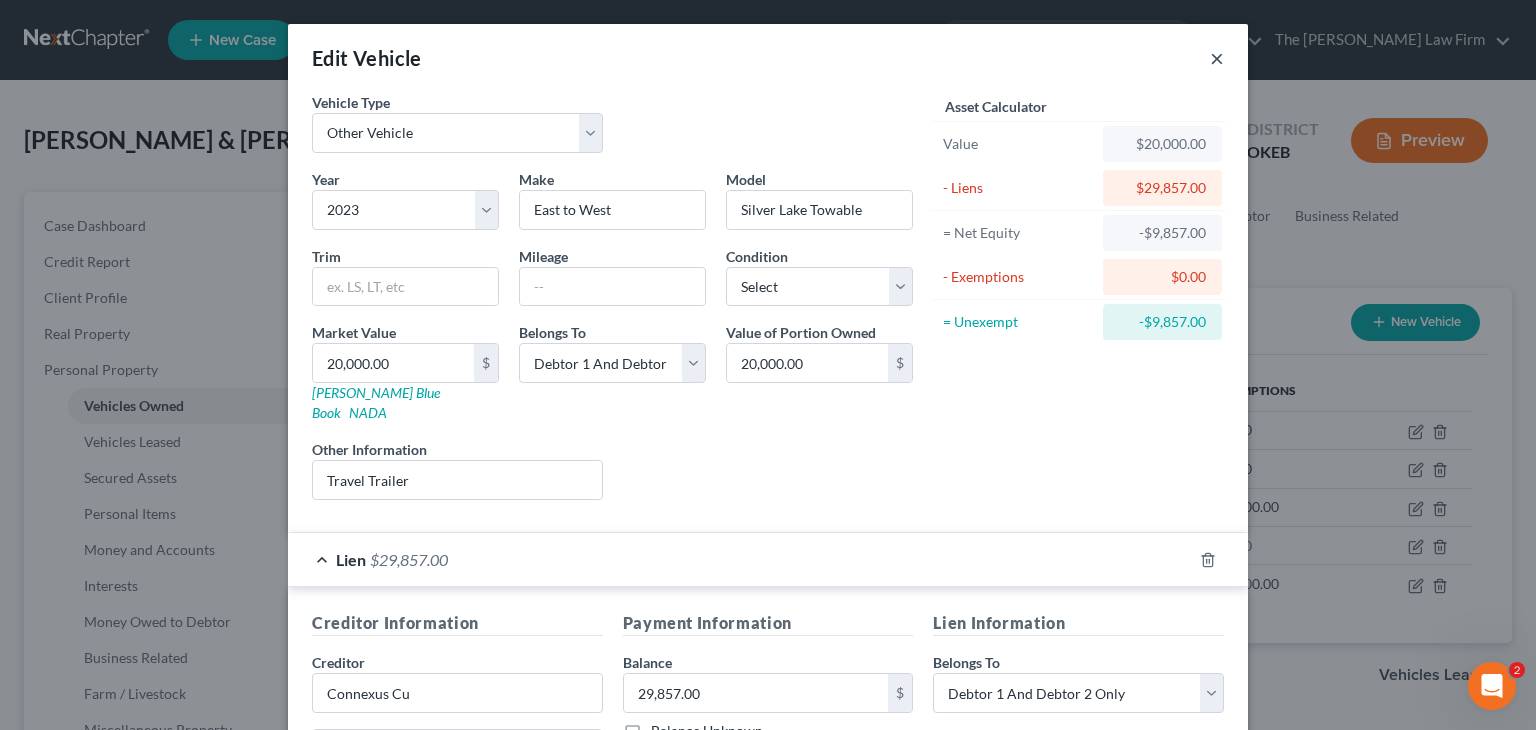 click on "×" at bounding box center [1217, 58] 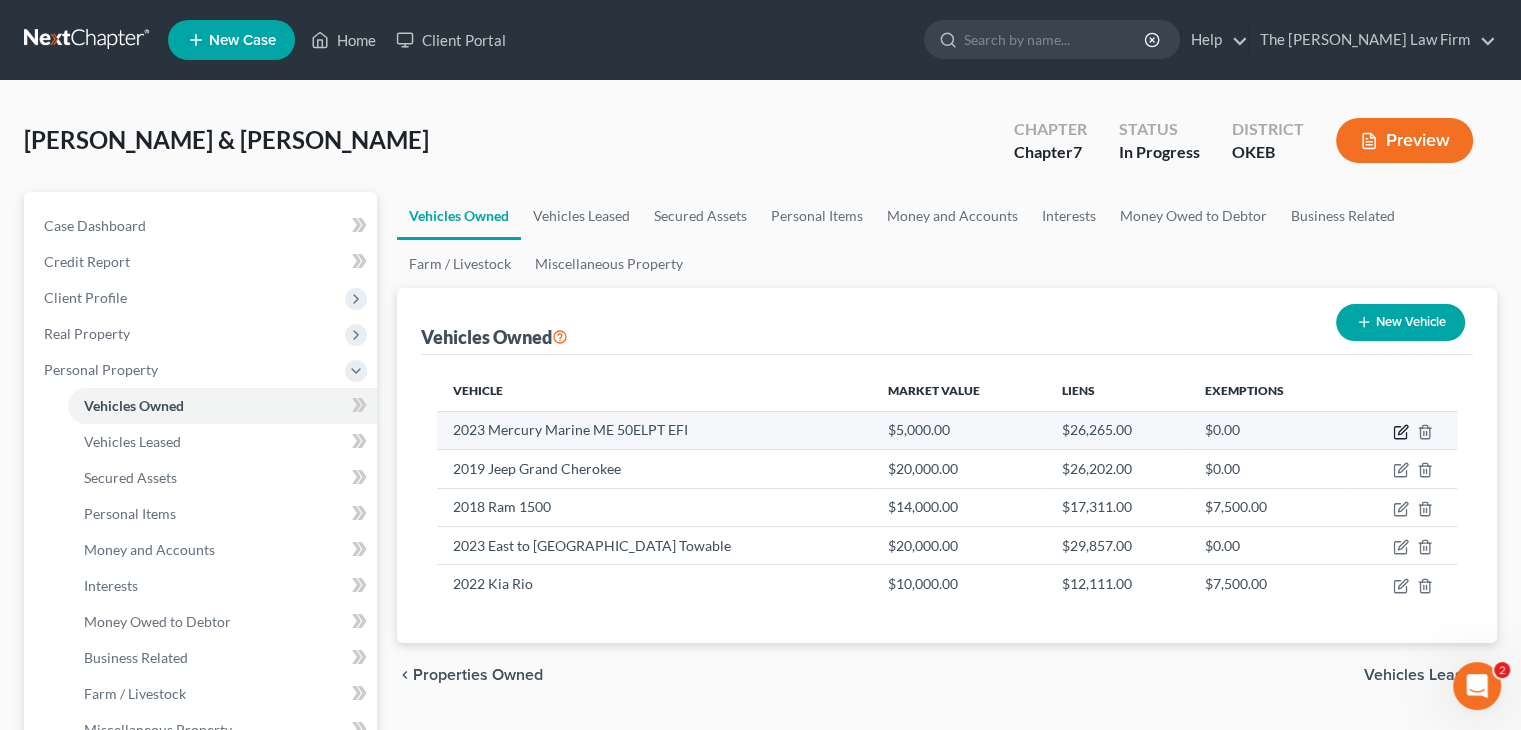 click 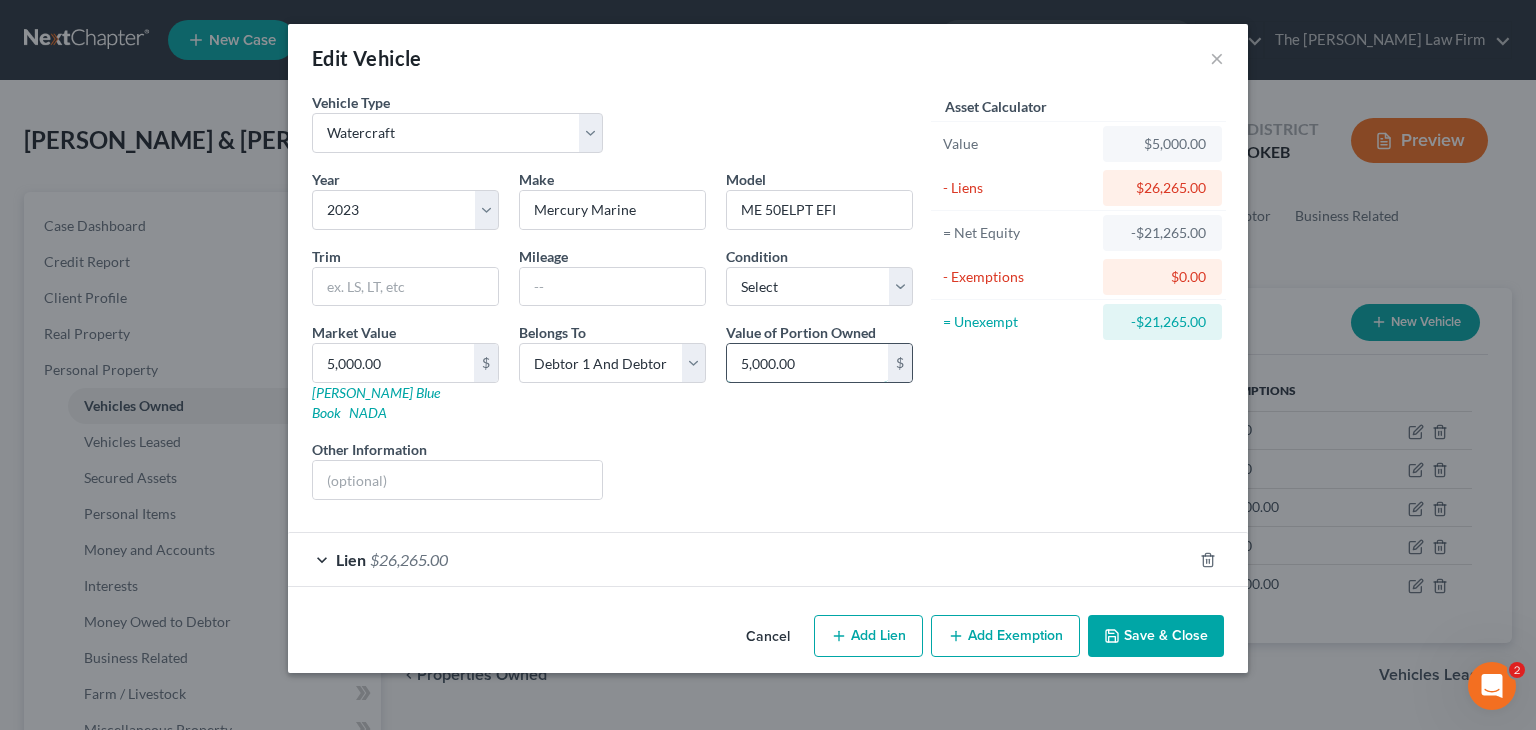 click on "5,000.00" at bounding box center (807, 363) 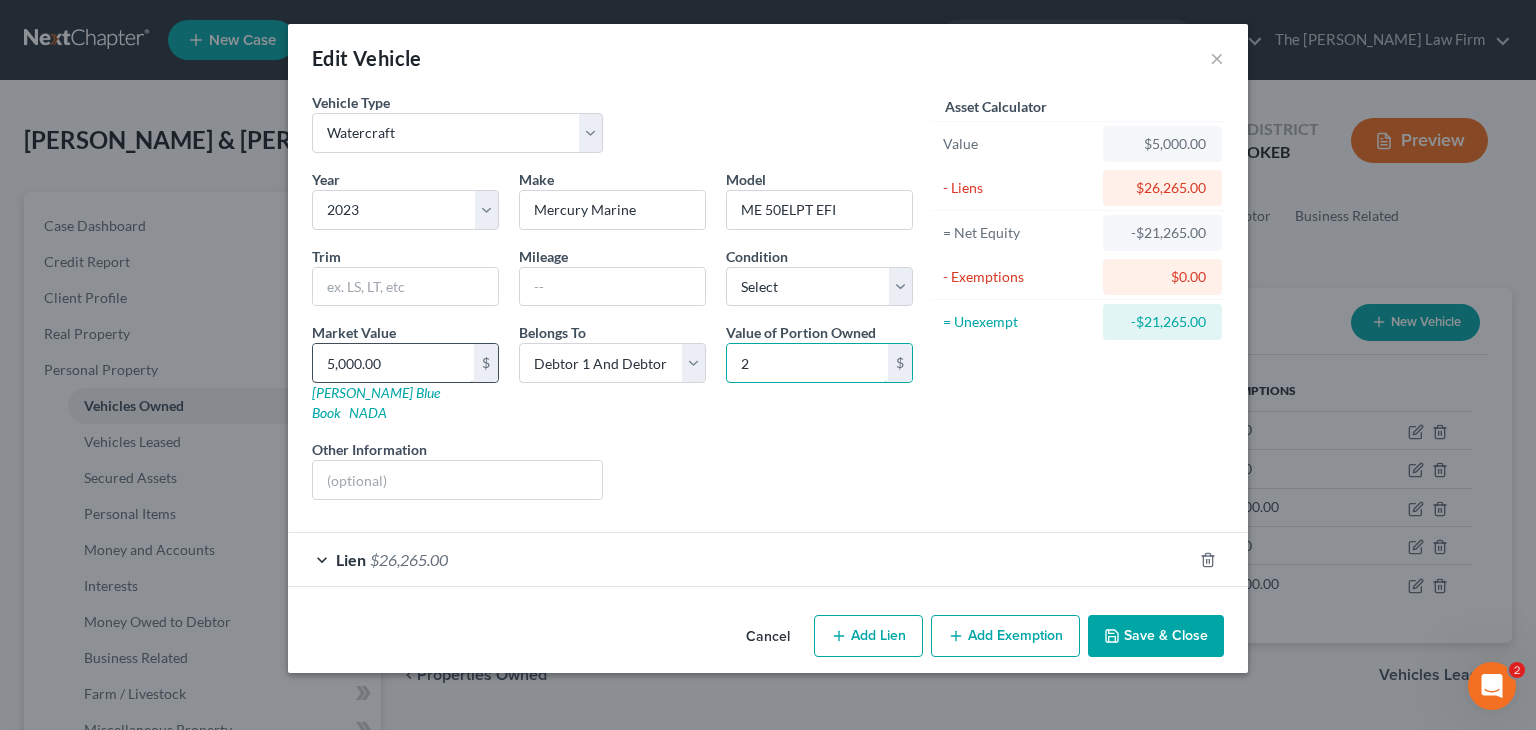 type on "2" 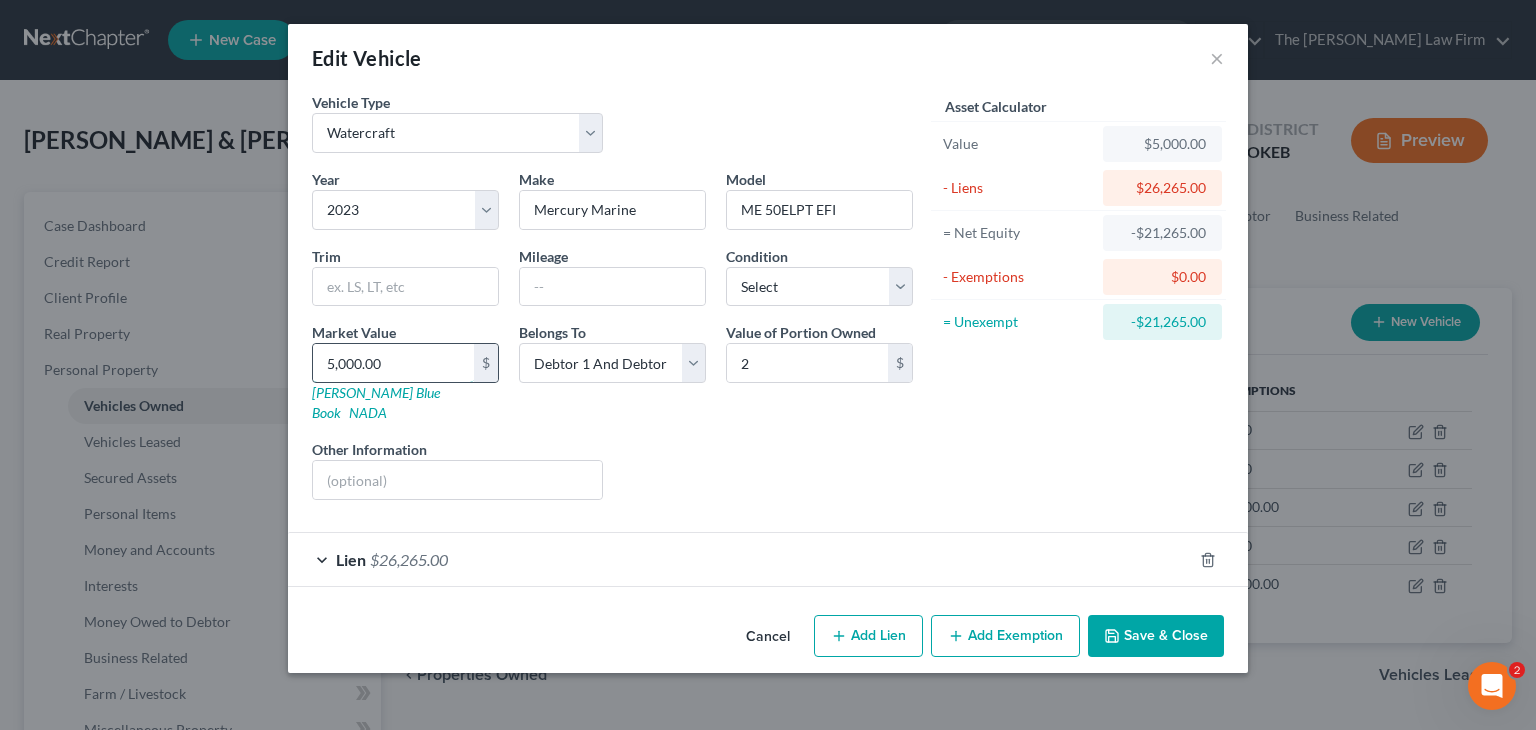click on "5,000.00" at bounding box center [393, 363] 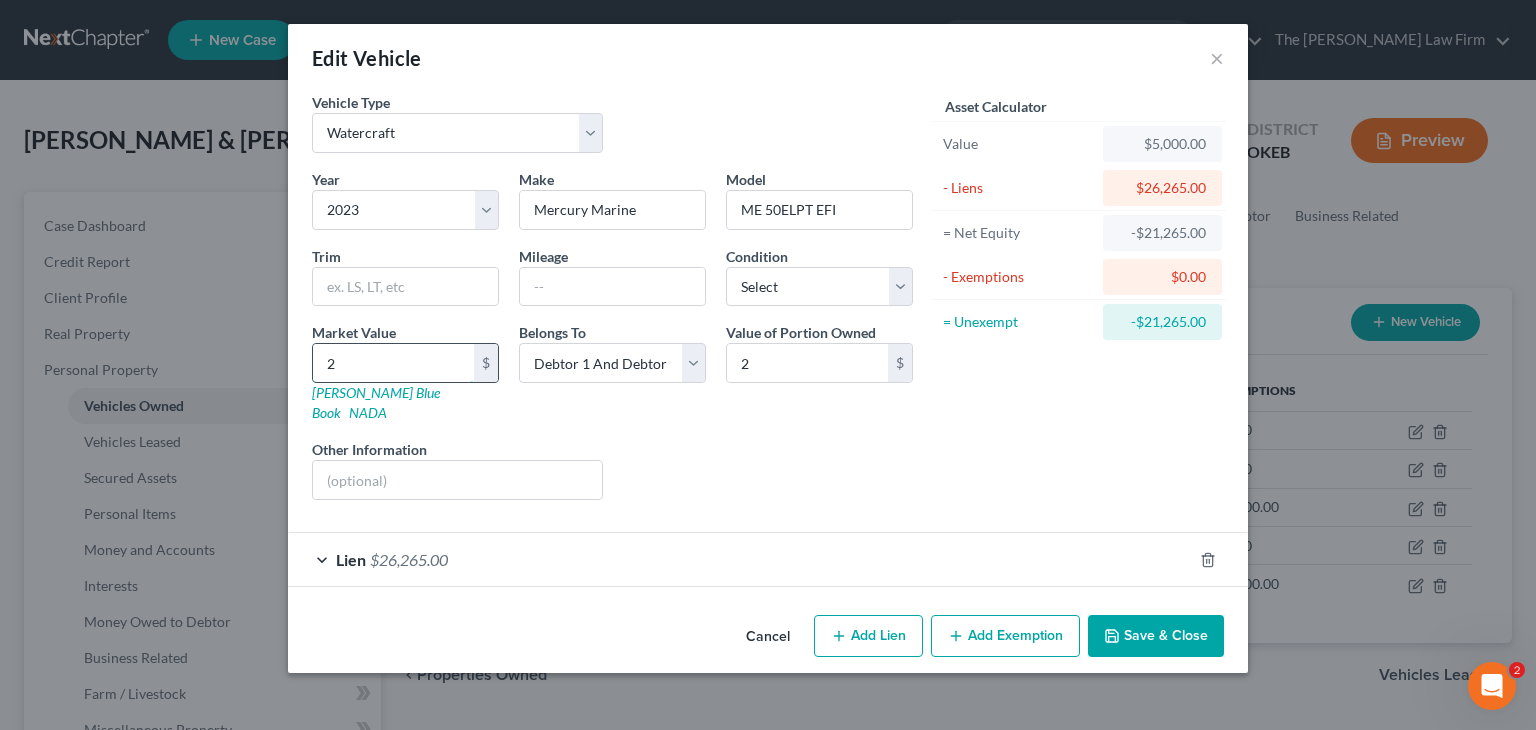 type on "20" 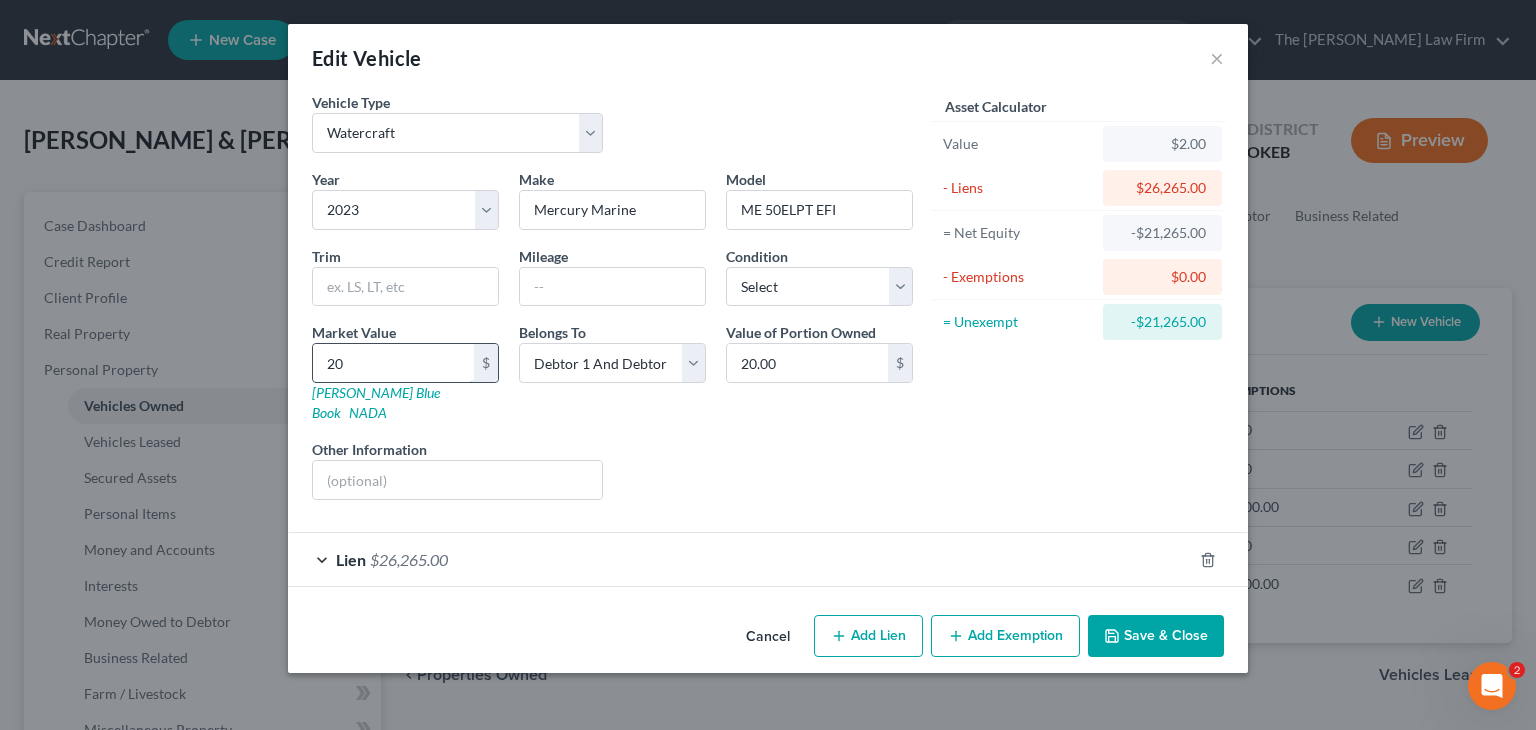 type on "200" 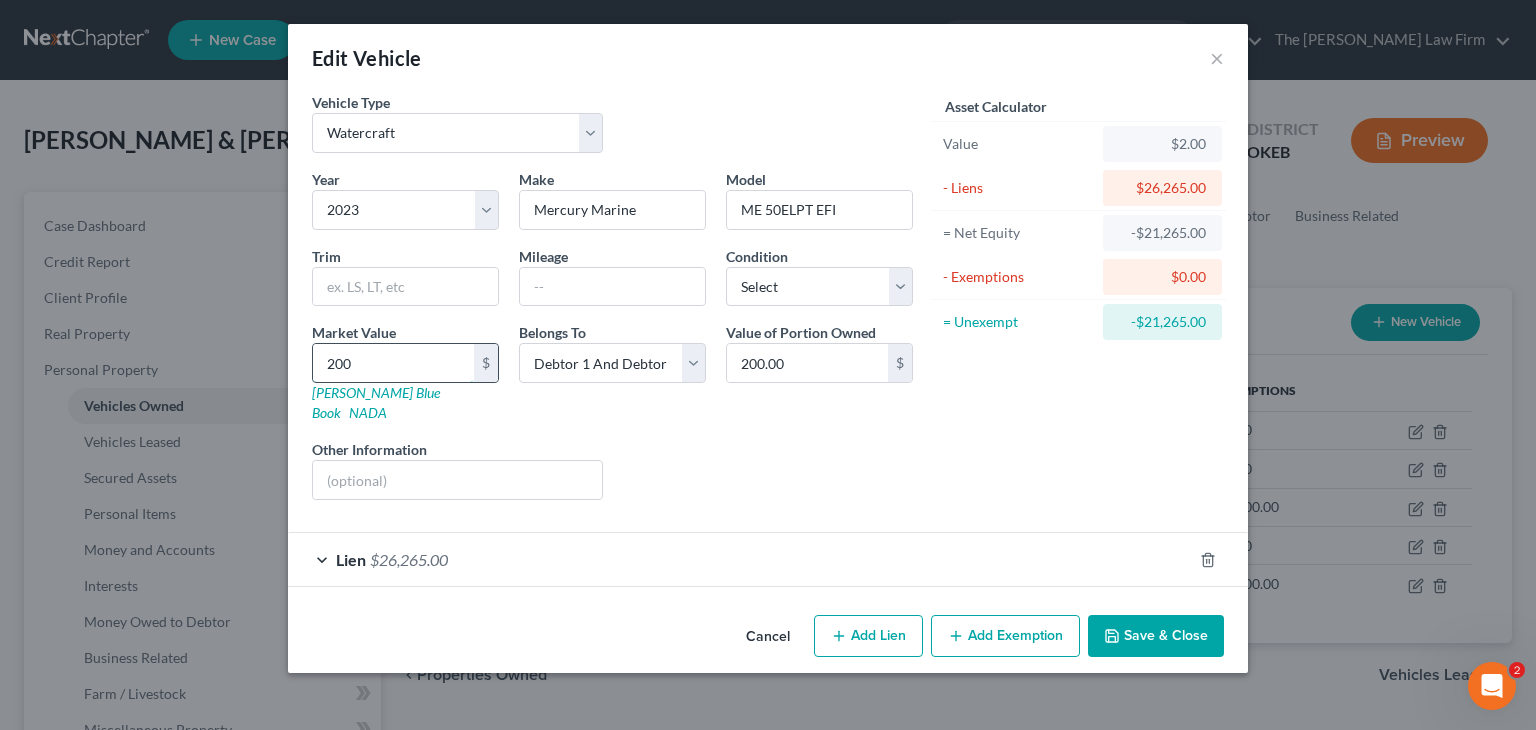 type on "2000" 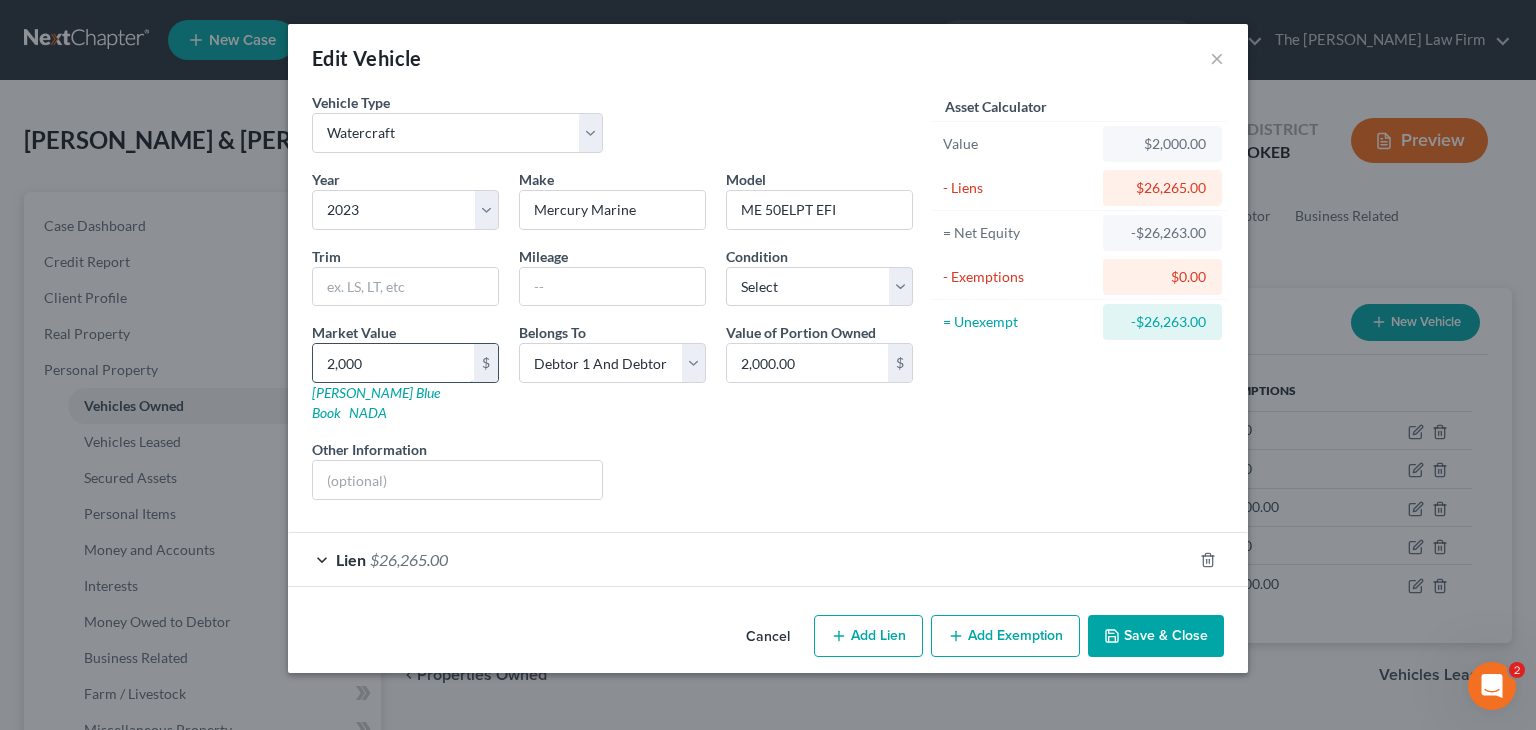 type on "2,0000" 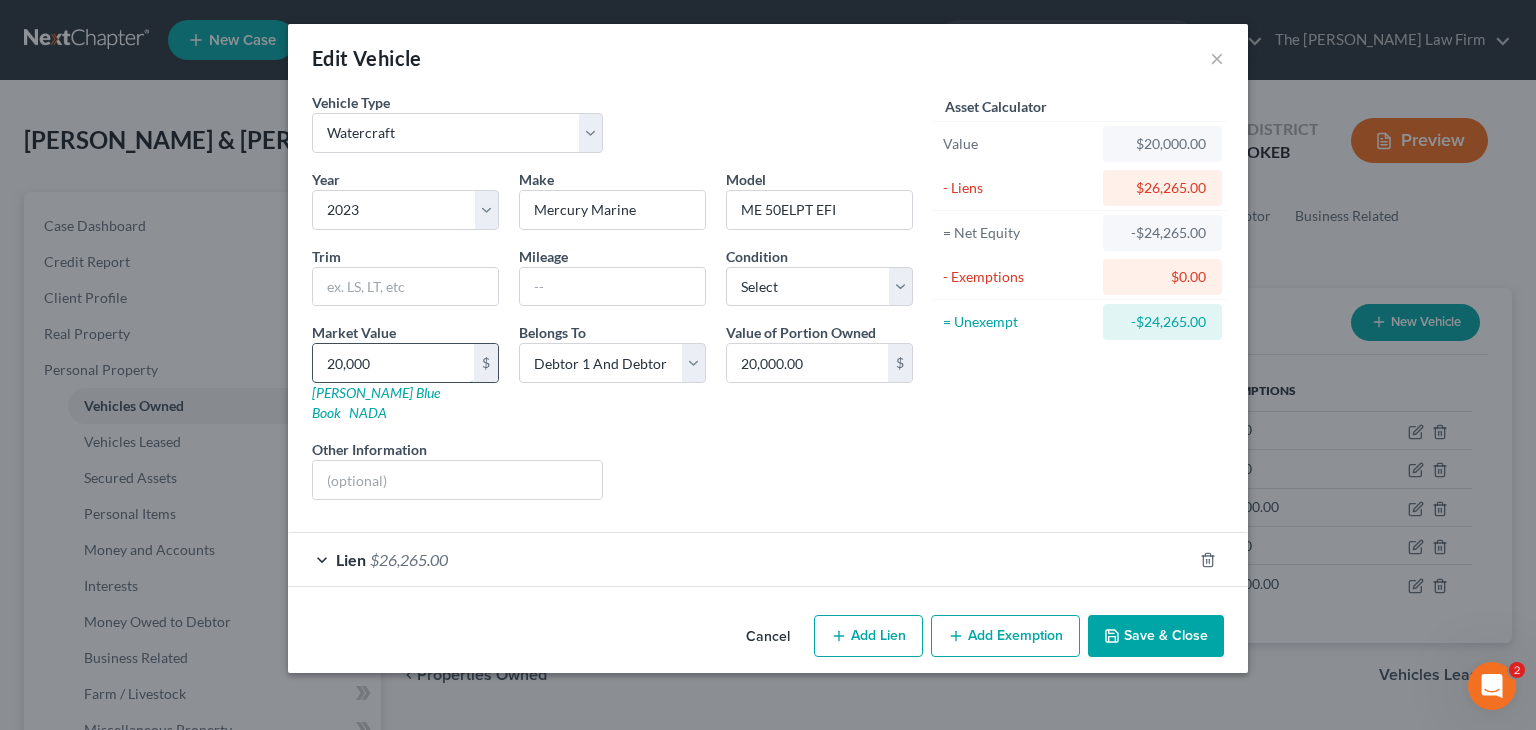 type on "20,000" 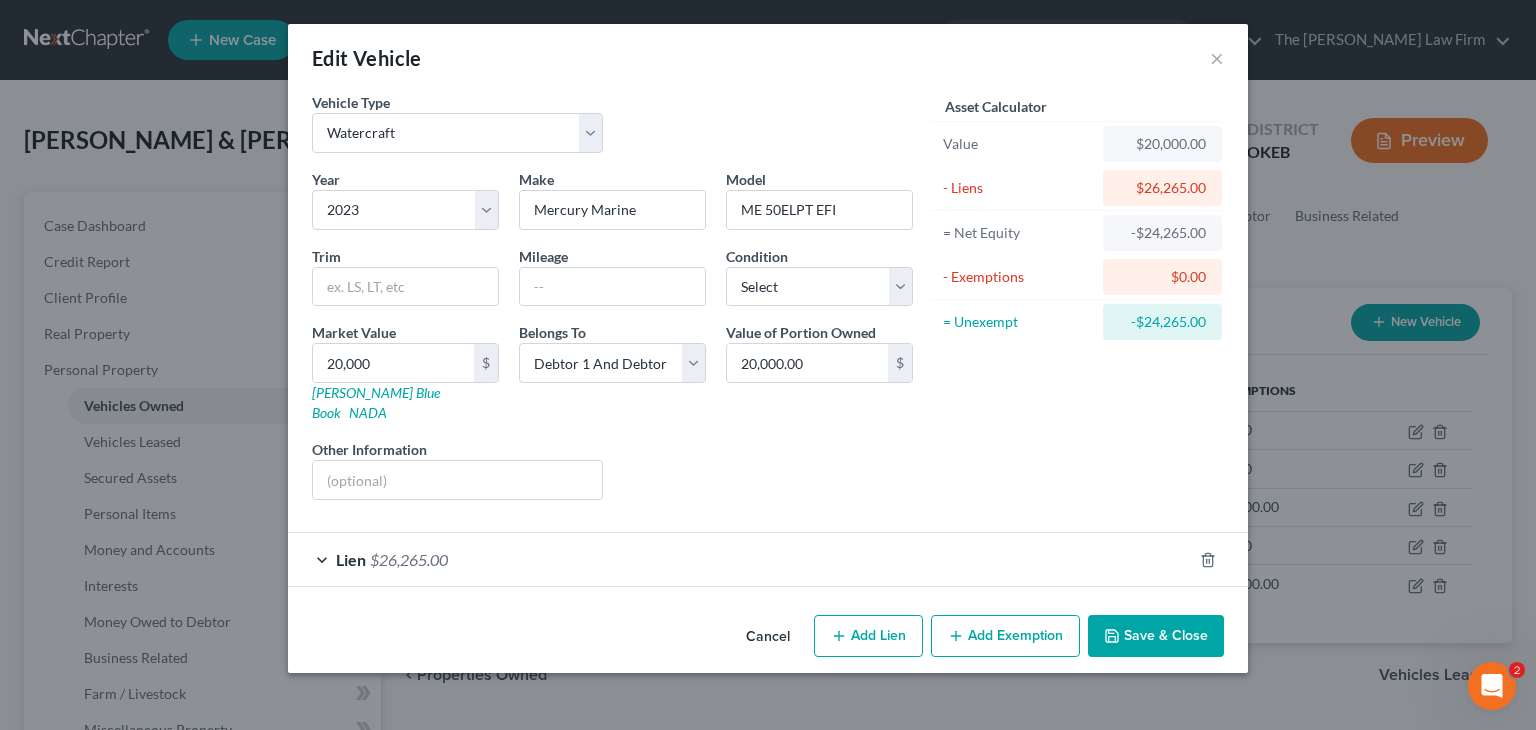 click on "Save & Close" at bounding box center (1156, 636) 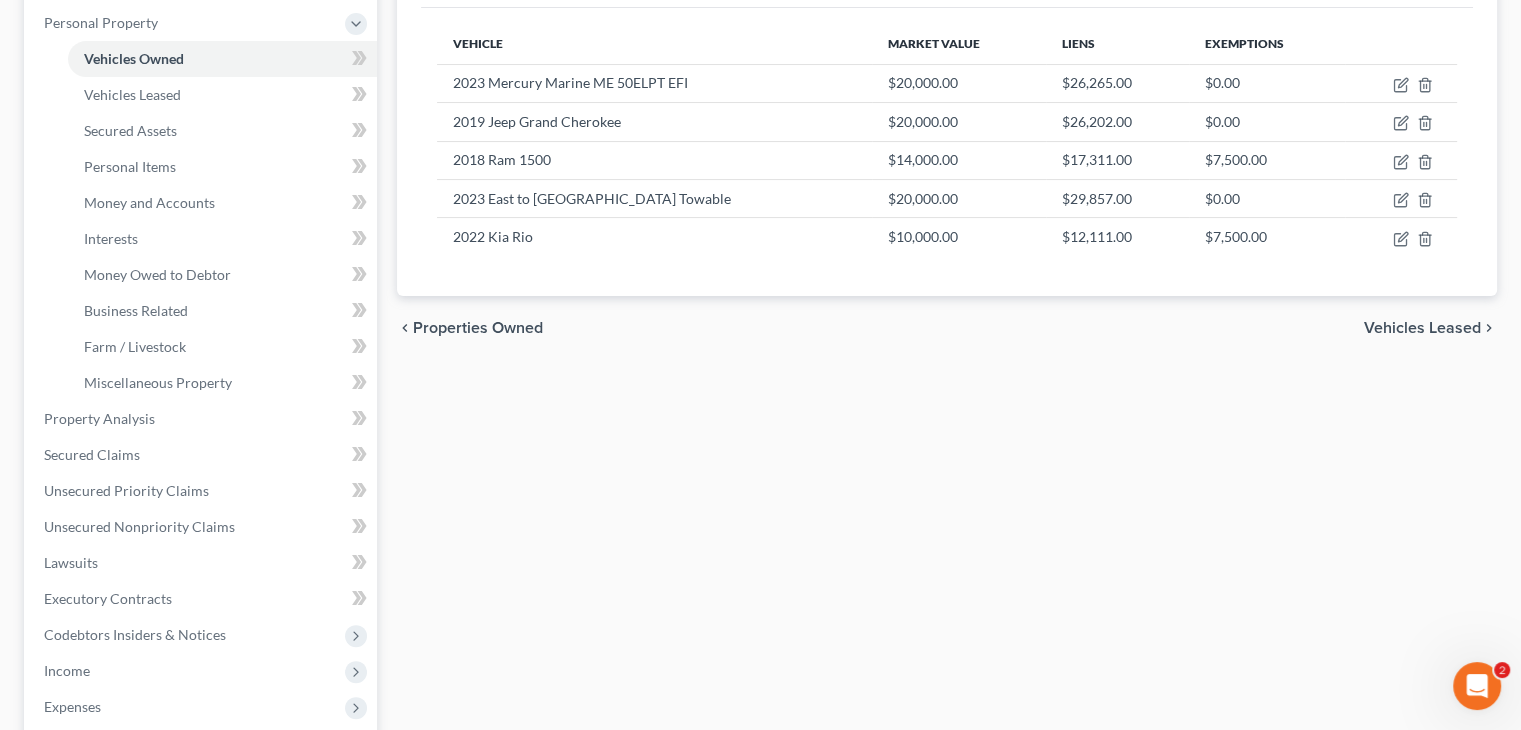 scroll, scrollTop: 384, scrollLeft: 0, axis: vertical 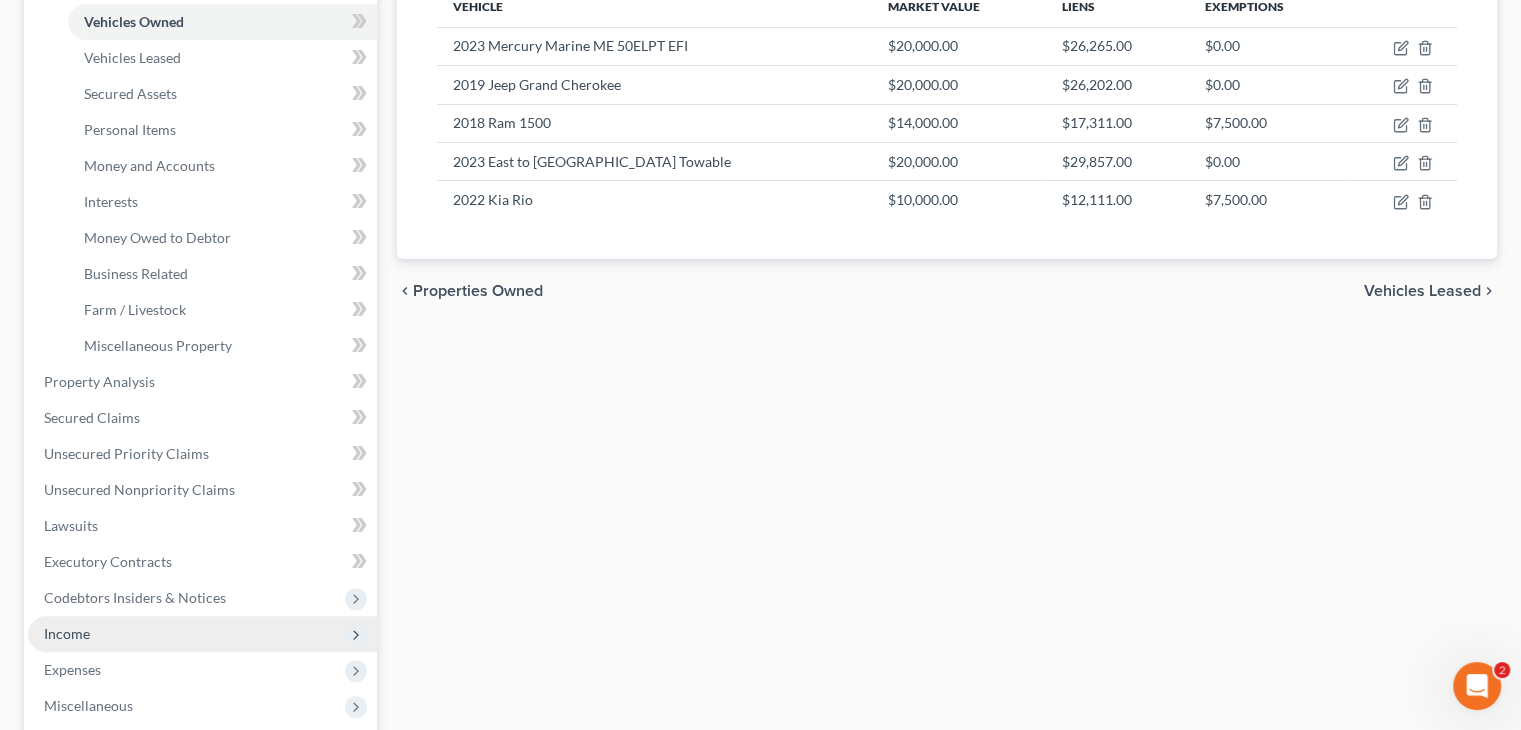 click on "Income" at bounding box center [202, 634] 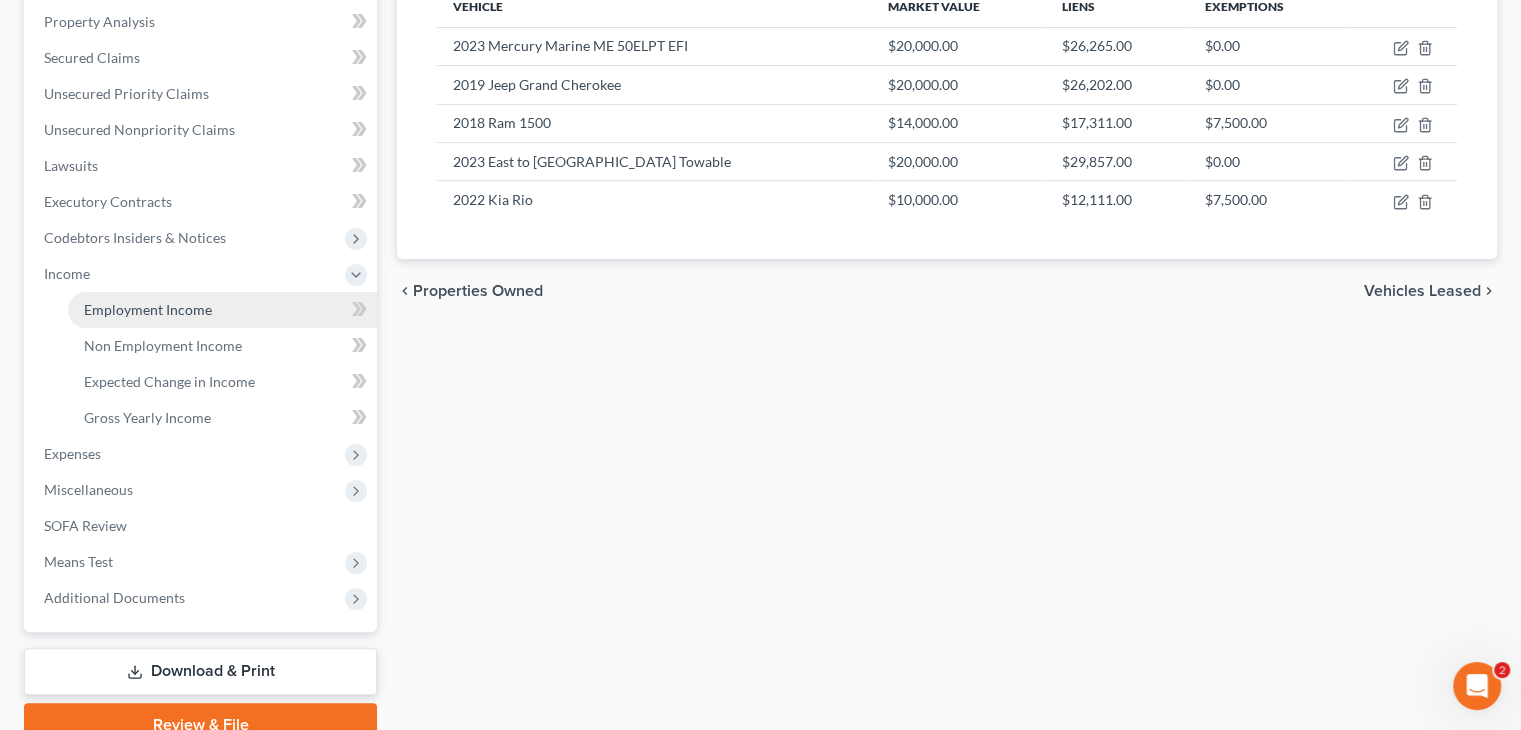 click on "Employment Income" at bounding box center (148, 309) 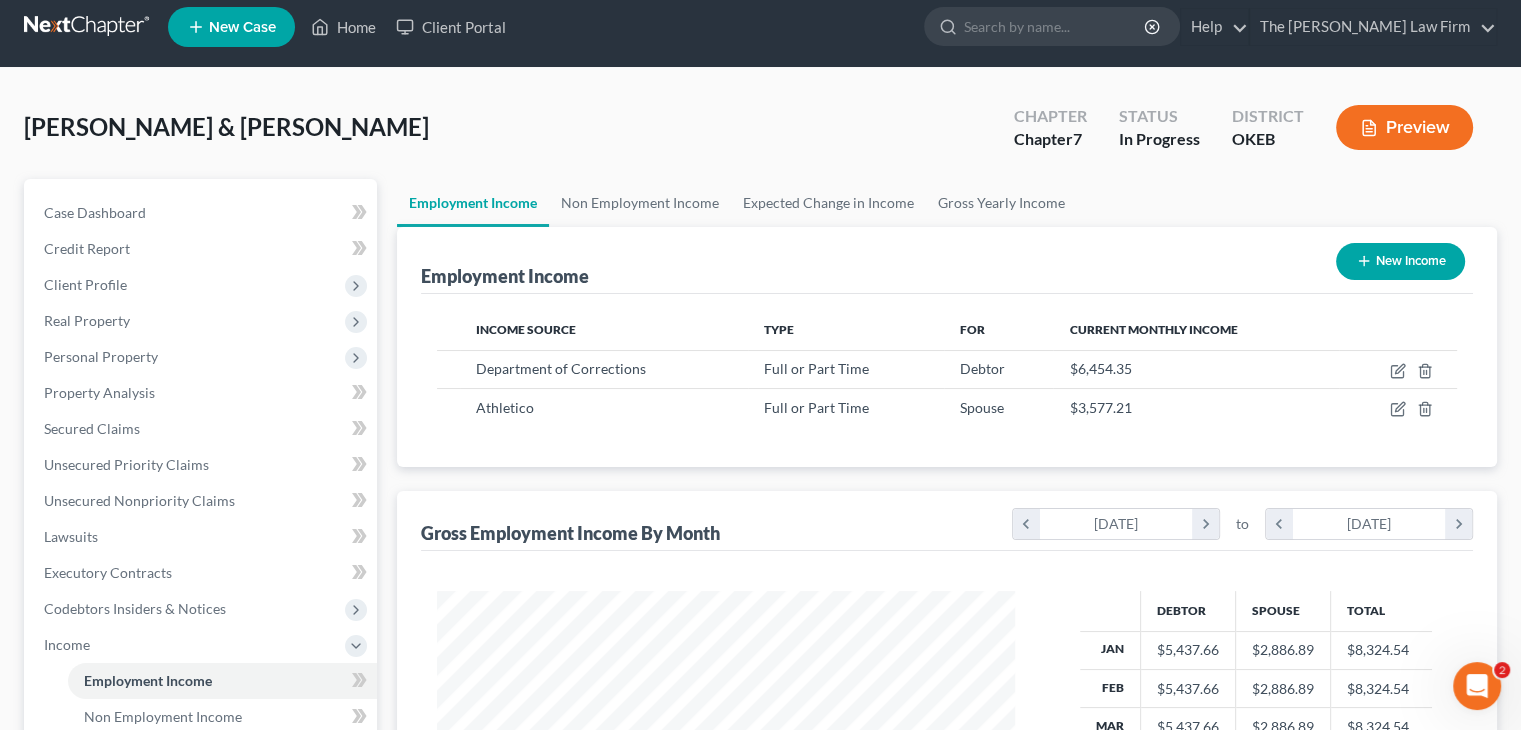 scroll, scrollTop: 0, scrollLeft: 0, axis: both 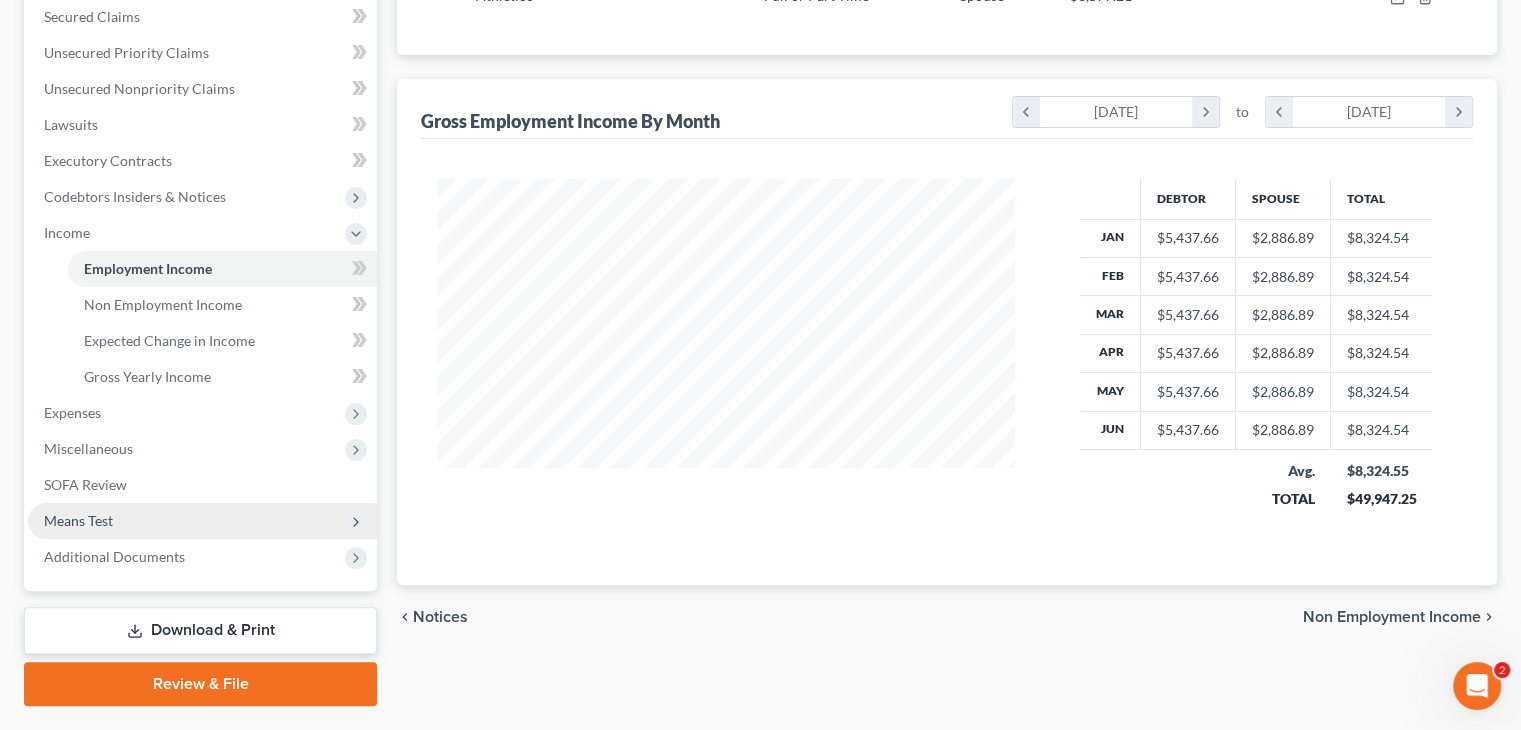 click on "Means Test" at bounding box center [202, 521] 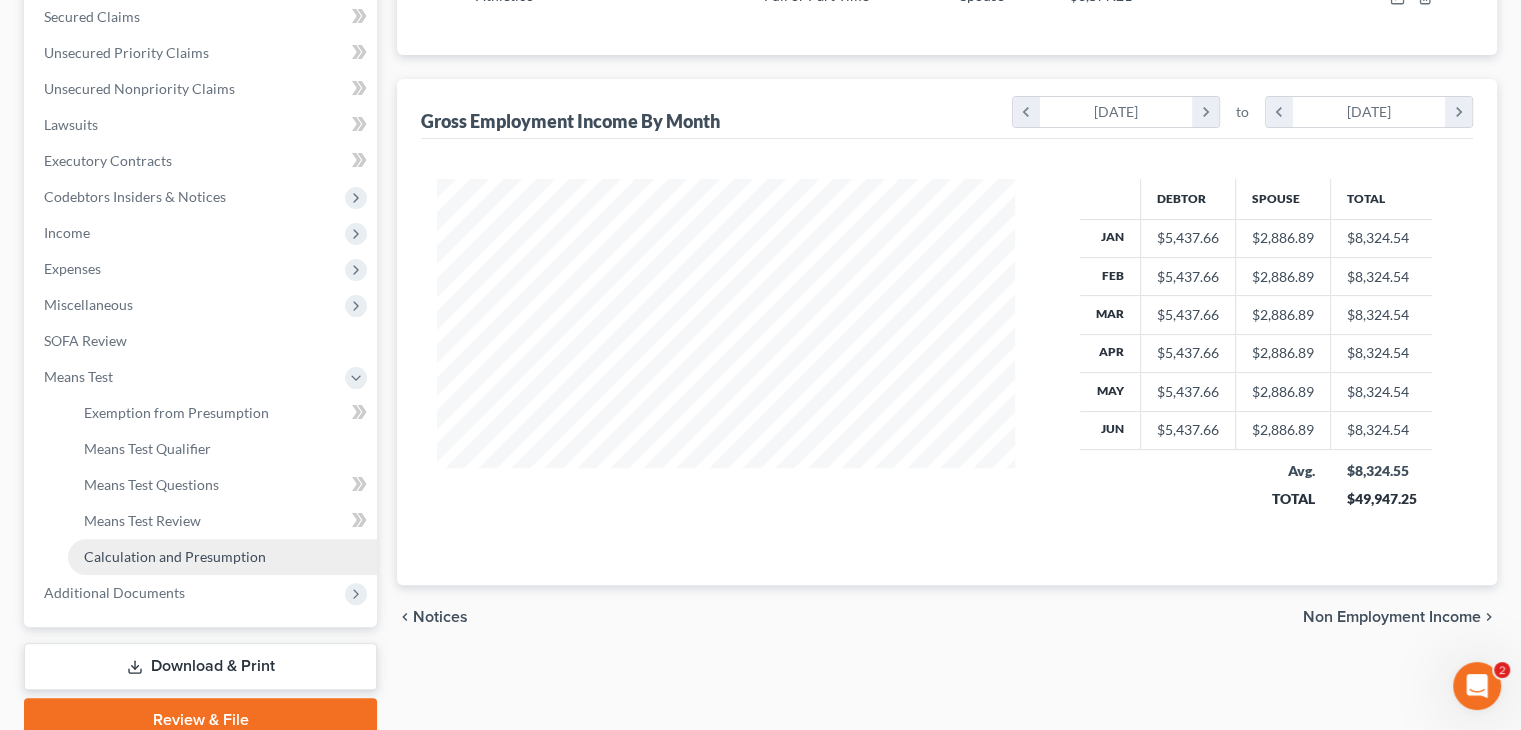 click on "Calculation and Presumption" at bounding box center [175, 556] 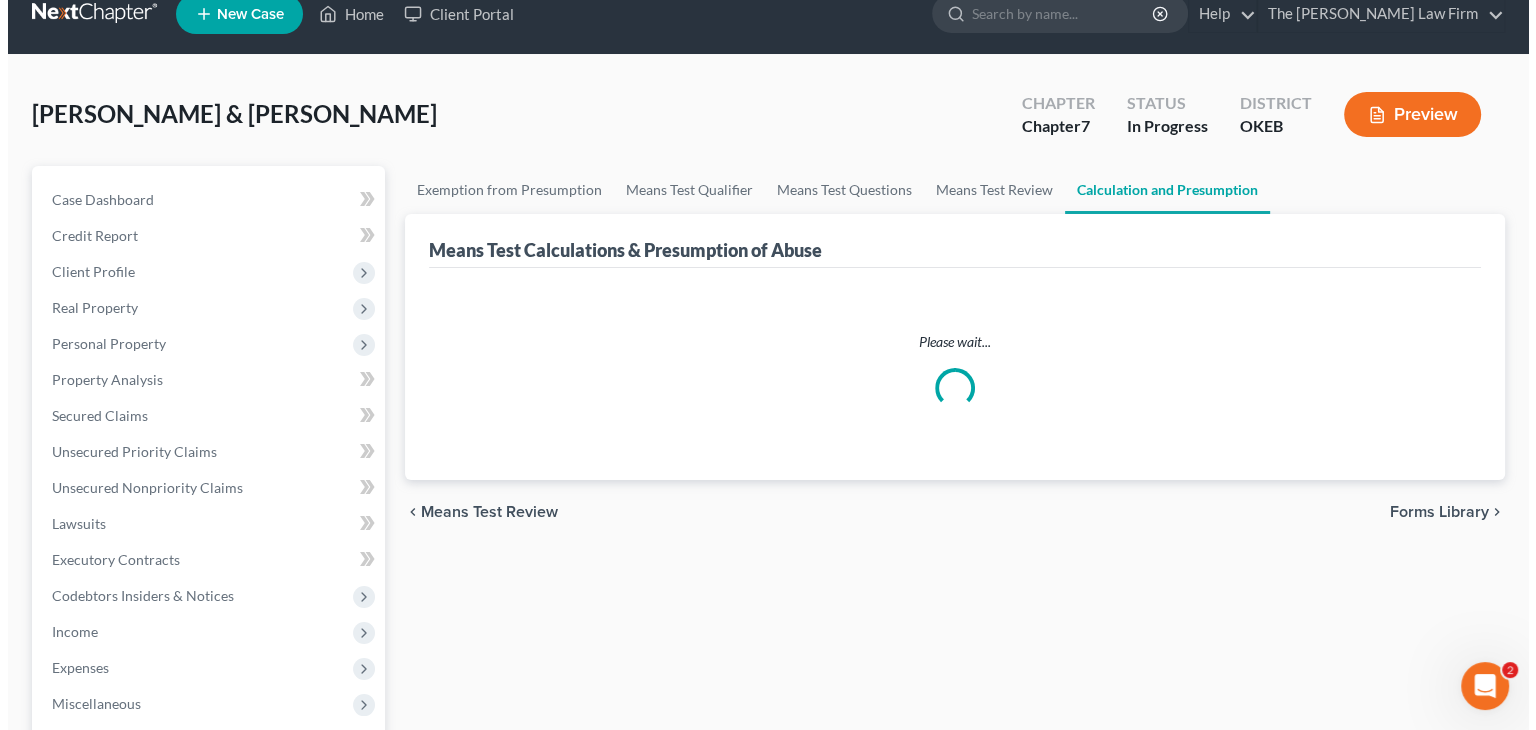 scroll, scrollTop: 0, scrollLeft: 0, axis: both 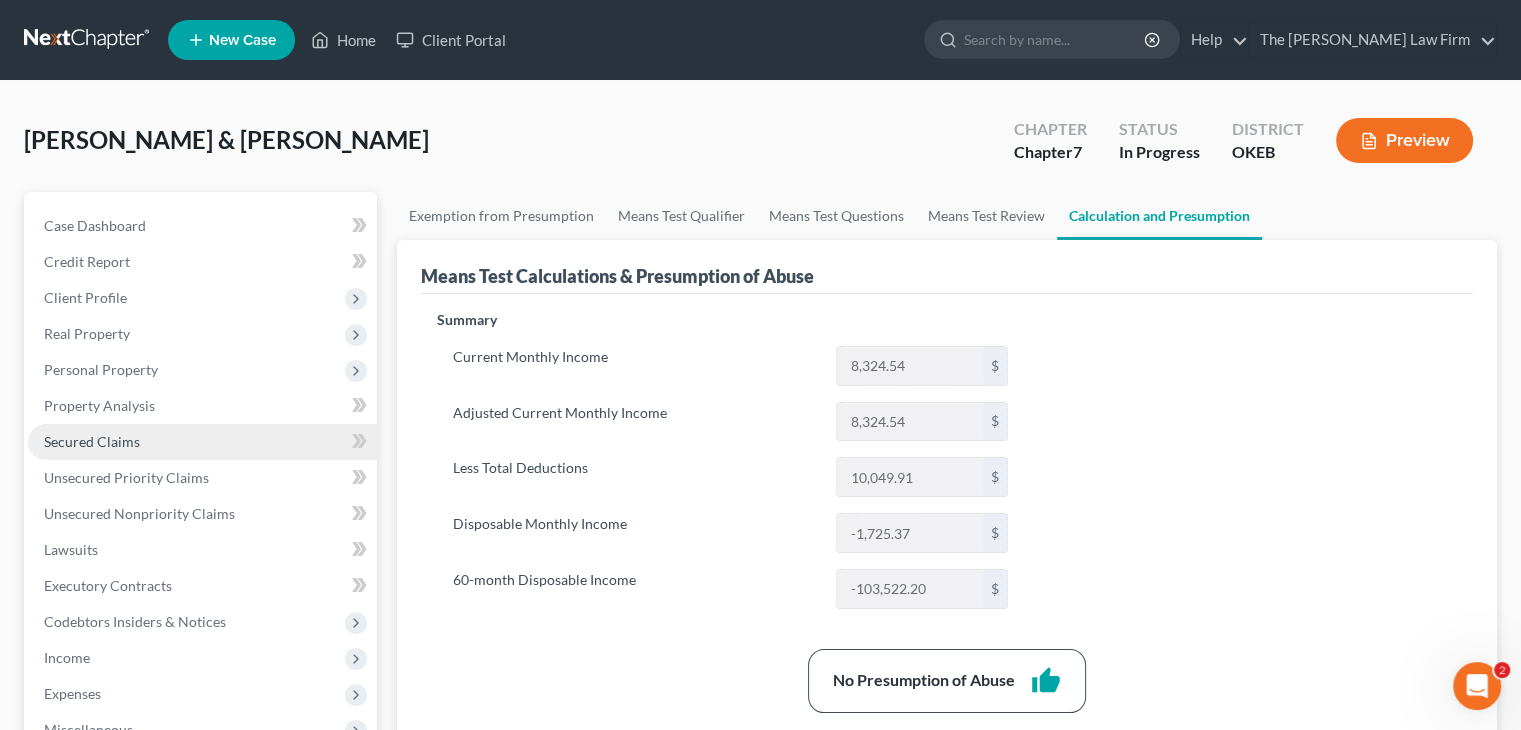click on "Secured Claims" at bounding box center (92, 441) 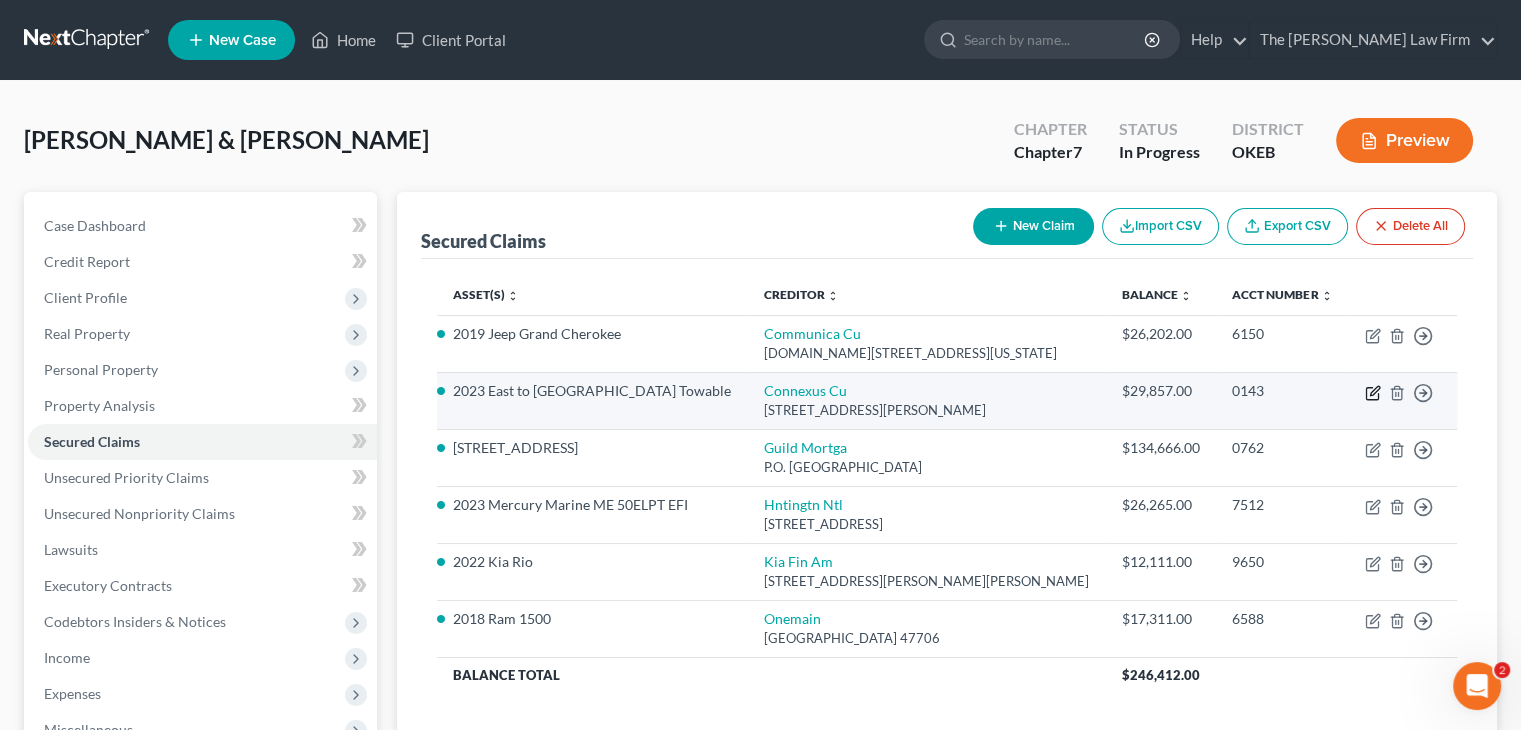 click 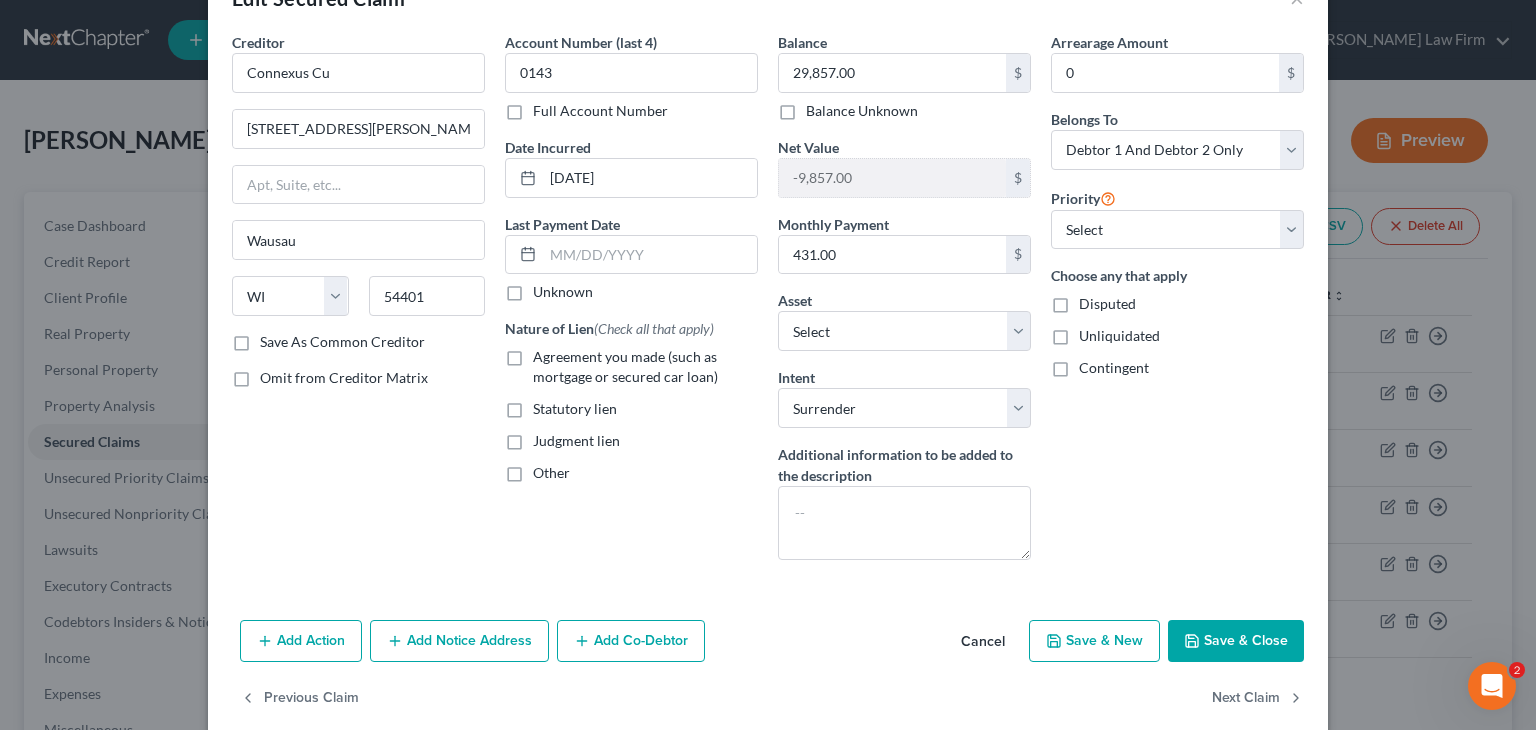 scroll, scrollTop: 0, scrollLeft: 0, axis: both 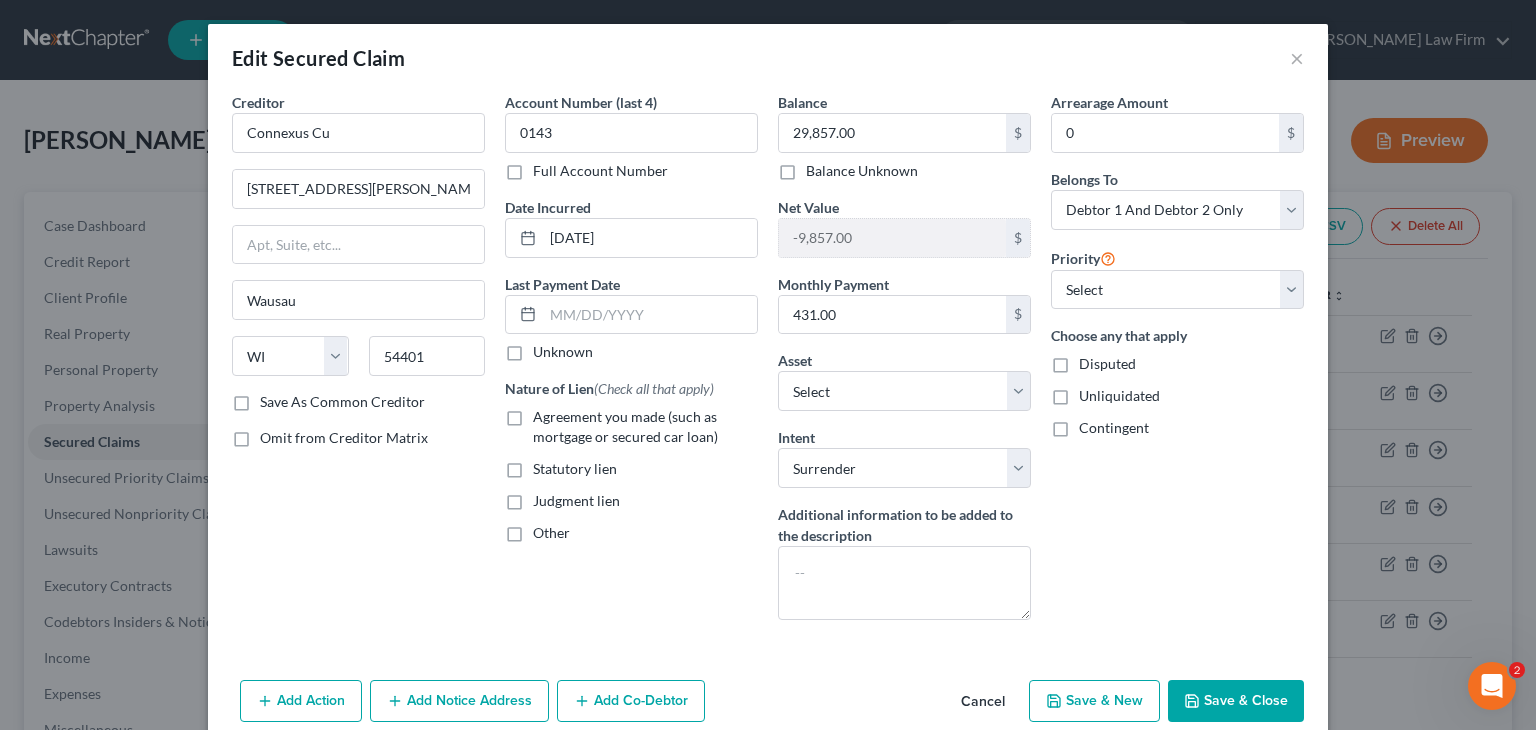 click on "Edit Secured Claim  ×" at bounding box center (768, 58) 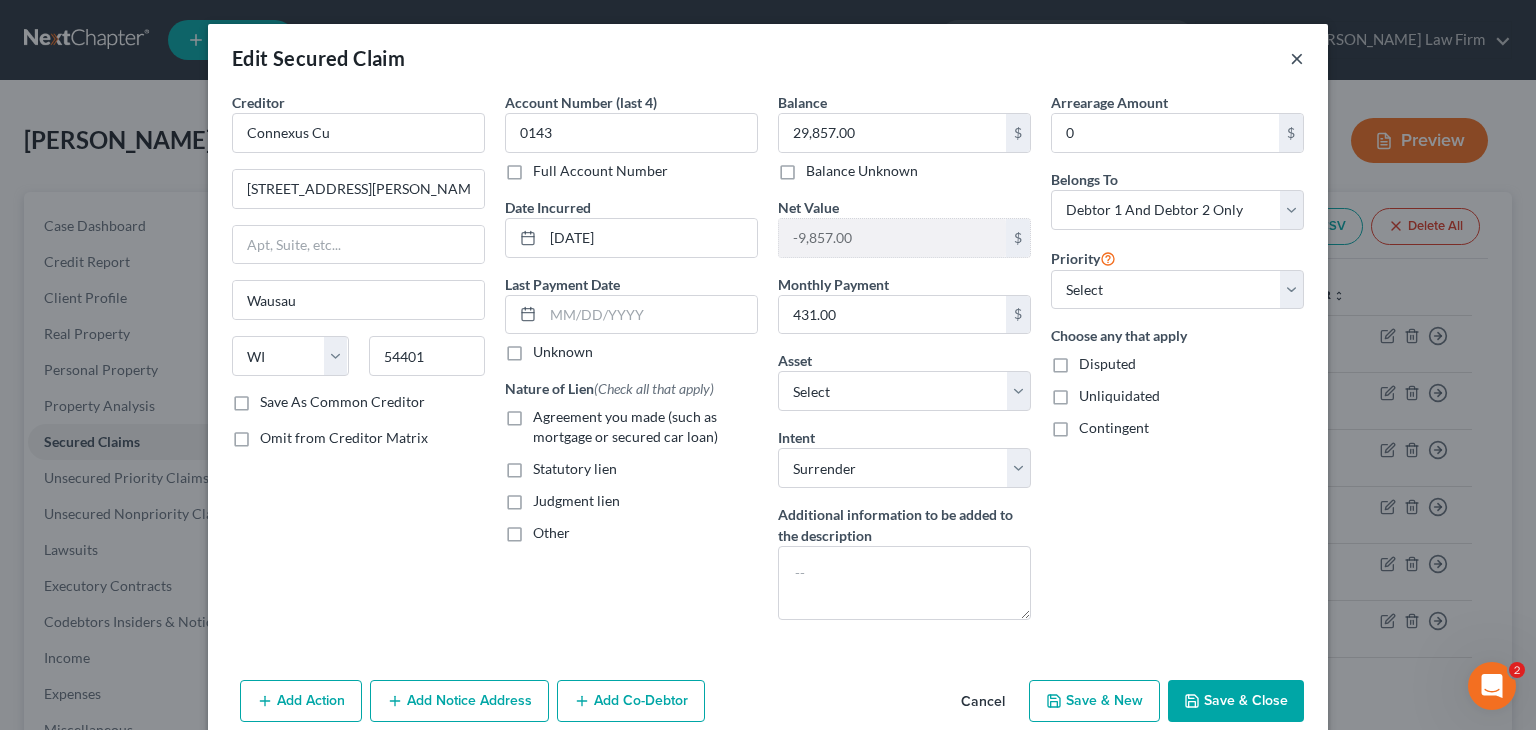 click on "×" at bounding box center [1297, 58] 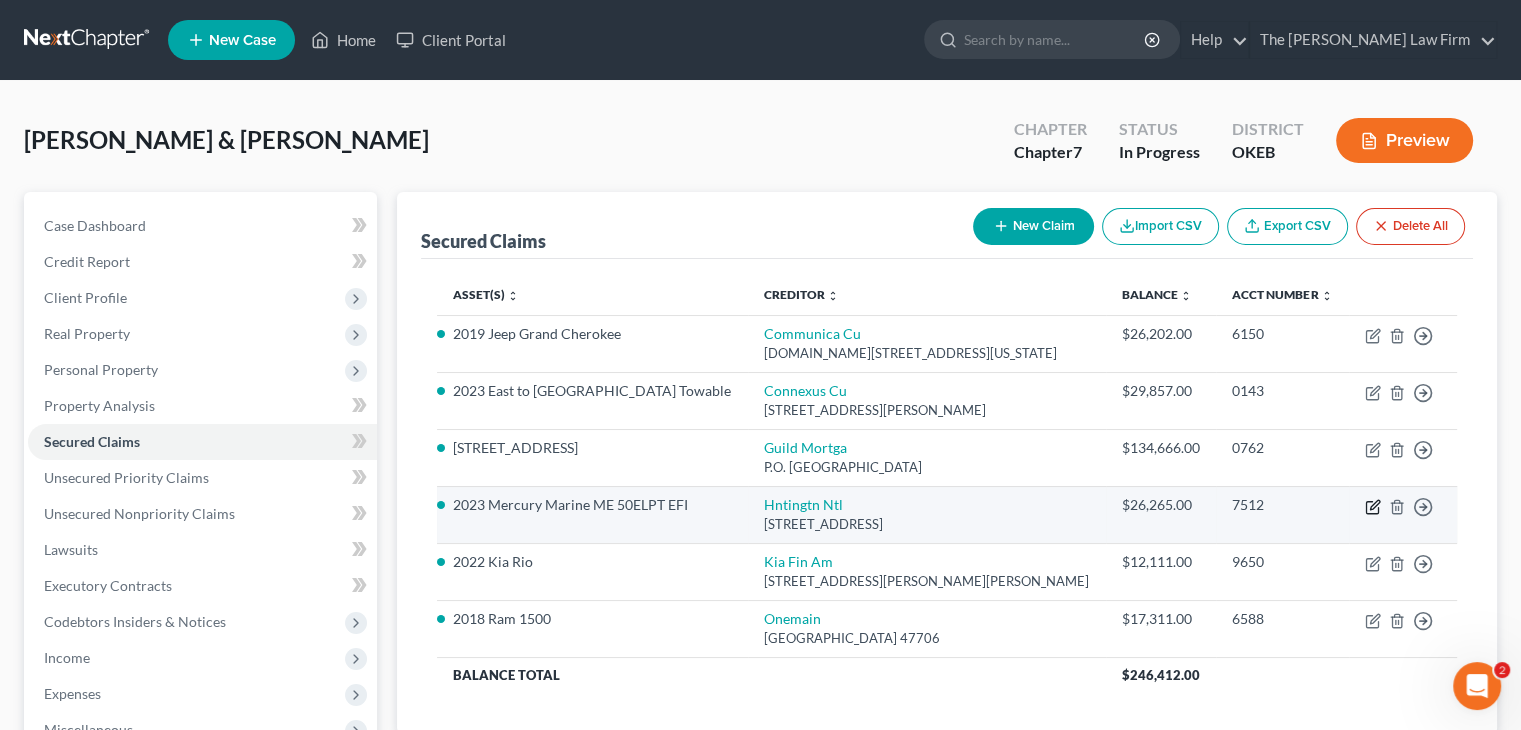 click 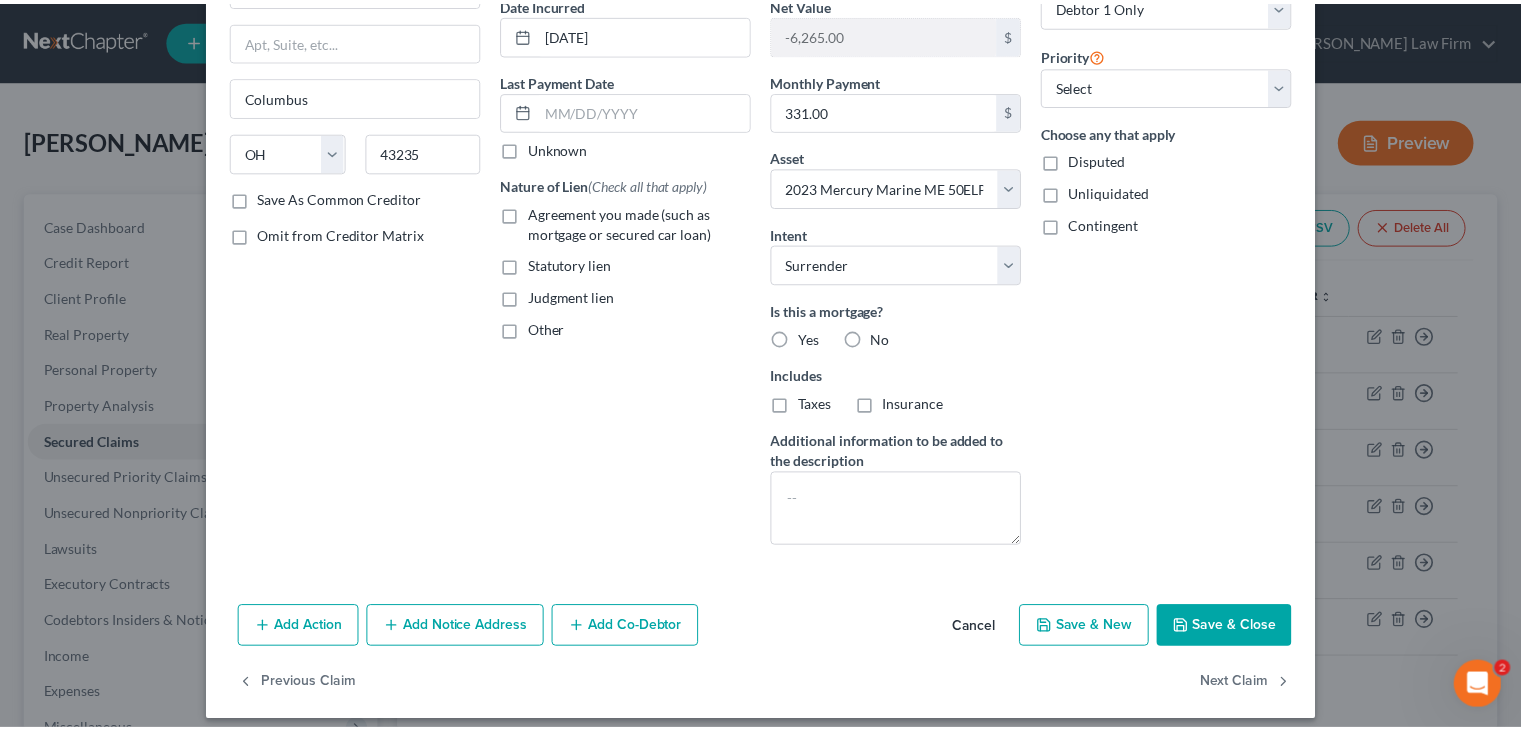 scroll, scrollTop: 205, scrollLeft: 0, axis: vertical 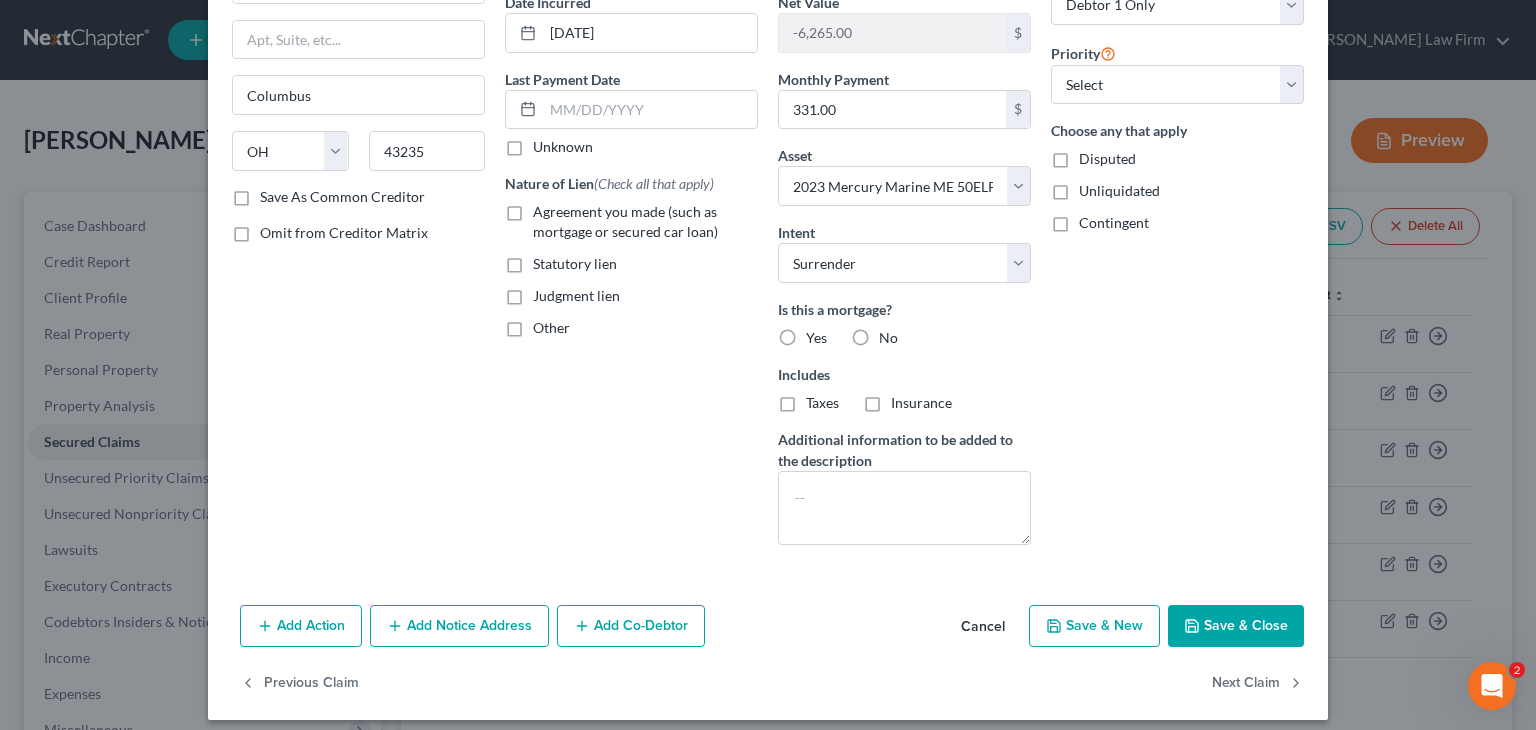 click on "Save & Close" at bounding box center (1236, 626) 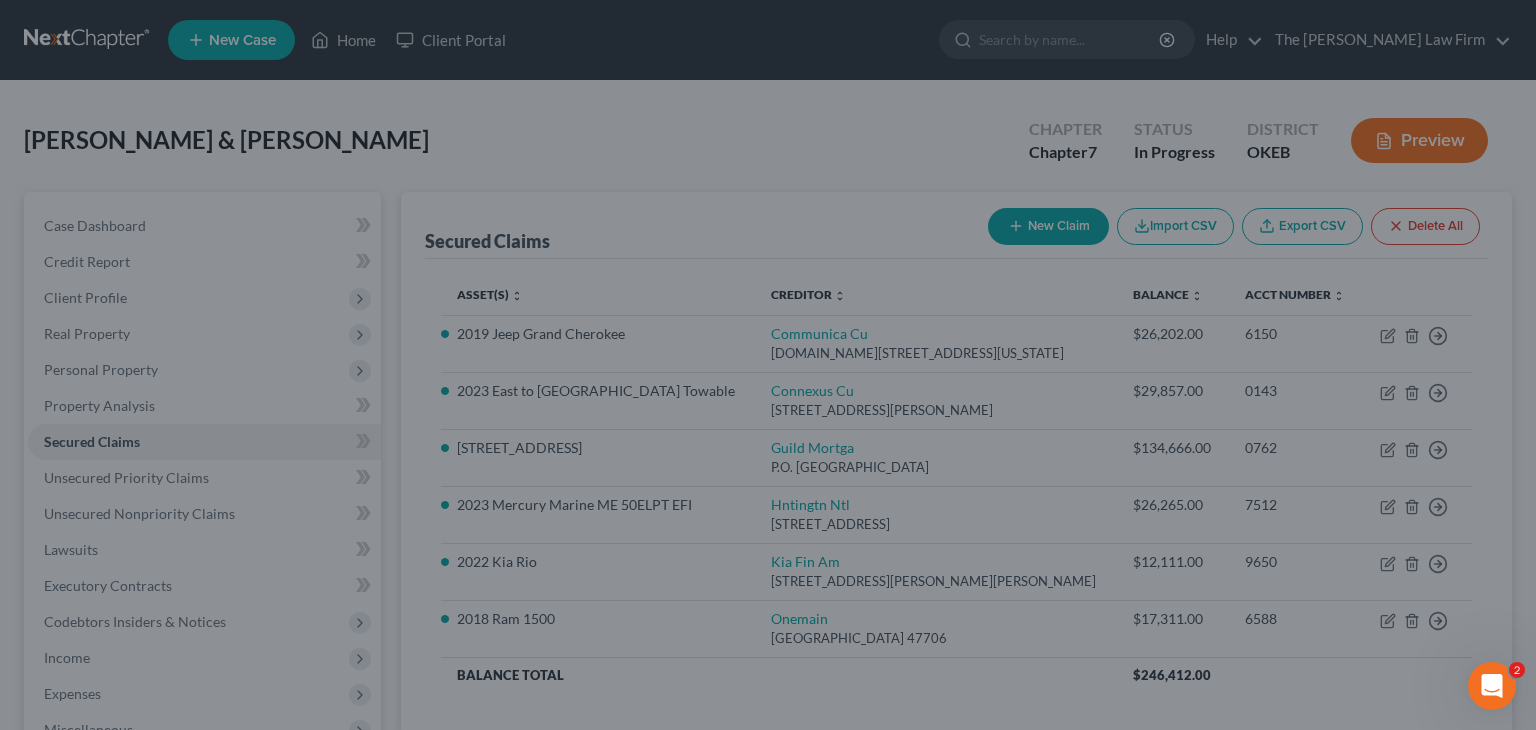 select on "9" 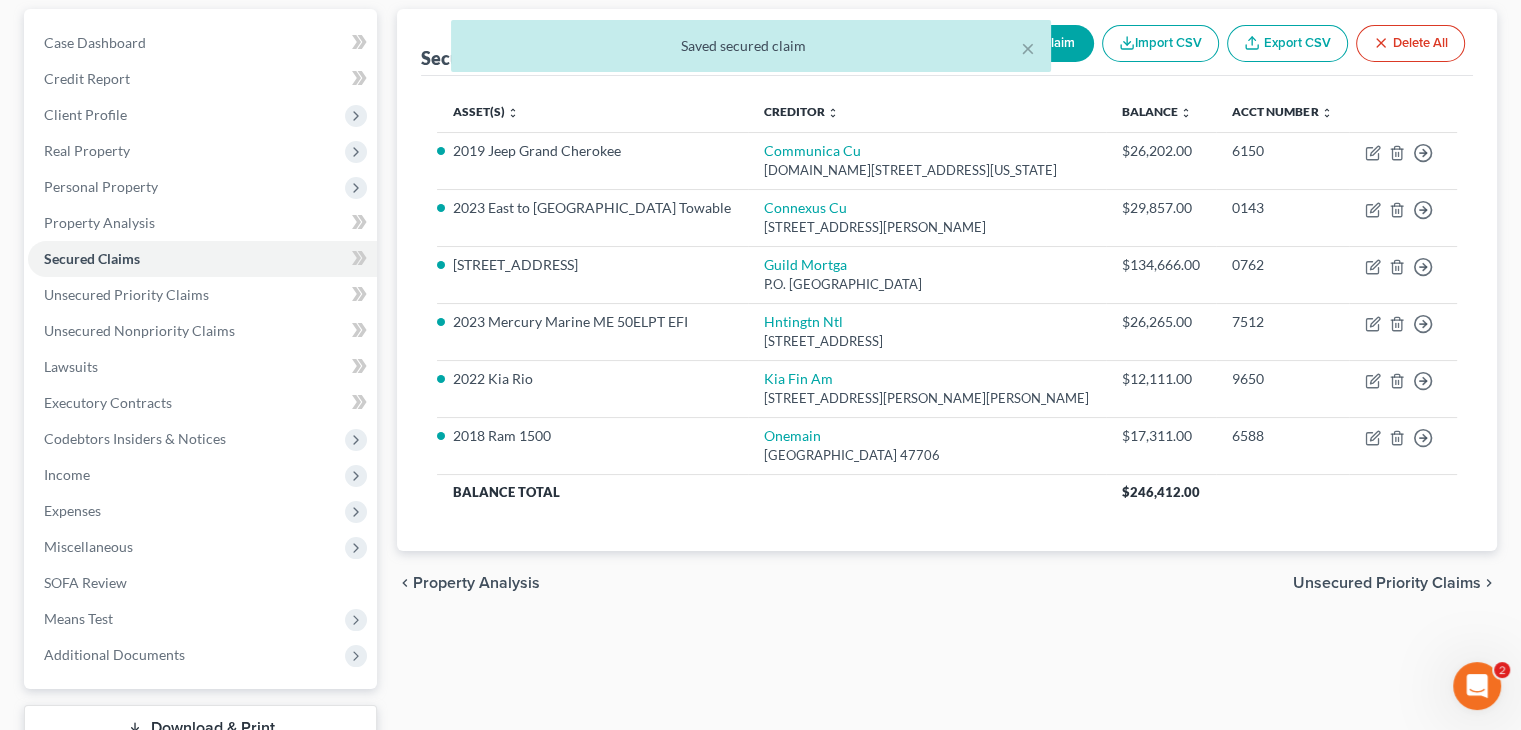 scroll, scrollTop: 204, scrollLeft: 0, axis: vertical 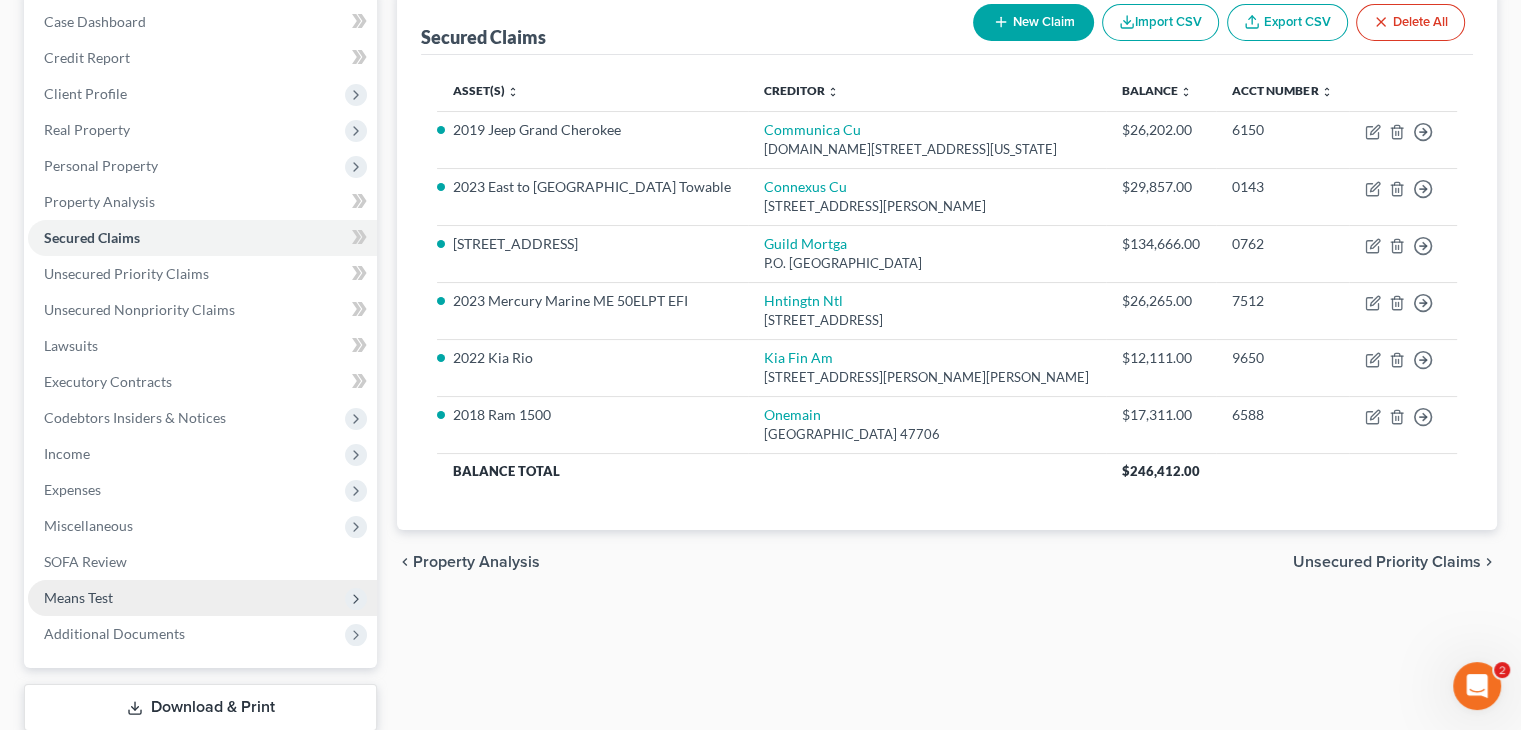 click on "Means Test" at bounding box center [78, 597] 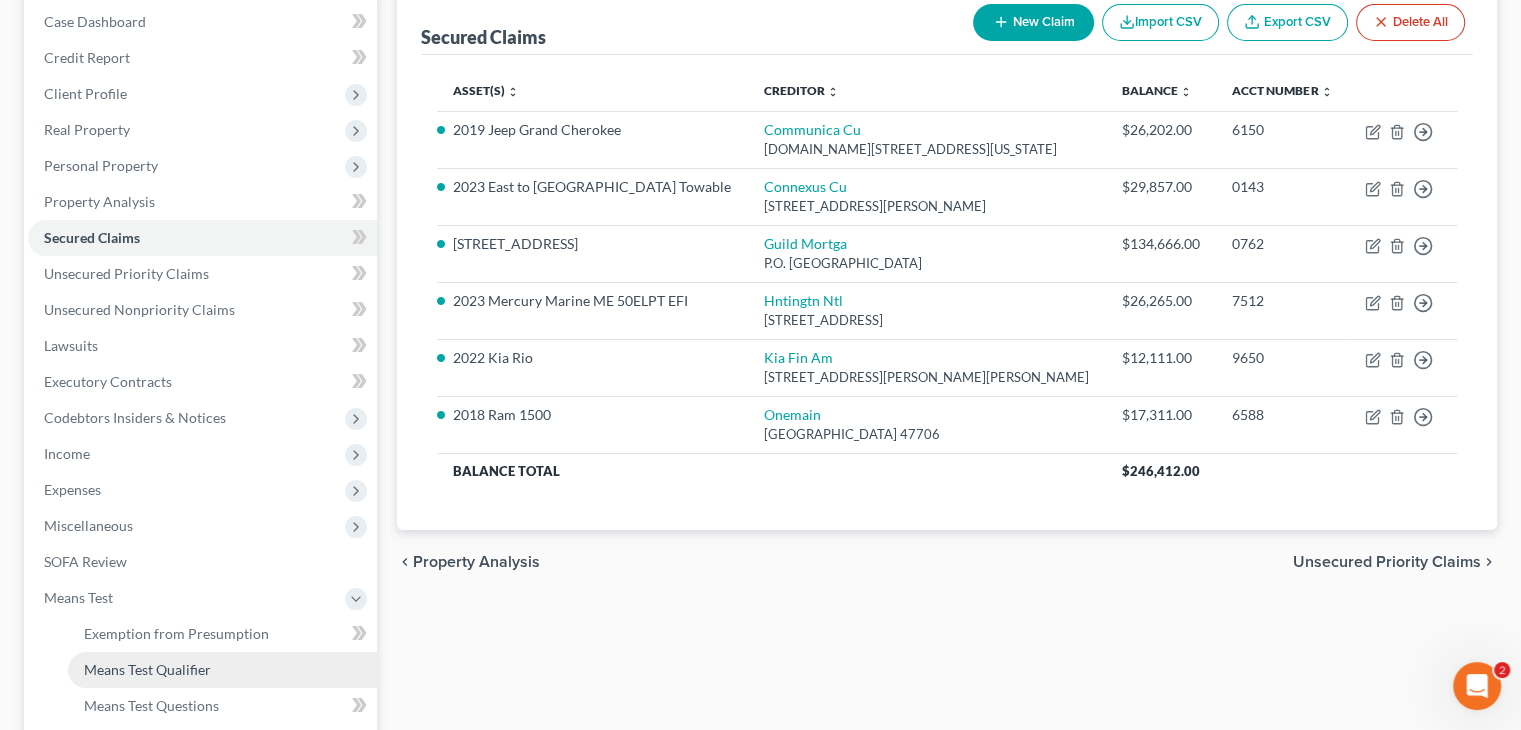 click on "Means Test Qualifier" at bounding box center (222, 670) 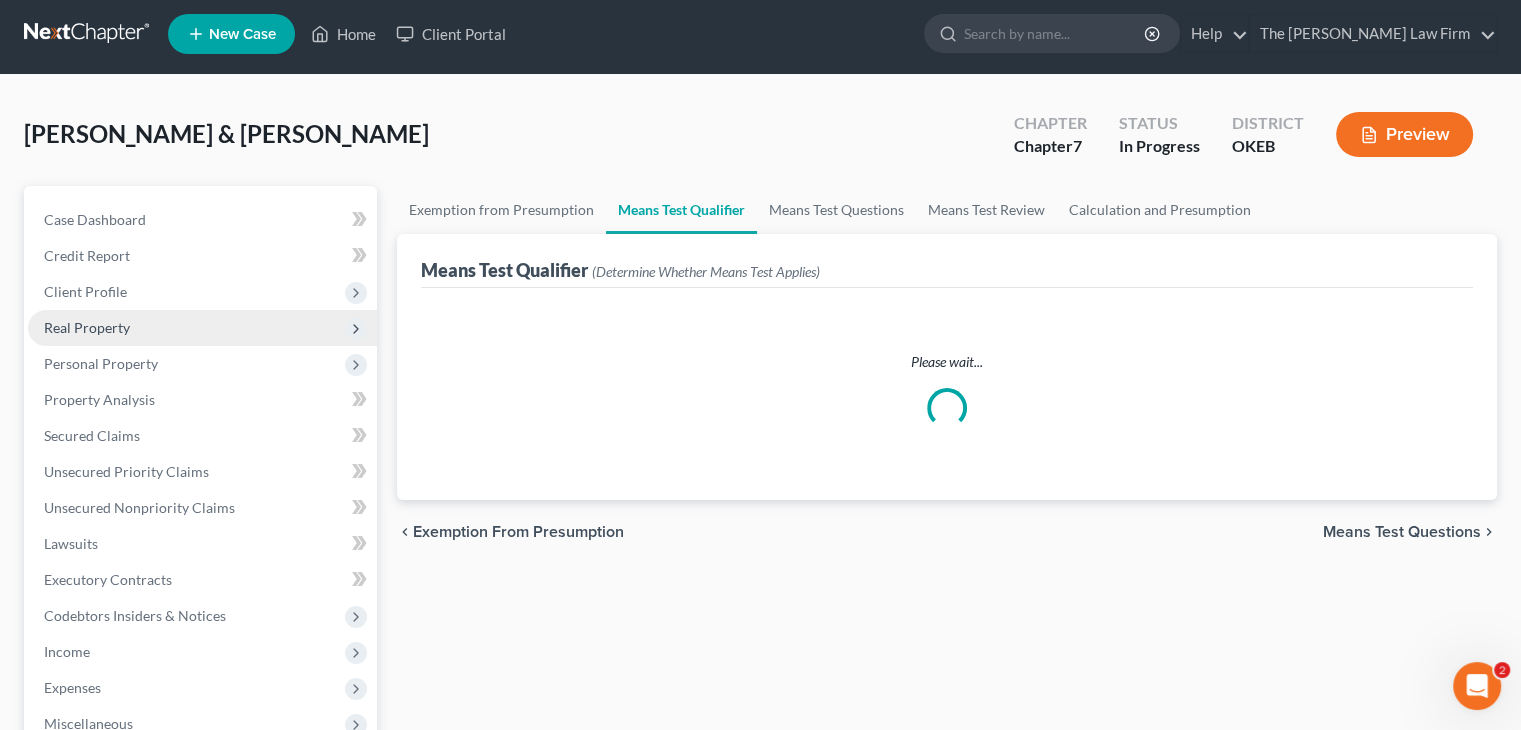 scroll, scrollTop: 0, scrollLeft: 0, axis: both 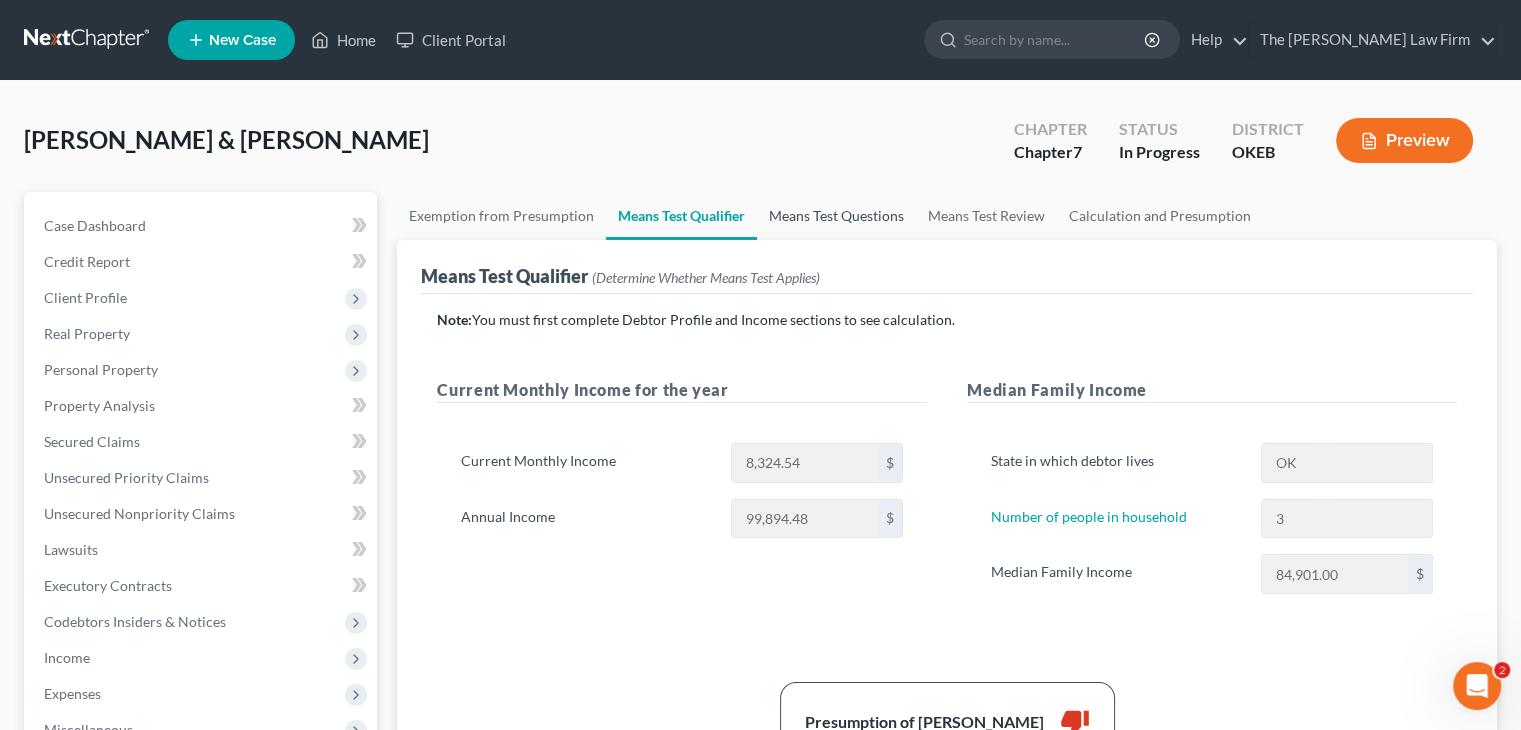 click on "Means Test Questions" at bounding box center [836, 216] 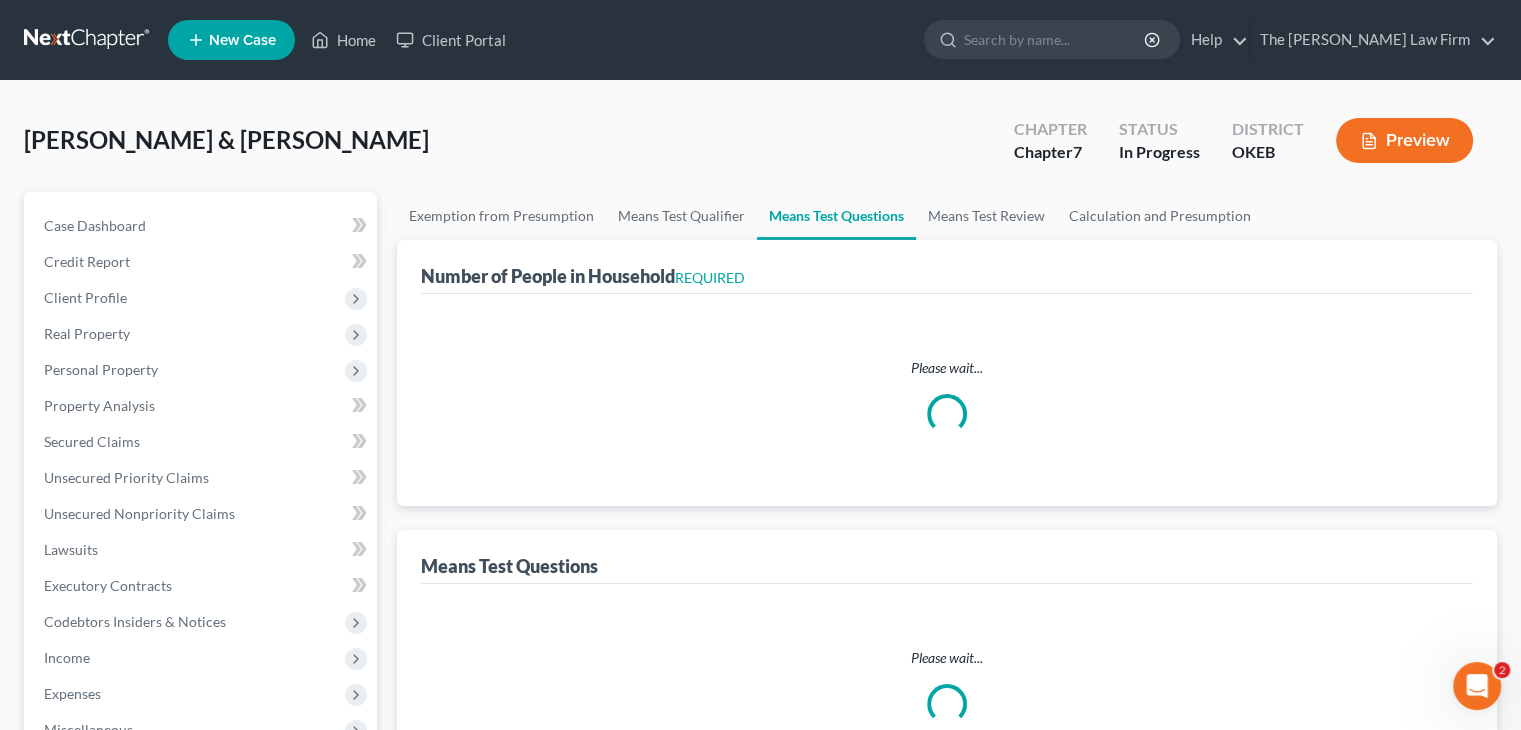 select on "0" 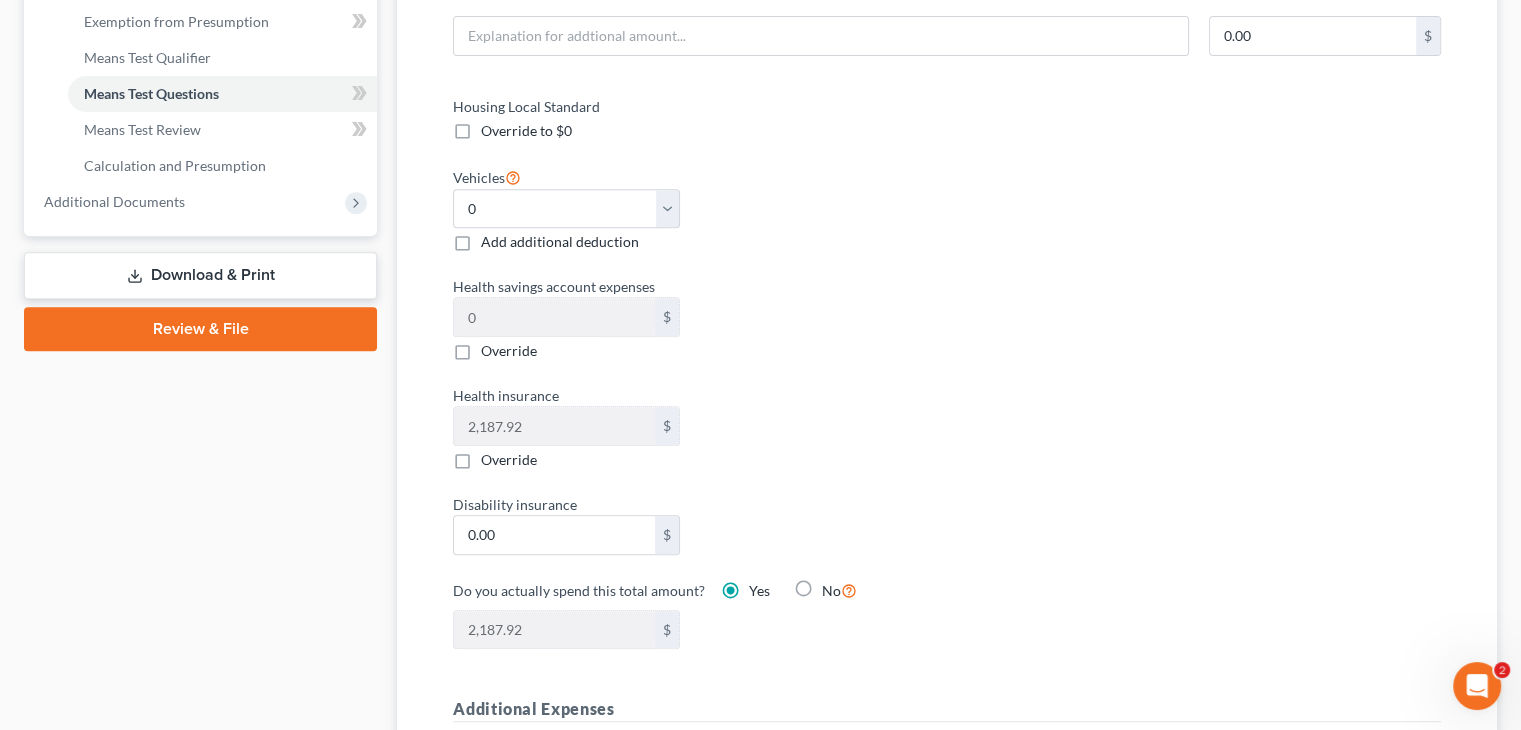 scroll, scrollTop: 819, scrollLeft: 0, axis: vertical 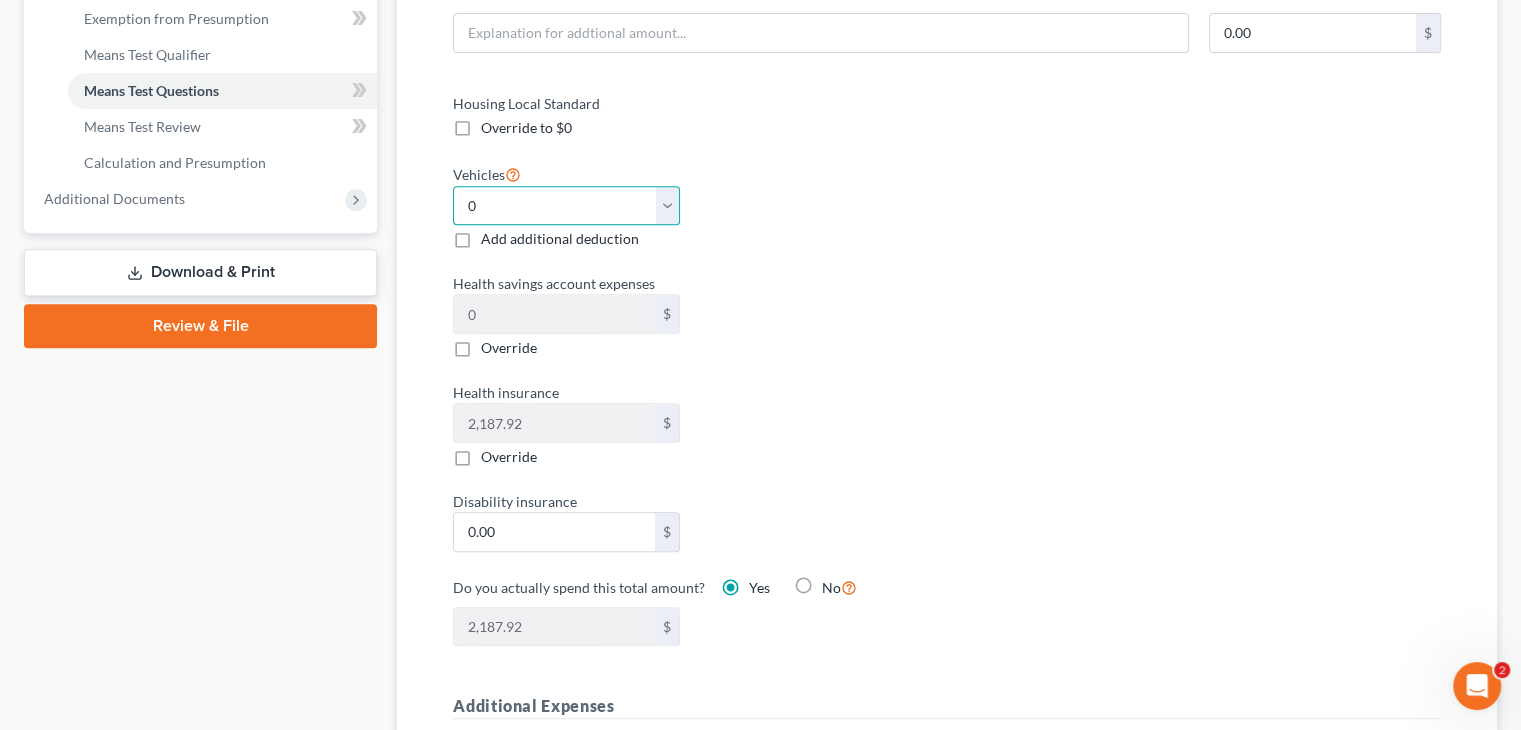 click on "Select 0 1 2 3 4 5" at bounding box center [566, 206] 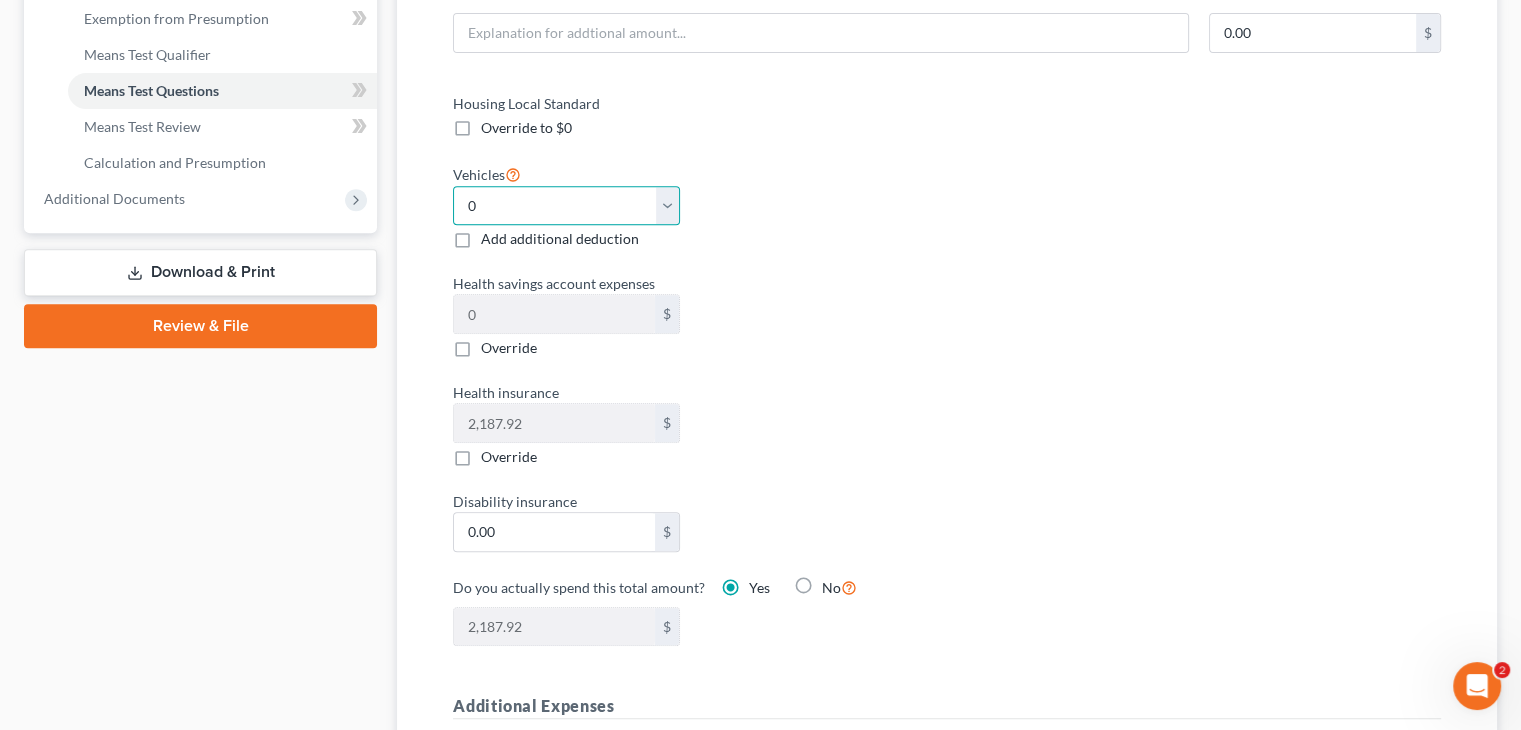 select on "2" 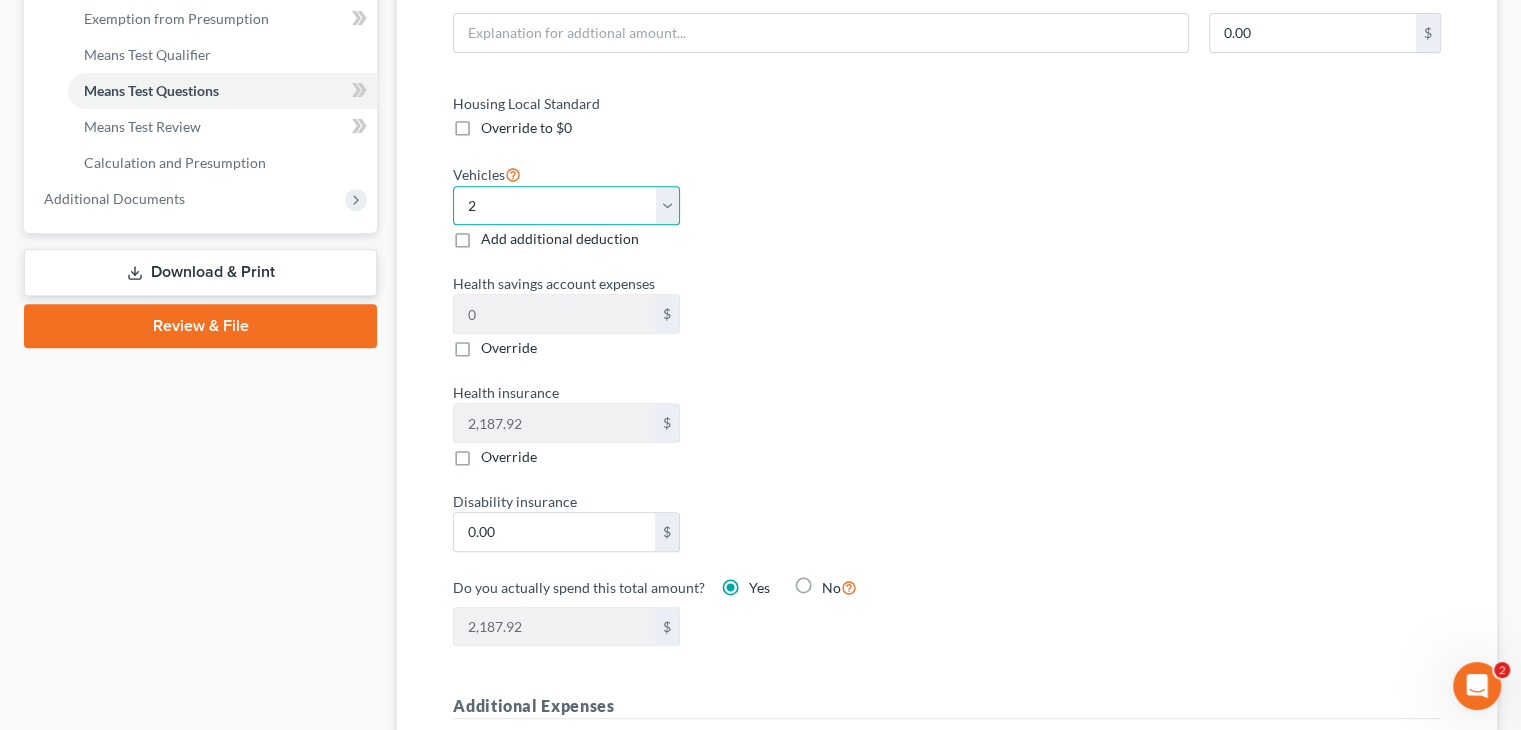 click on "Select 0 1 2 3 4 5" at bounding box center (566, 206) 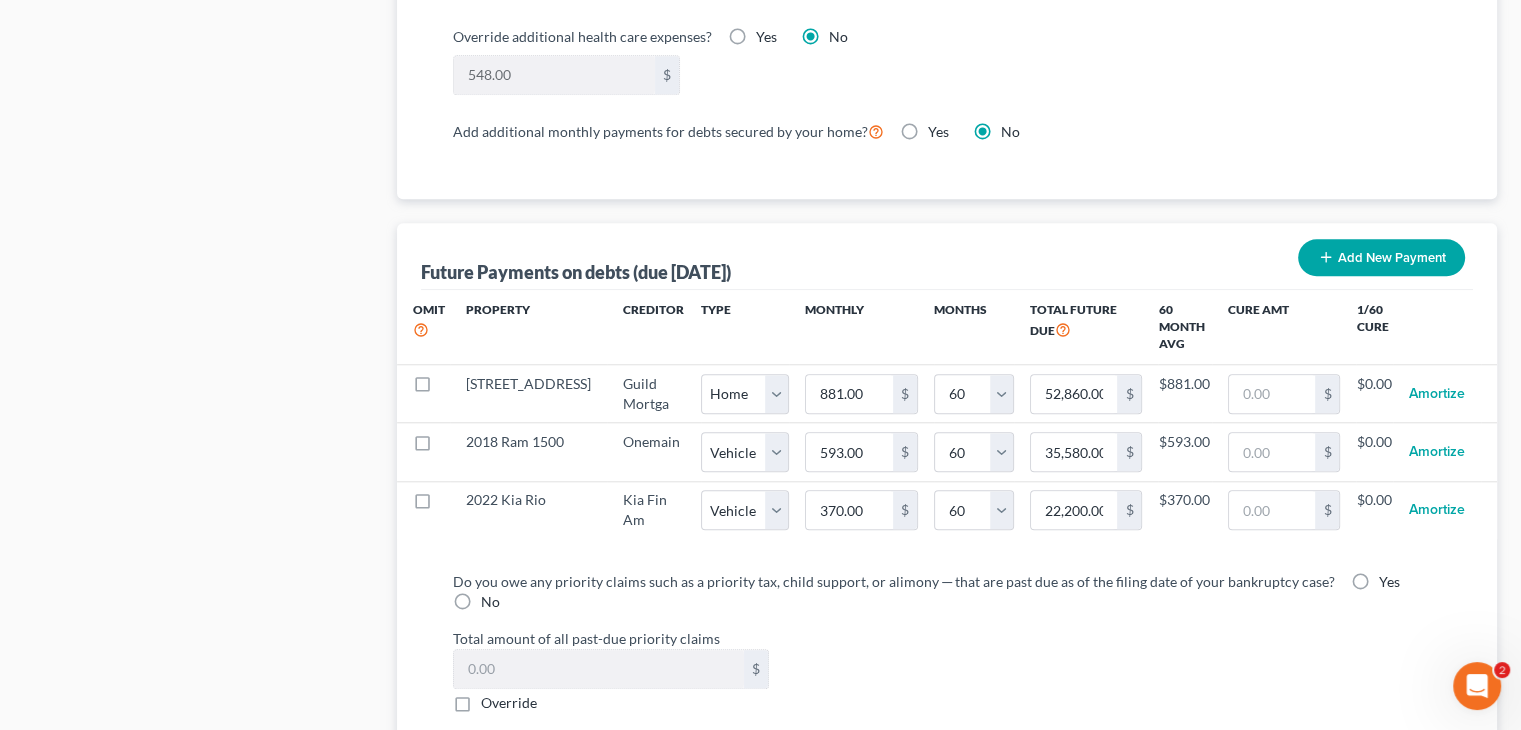 scroll, scrollTop: 1830, scrollLeft: 0, axis: vertical 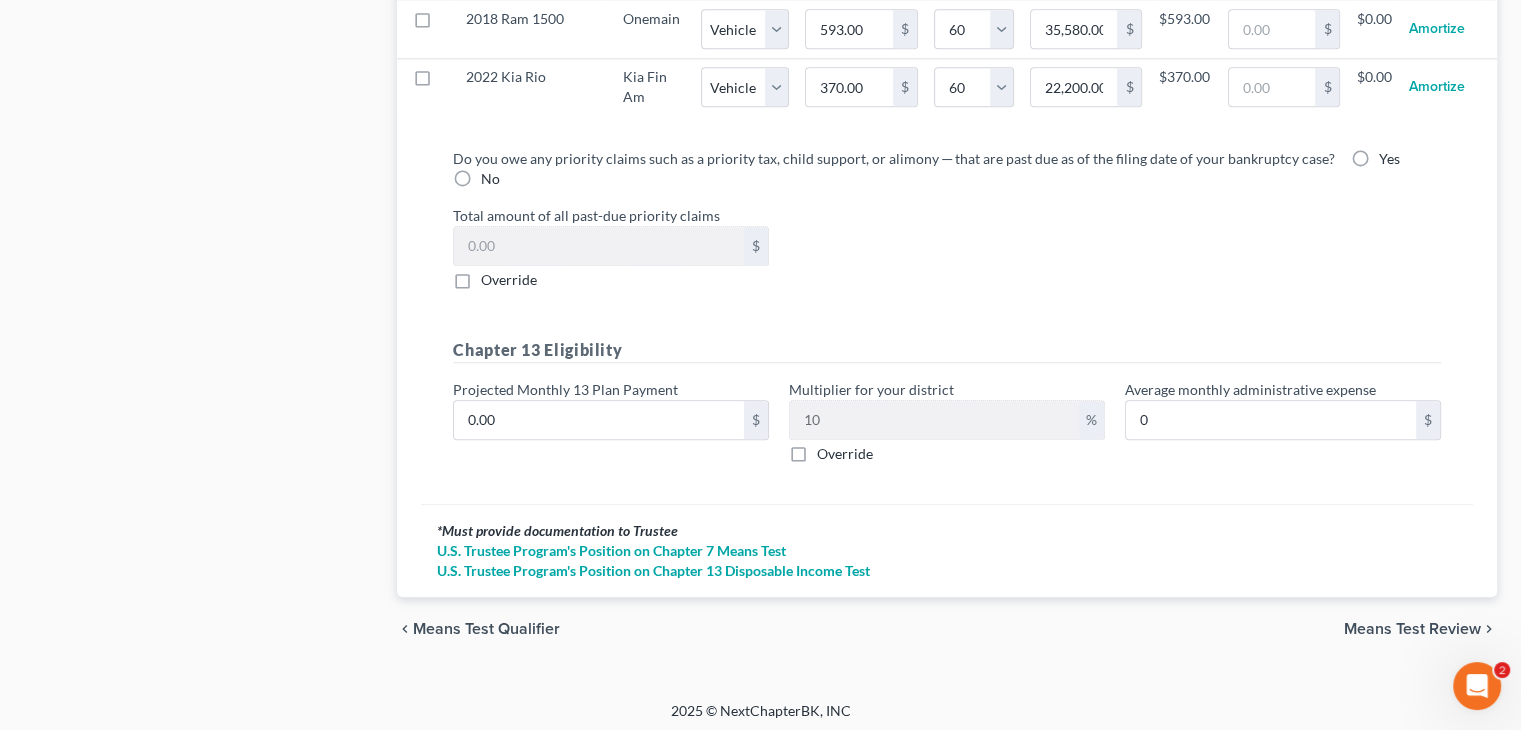 click on "Means Test Review" at bounding box center [1412, 629] 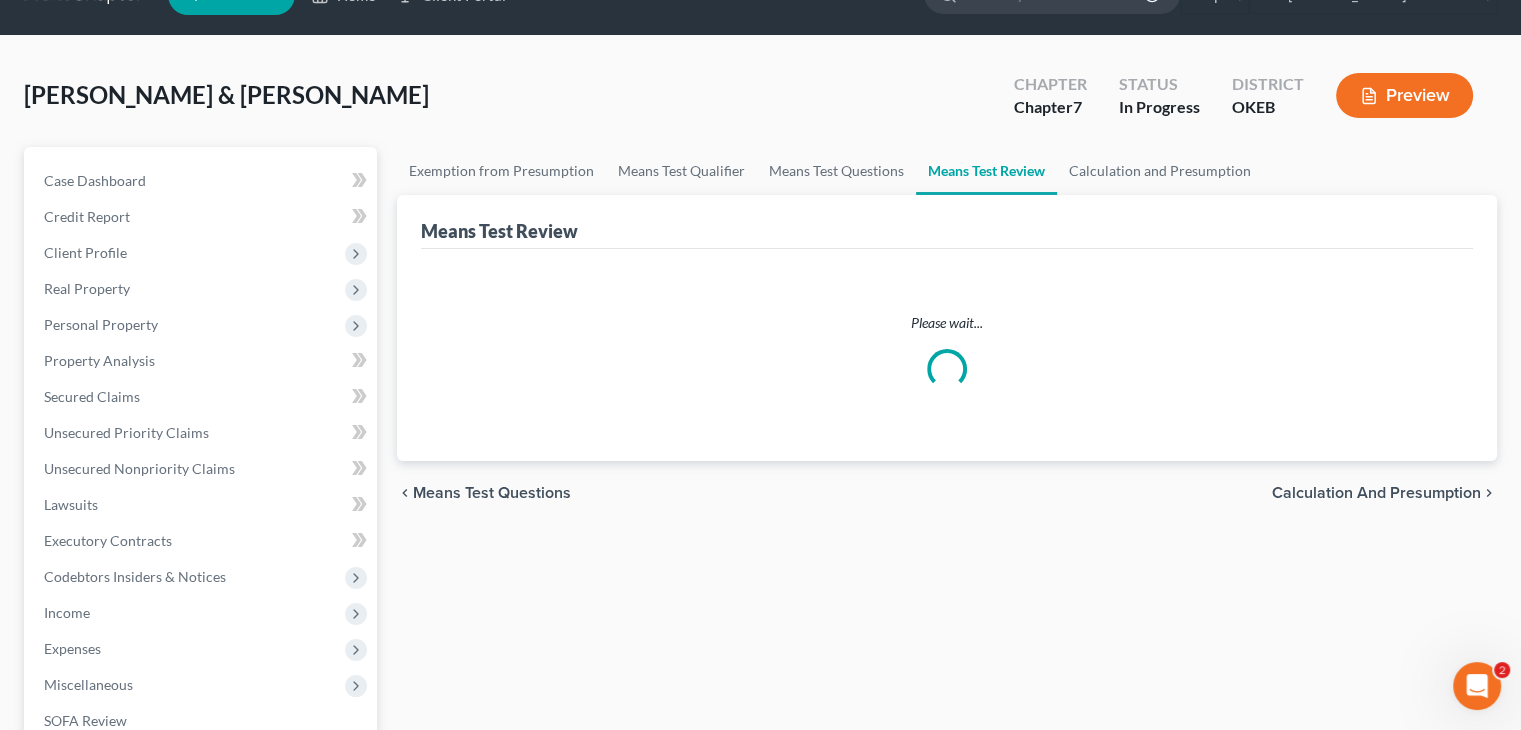 scroll, scrollTop: 0, scrollLeft: 0, axis: both 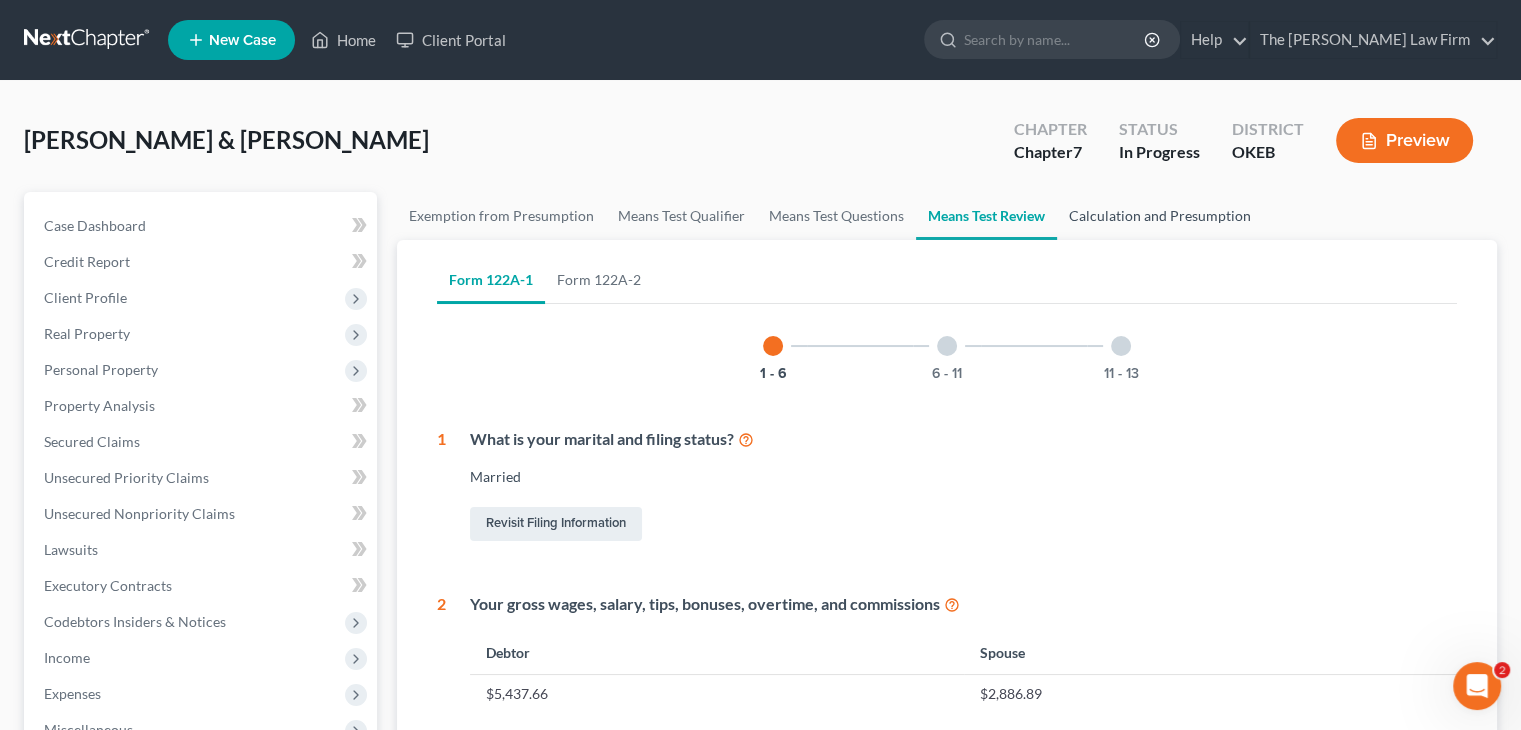 click on "Calculation and Presumption" at bounding box center (1160, 216) 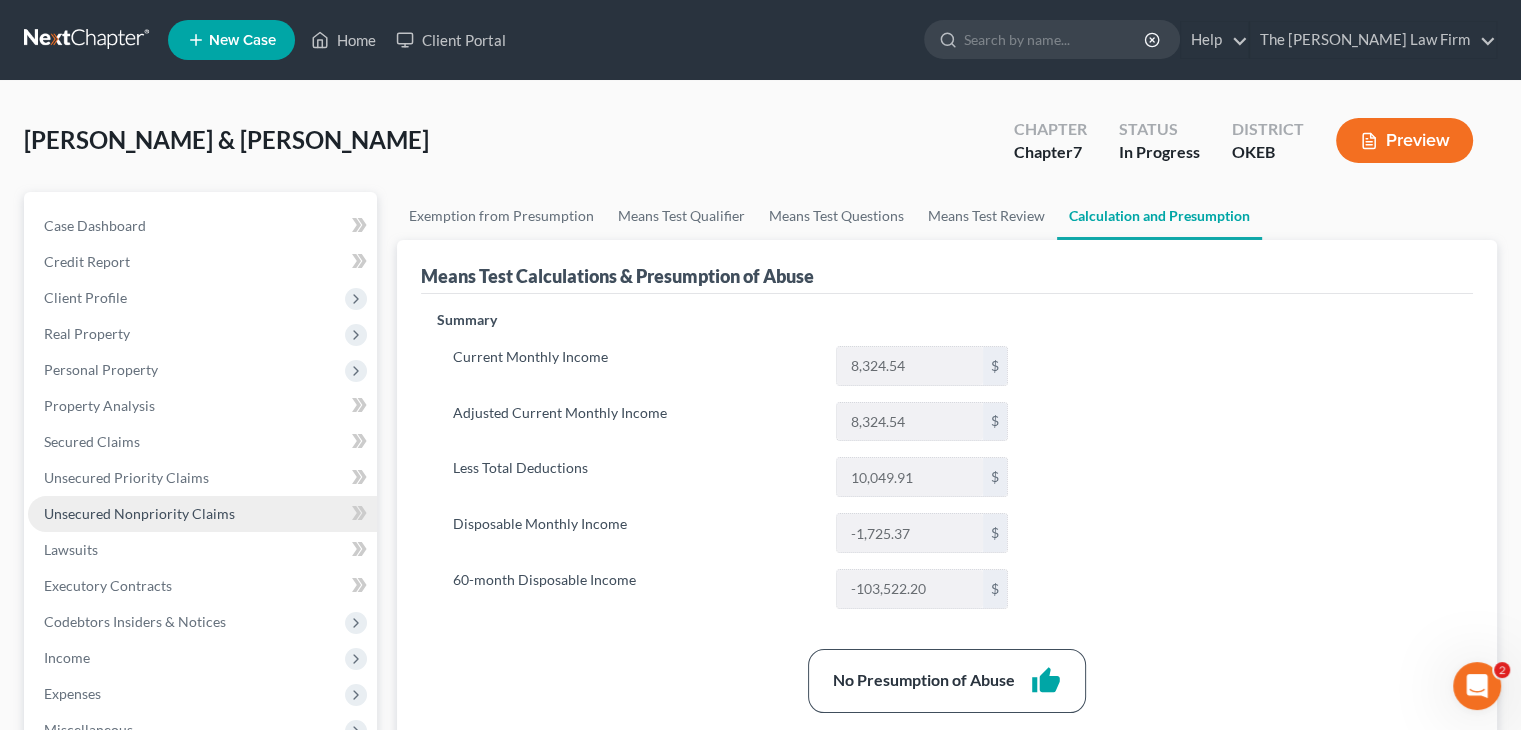 click on "Unsecured Nonpriority Claims" at bounding box center (139, 513) 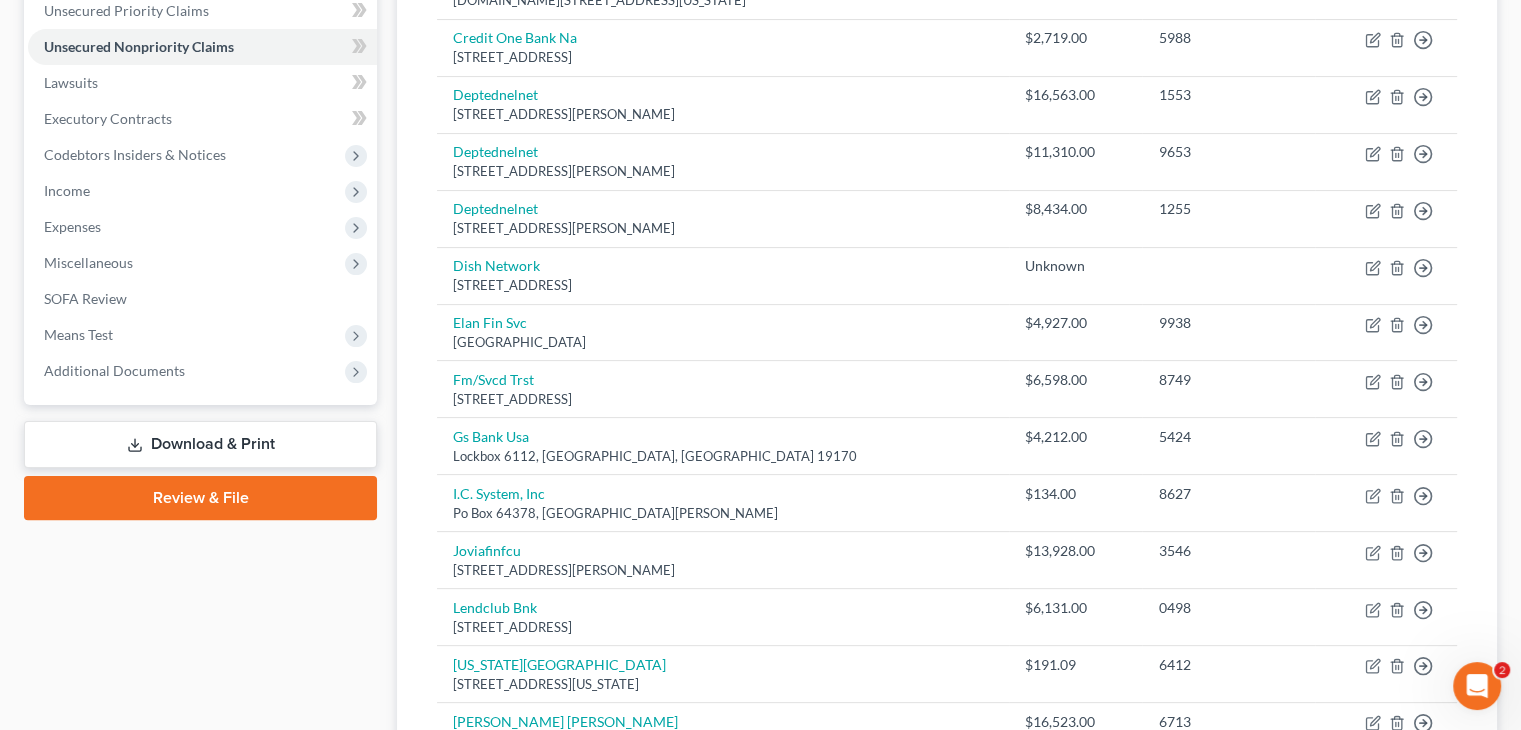 scroll, scrollTop: 551, scrollLeft: 0, axis: vertical 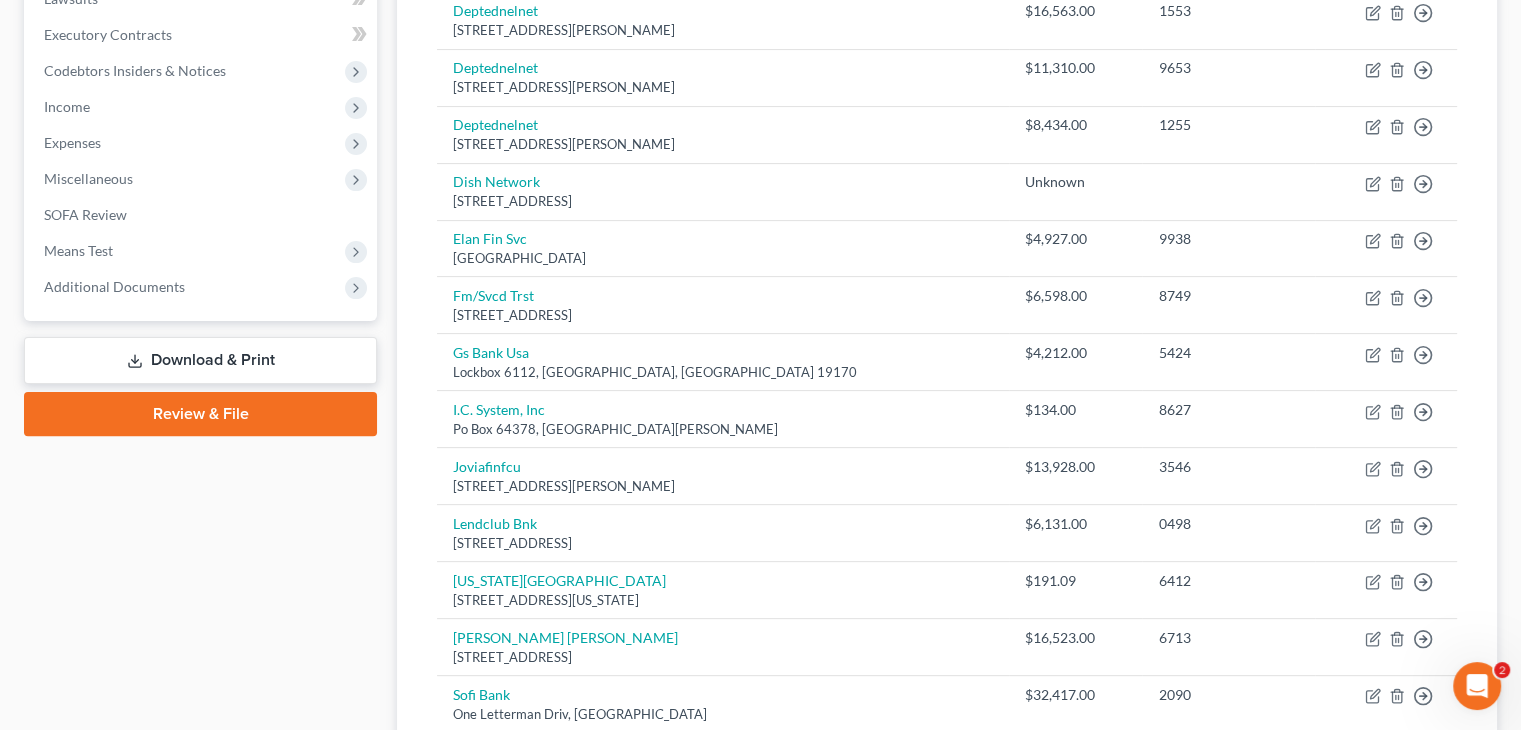 click on "Review & File" at bounding box center (200, 414) 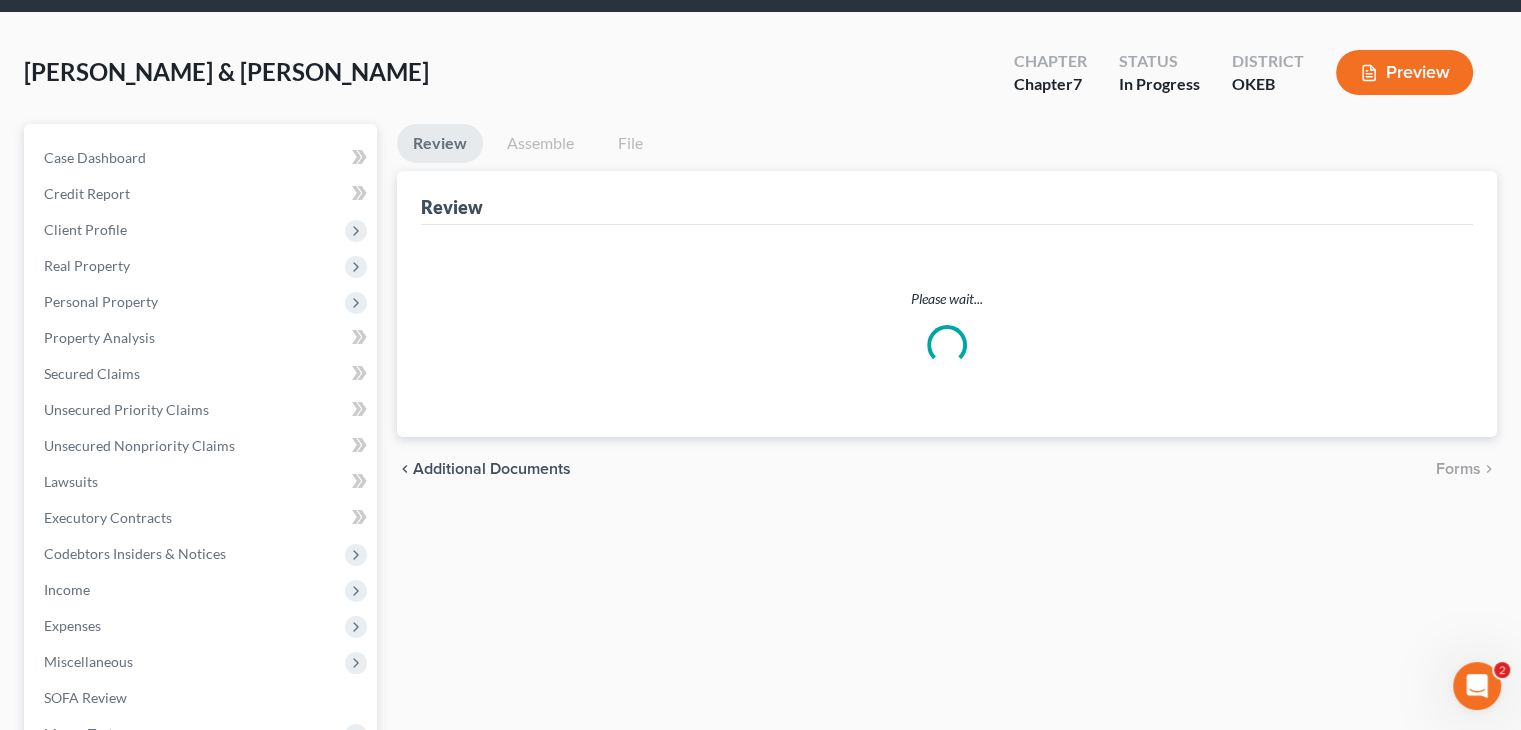 scroll, scrollTop: 0, scrollLeft: 0, axis: both 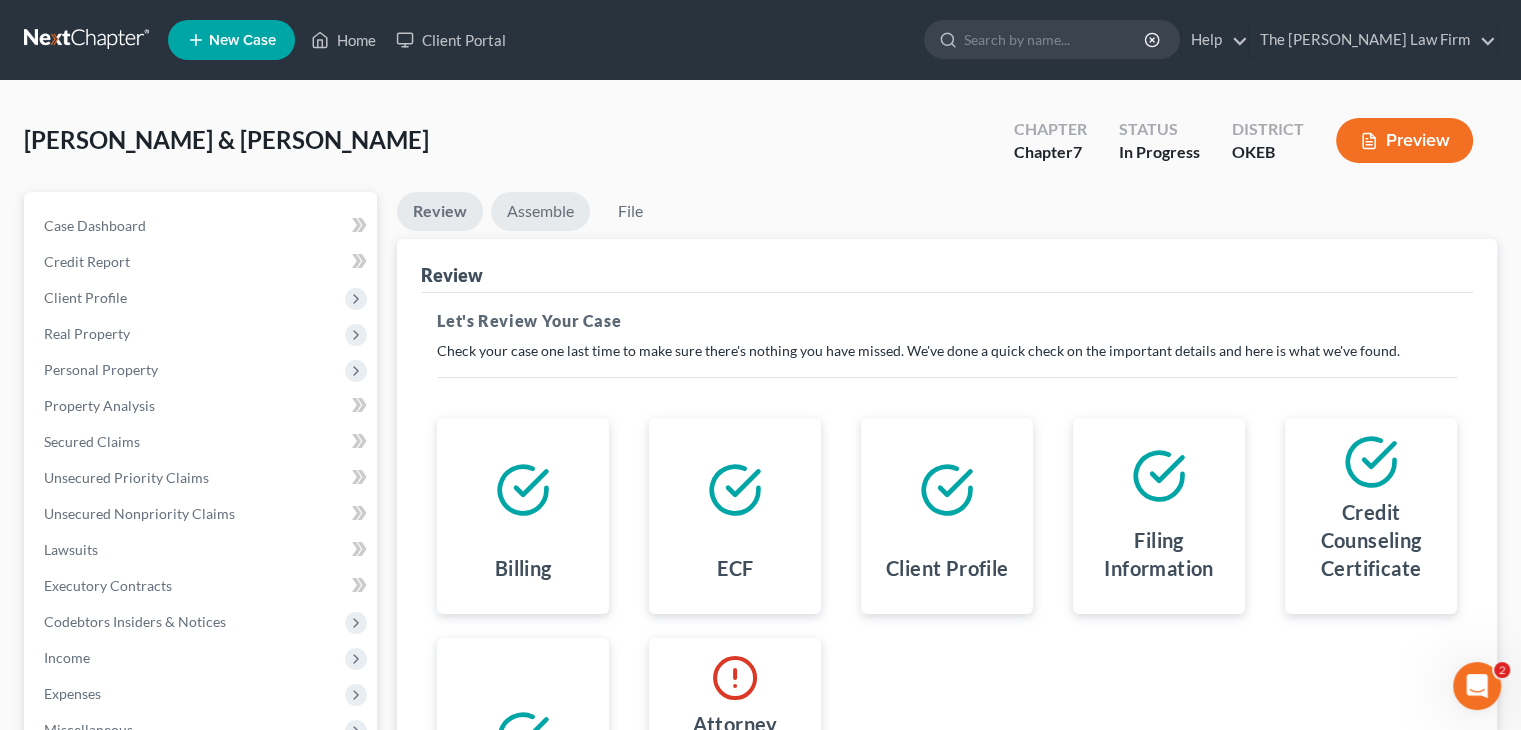 click on "Assemble" at bounding box center [540, 211] 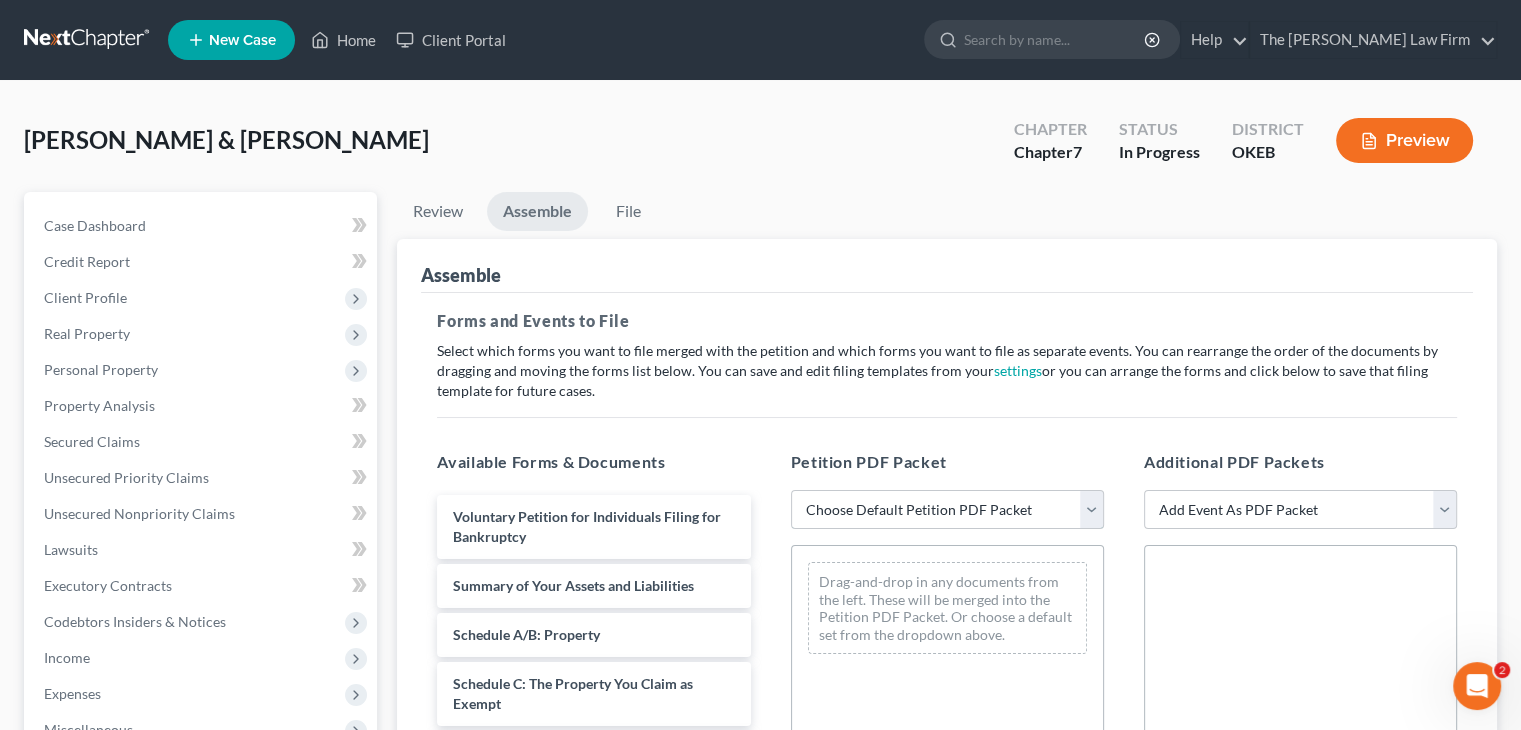 click on "Choose Default Petition PDF Packet Complete Bankruptcy Petition (all forms and schedules) Emergency Filing (Voluntary Petition and Creditor List Only)" at bounding box center (947, 510) 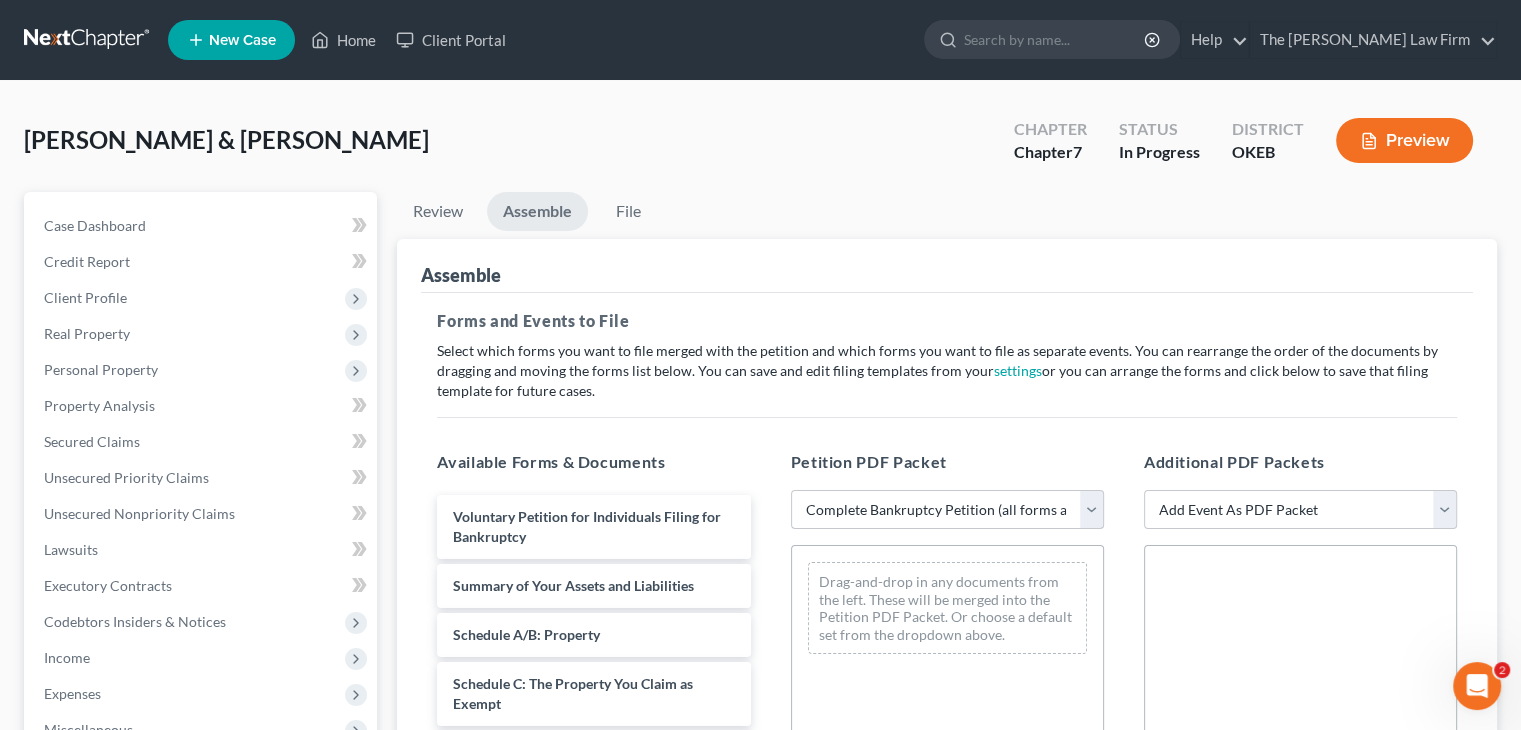 click on "Choose Default Petition PDF Packet Complete Bankruptcy Petition (all forms and schedules) Emergency Filing (Voluntary Petition and Creditor List Only)" at bounding box center (947, 510) 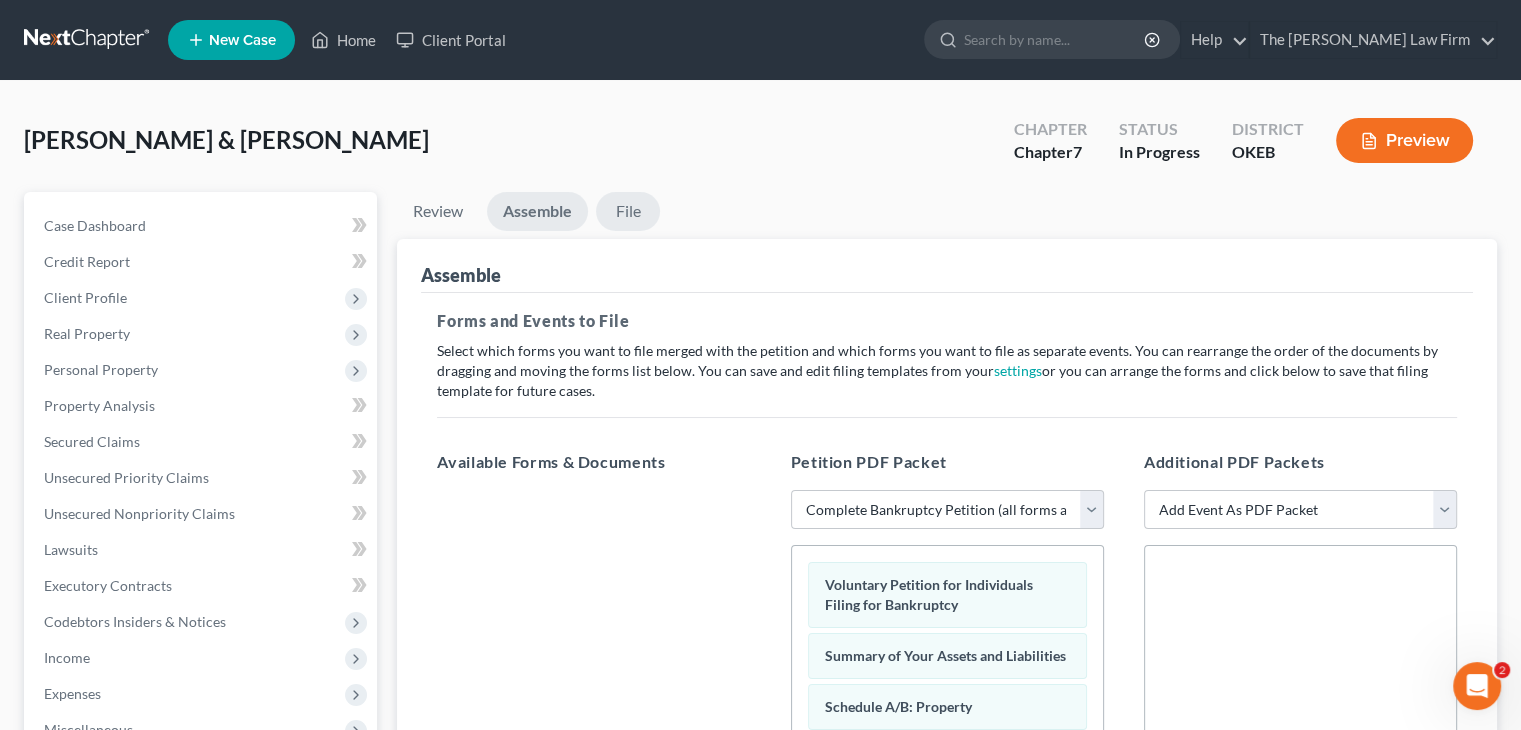 click on "File" at bounding box center [628, 211] 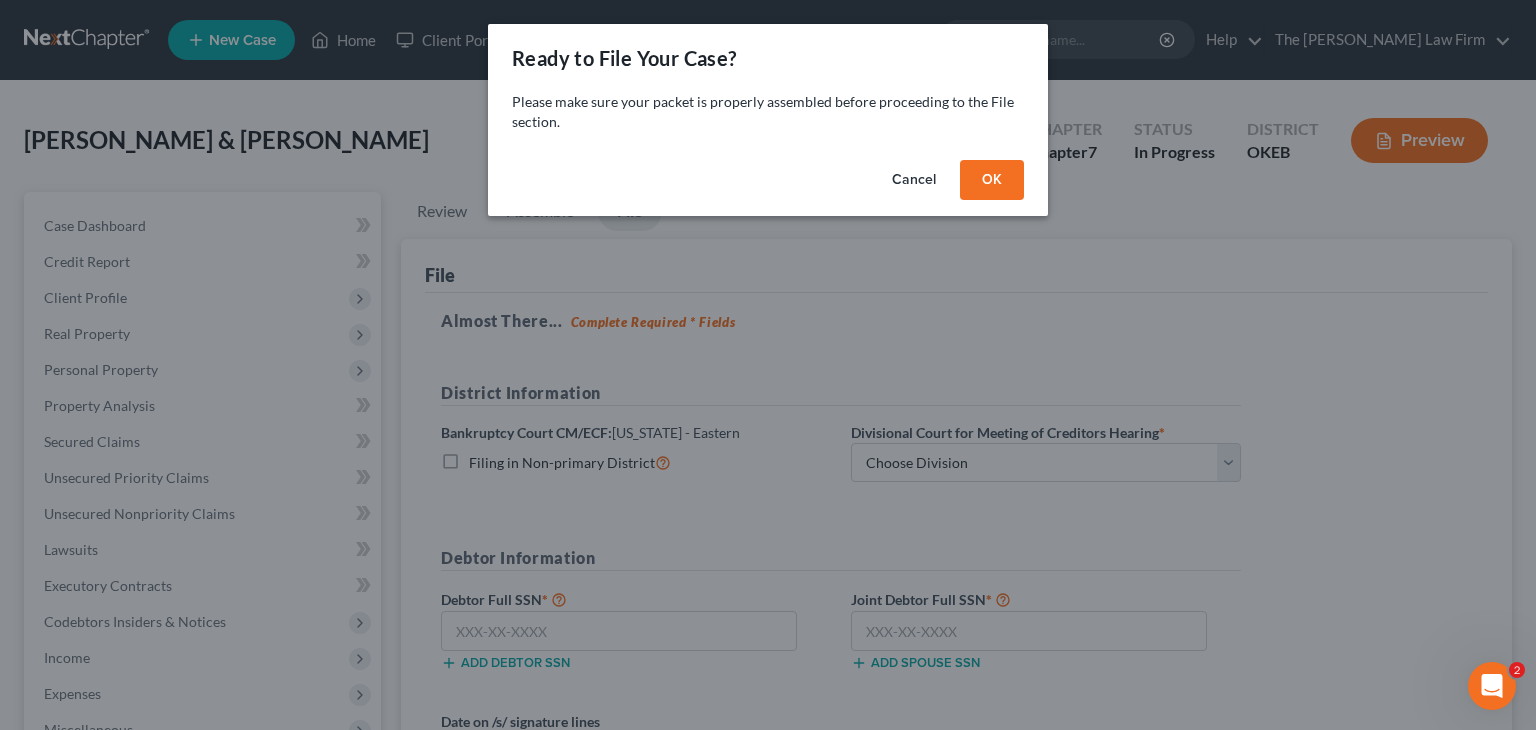 click on "OK" at bounding box center (992, 180) 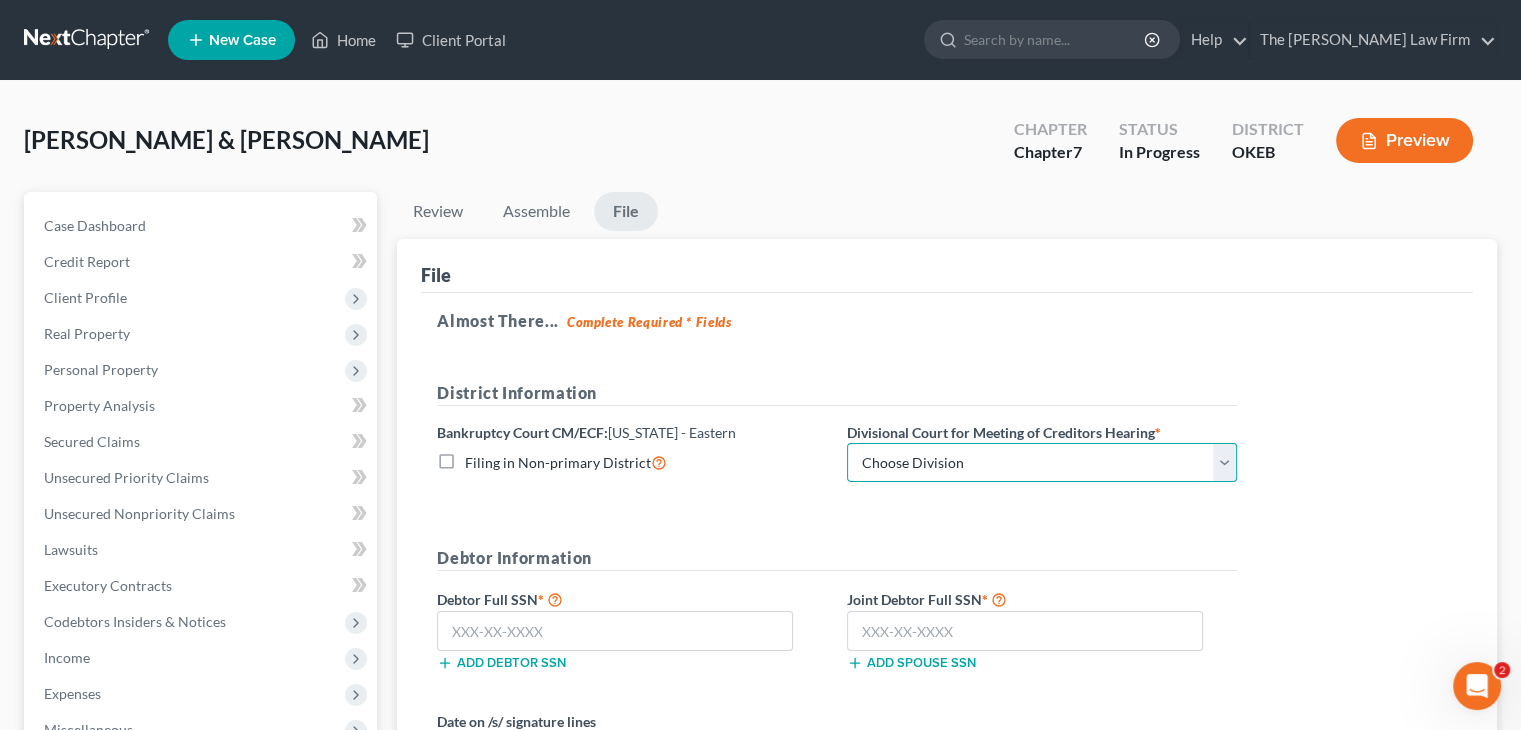 click on "Choose Division Okmulgee" at bounding box center (1042, 463) 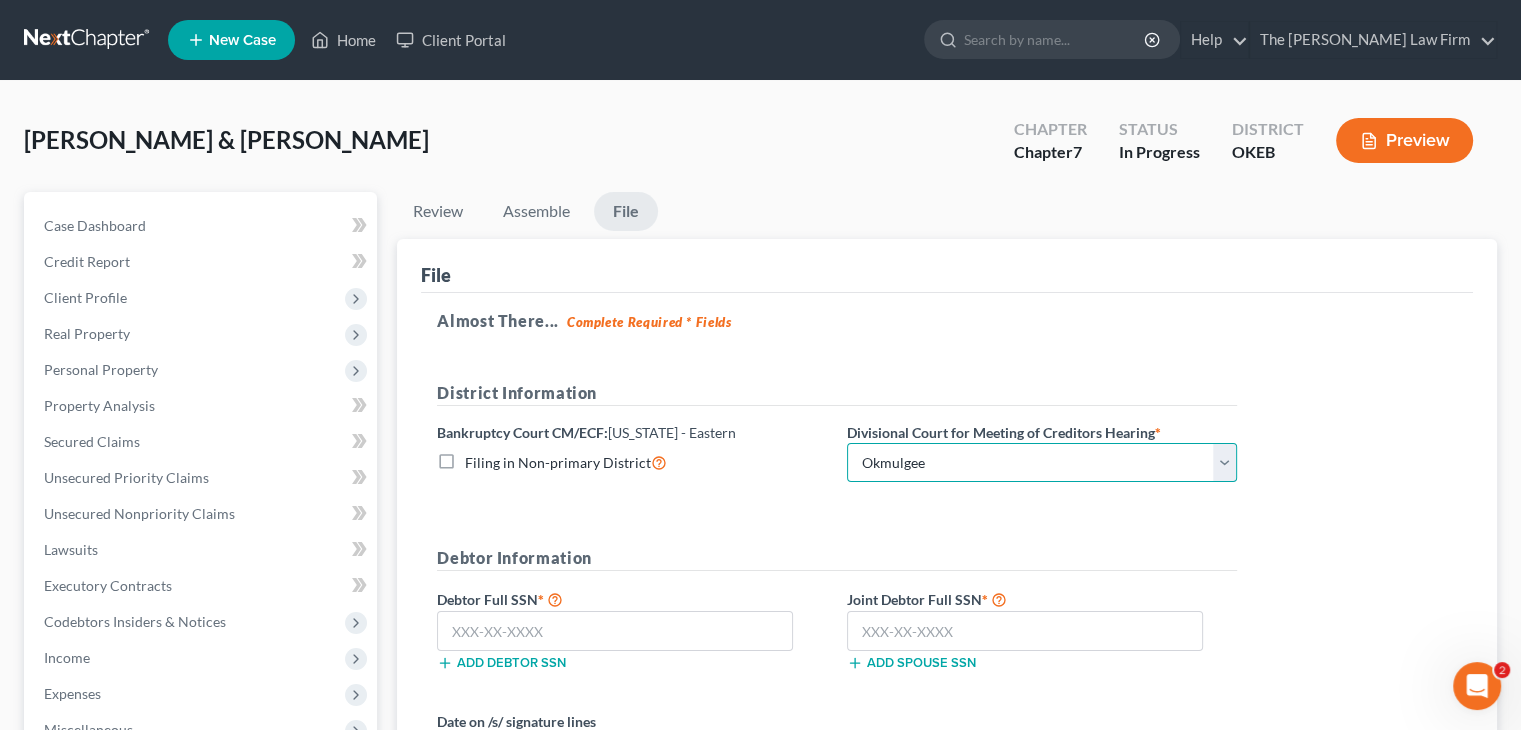 click on "Choose Division Okmulgee" at bounding box center (1042, 463) 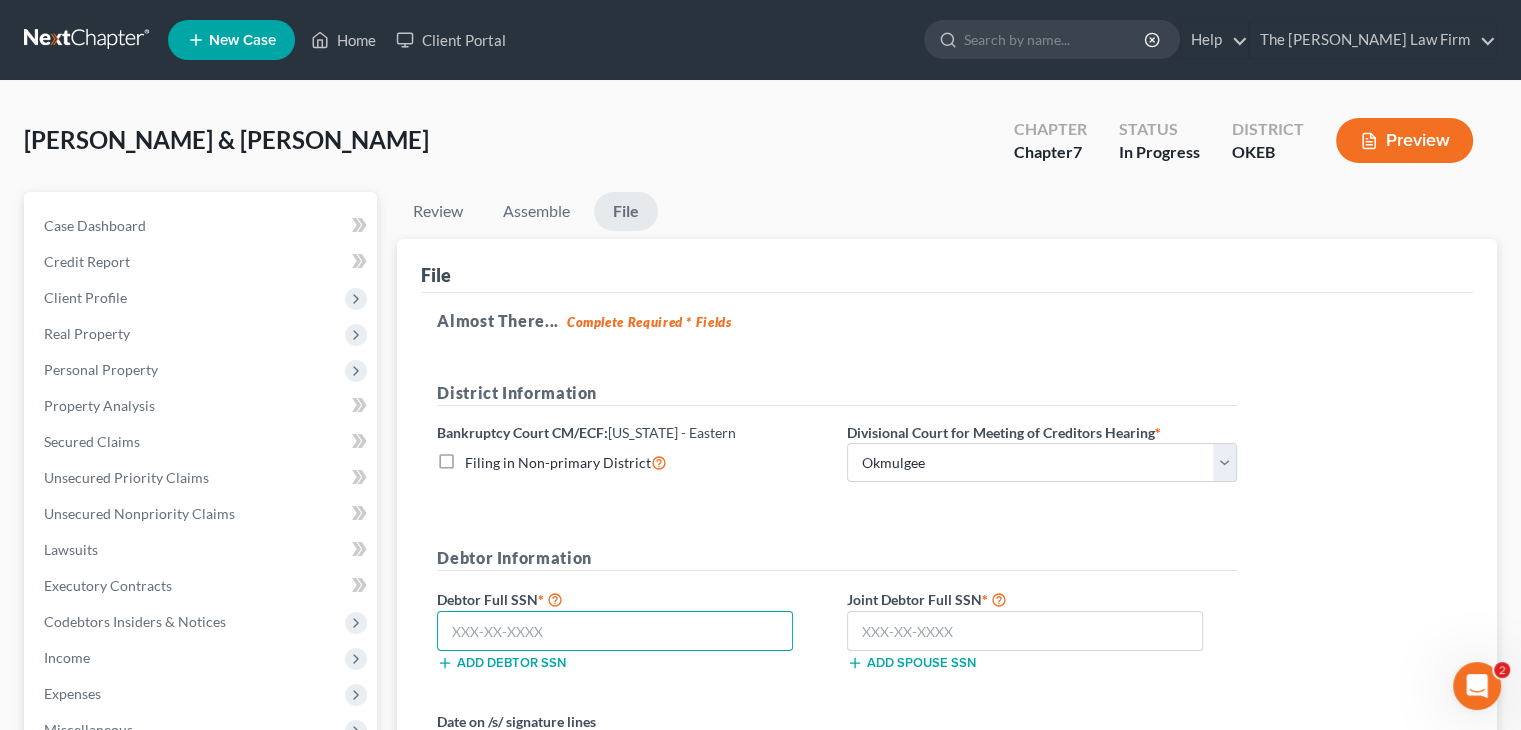 click at bounding box center [615, 631] 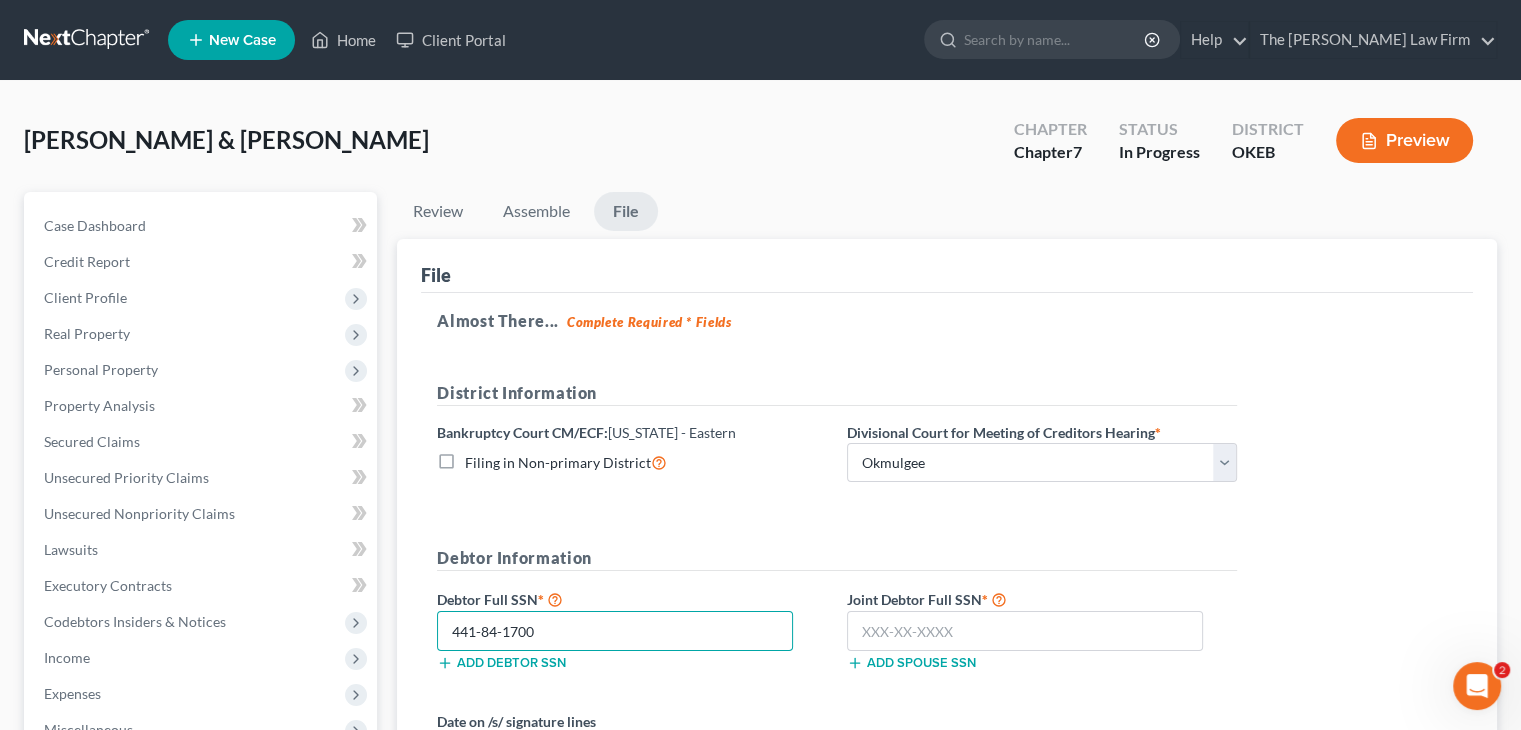 type on "441-84-1700" 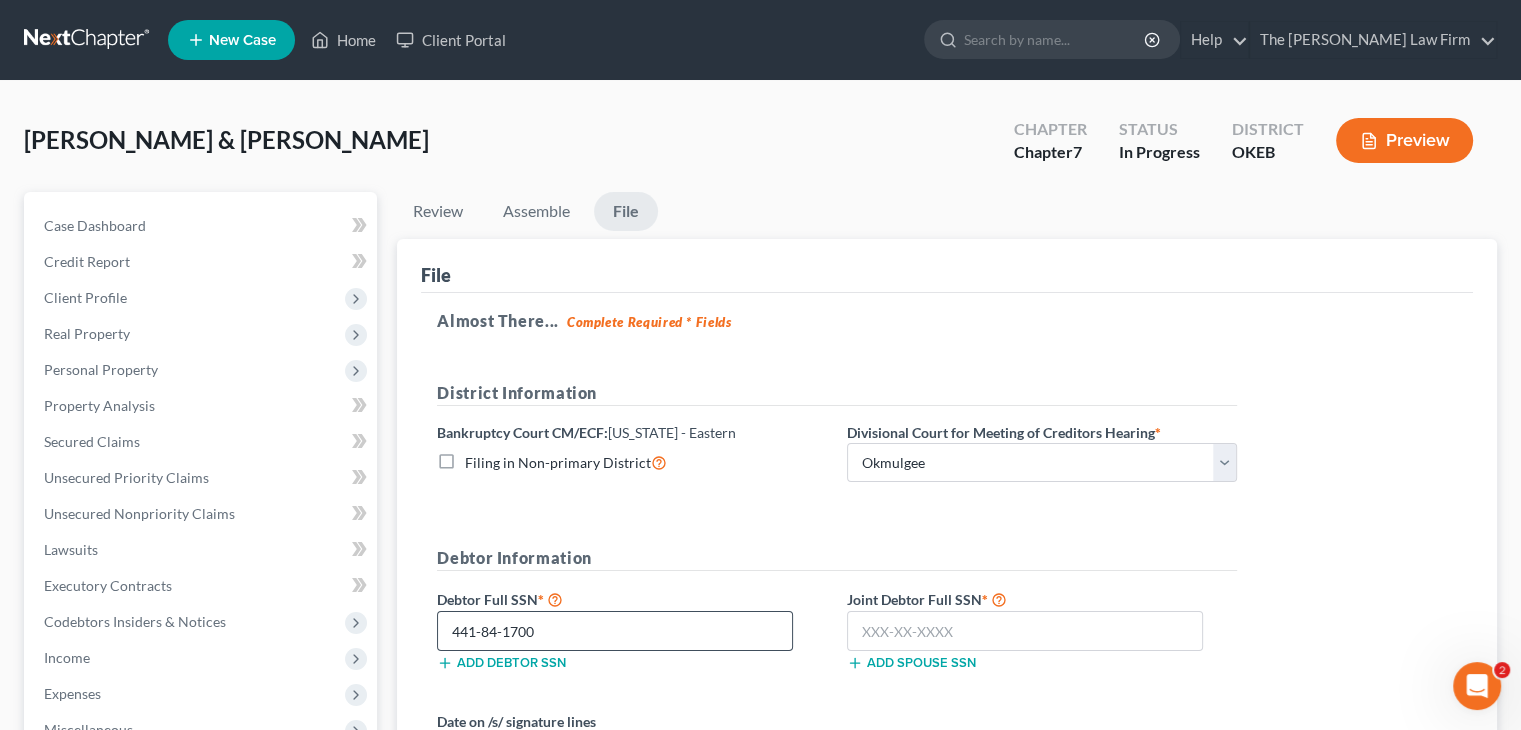 type 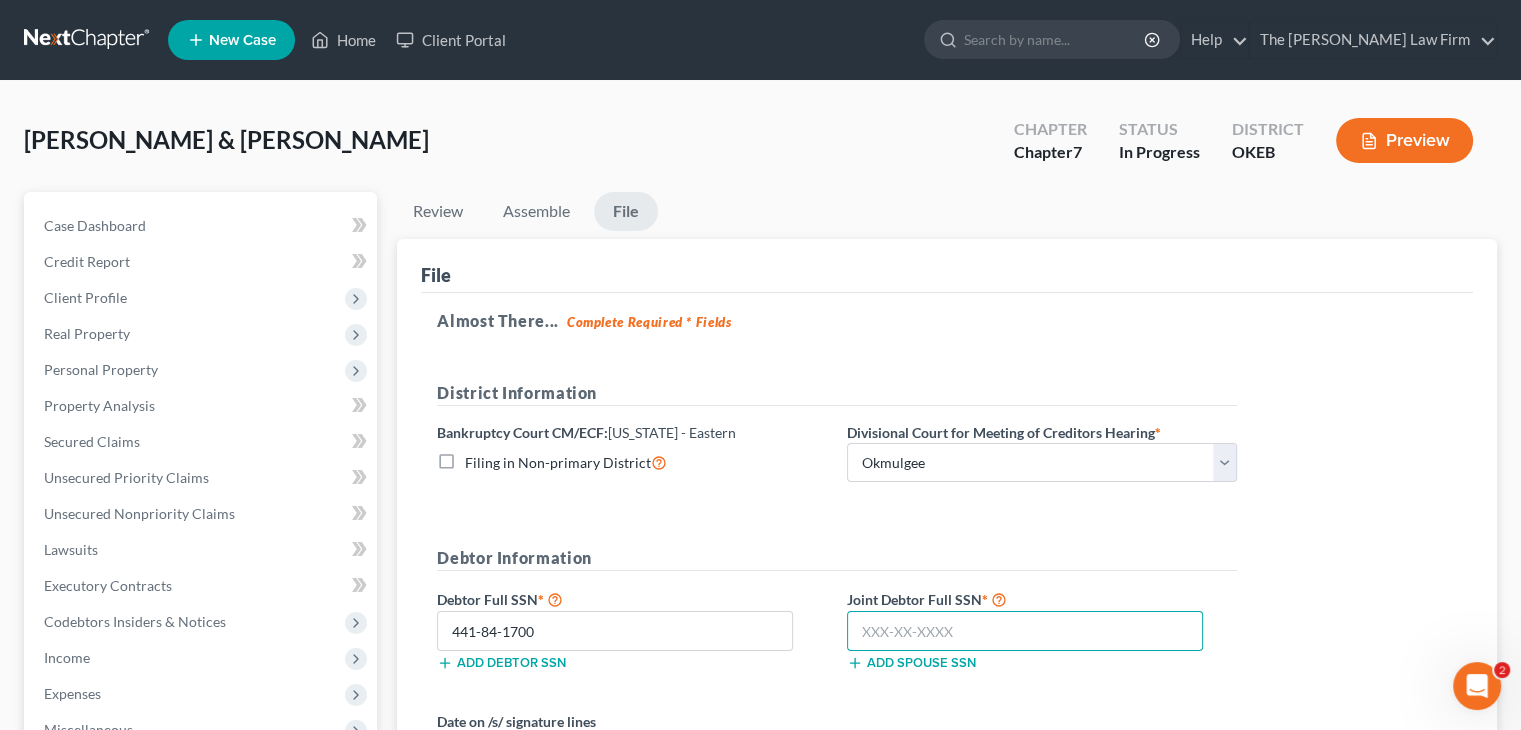 click at bounding box center (1025, 631) 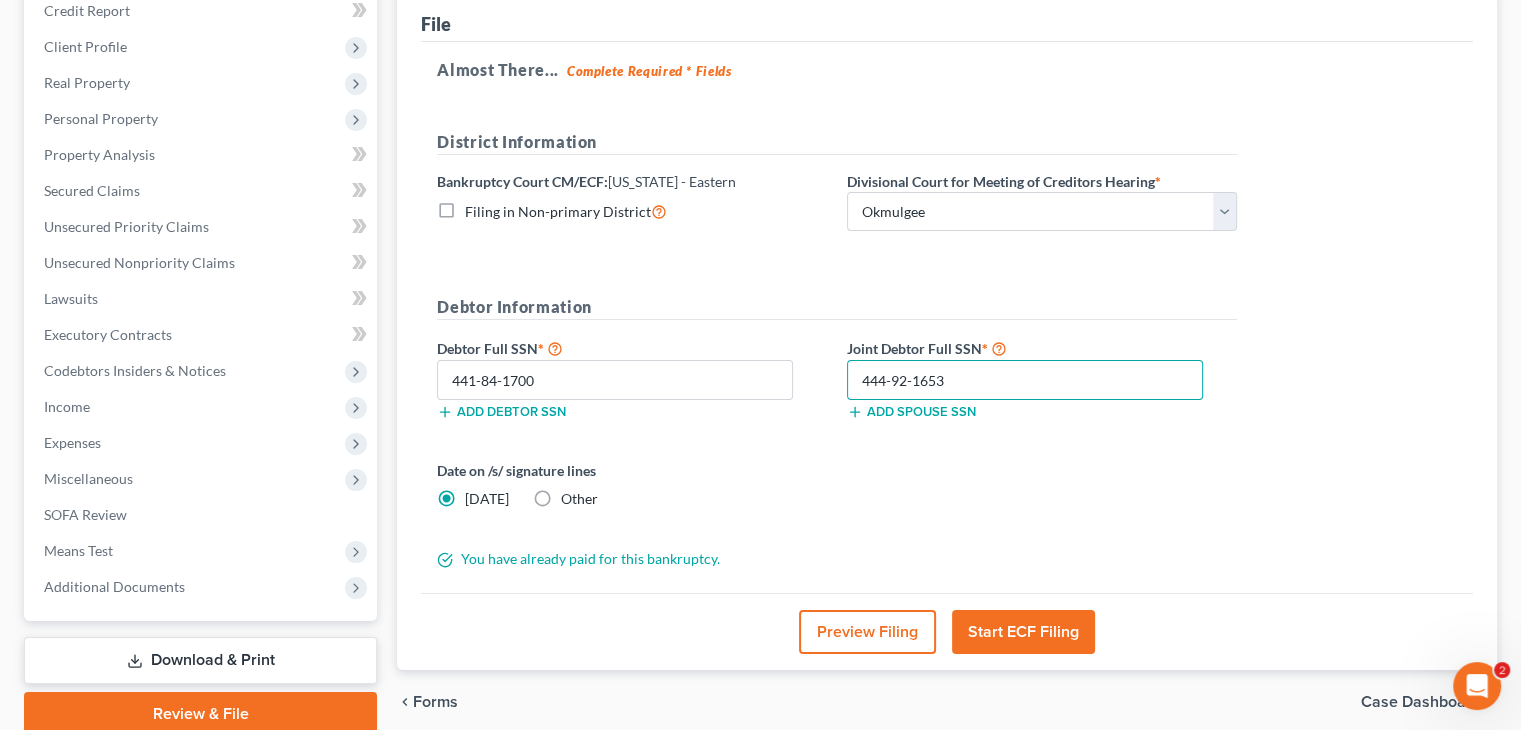 scroll, scrollTop: 254, scrollLeft: 0, axis: vertical 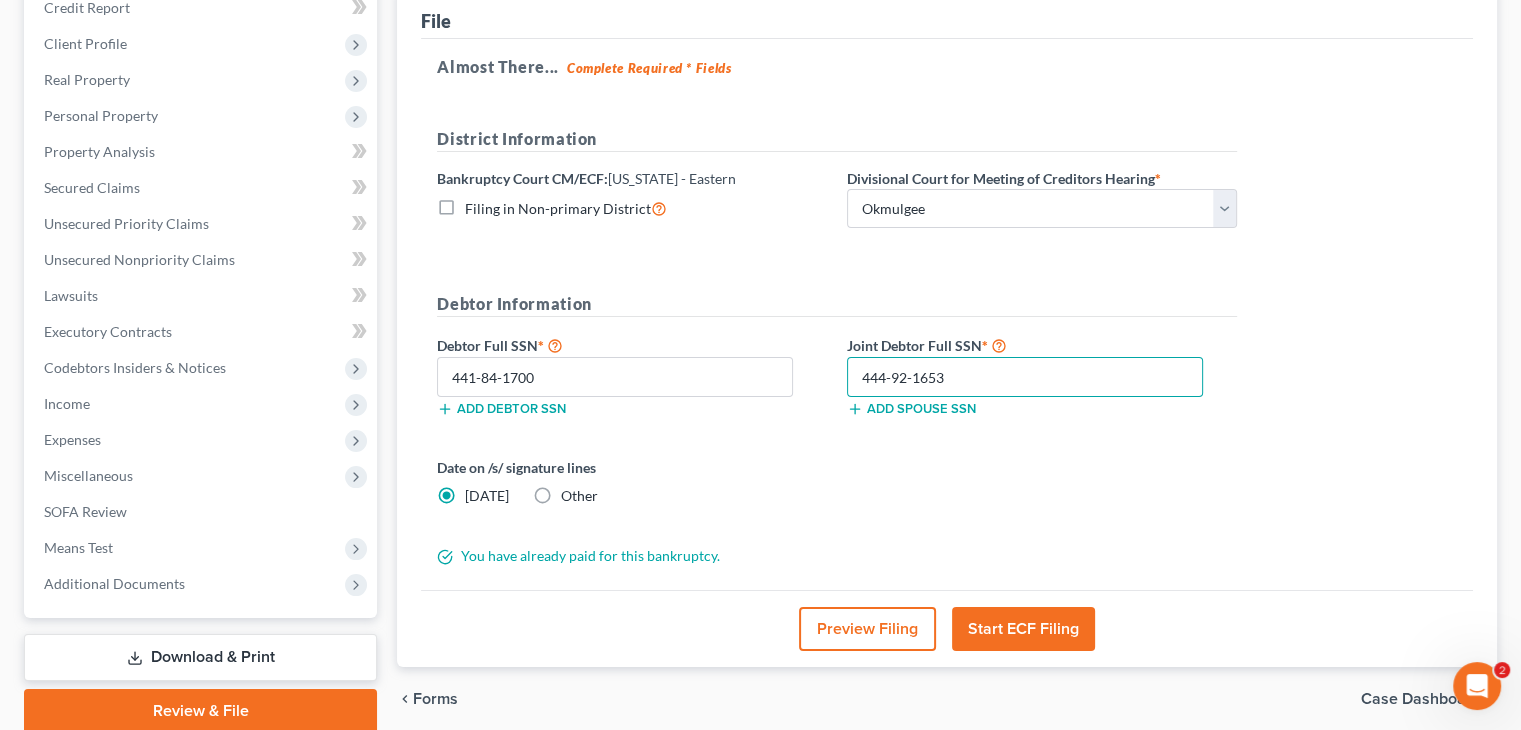 type on "444-92-1653" 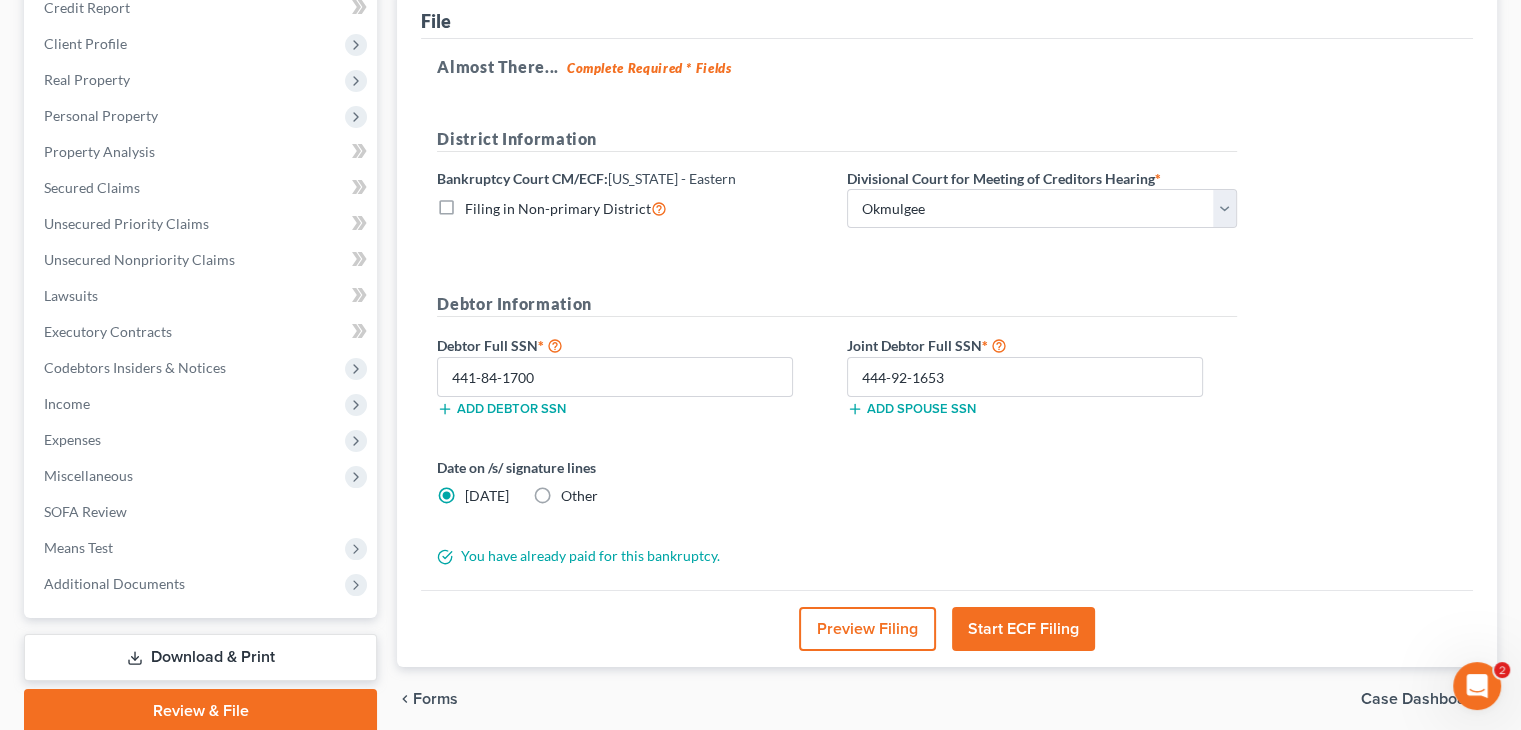 click on "Other" at bounding box center [579, 496] 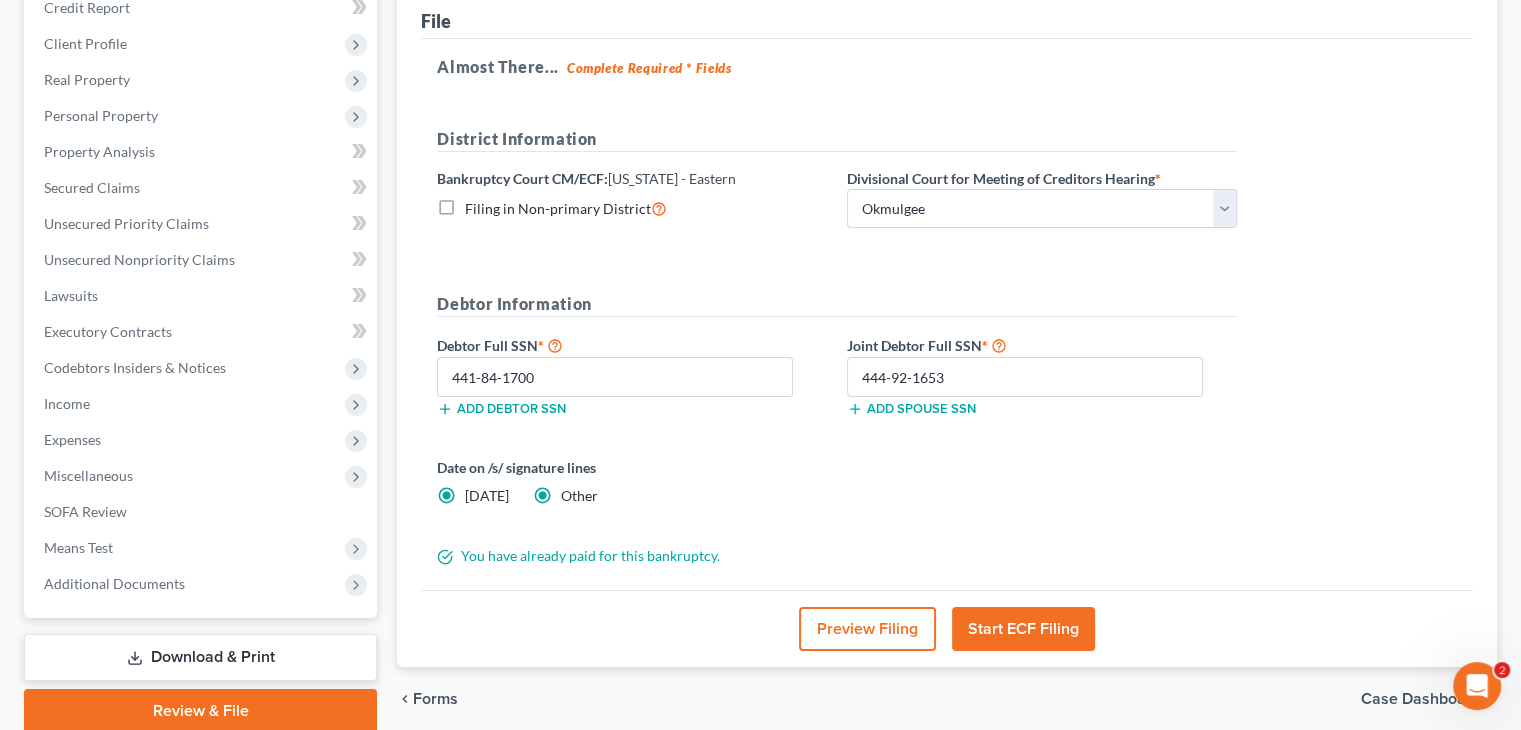 radio on "false" 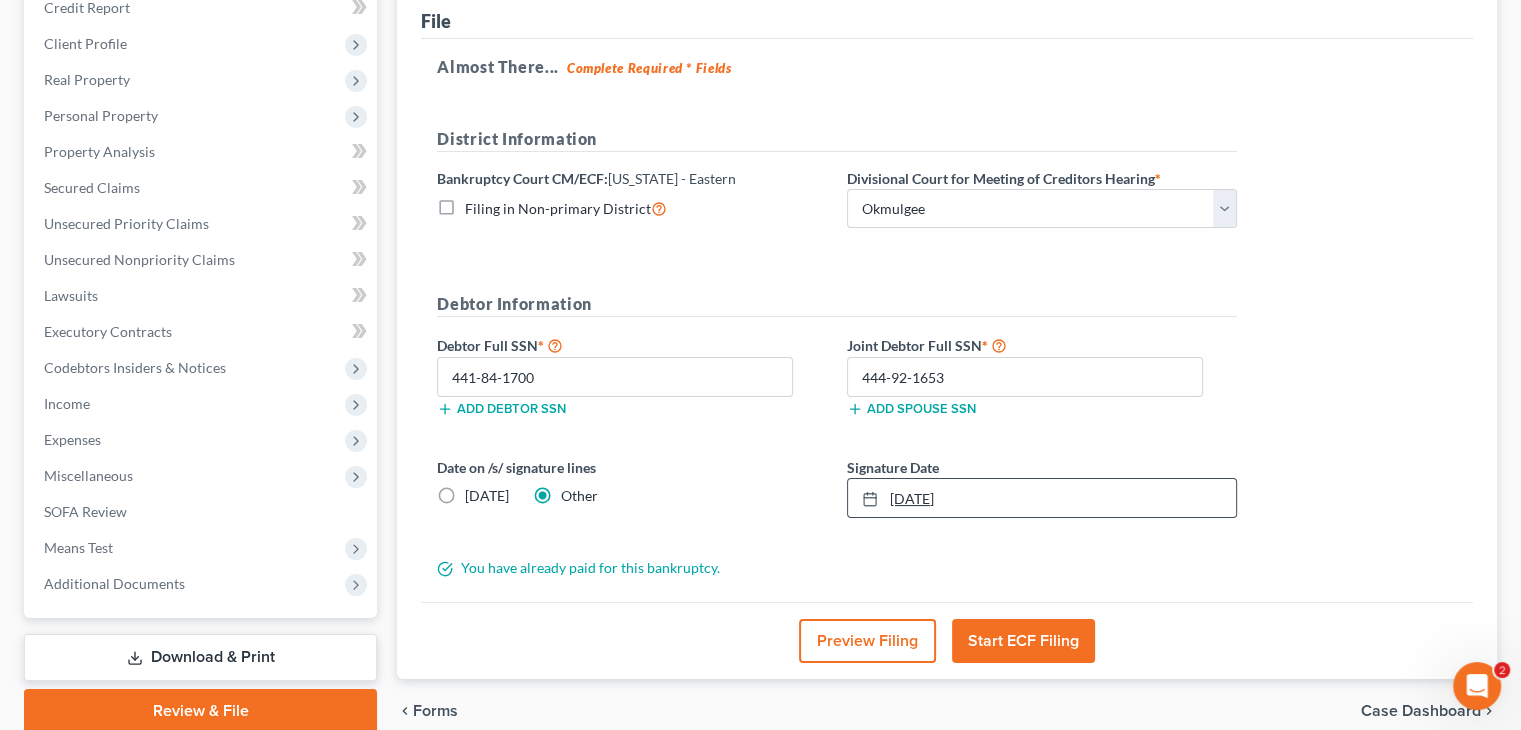 type on "7/10/2025" 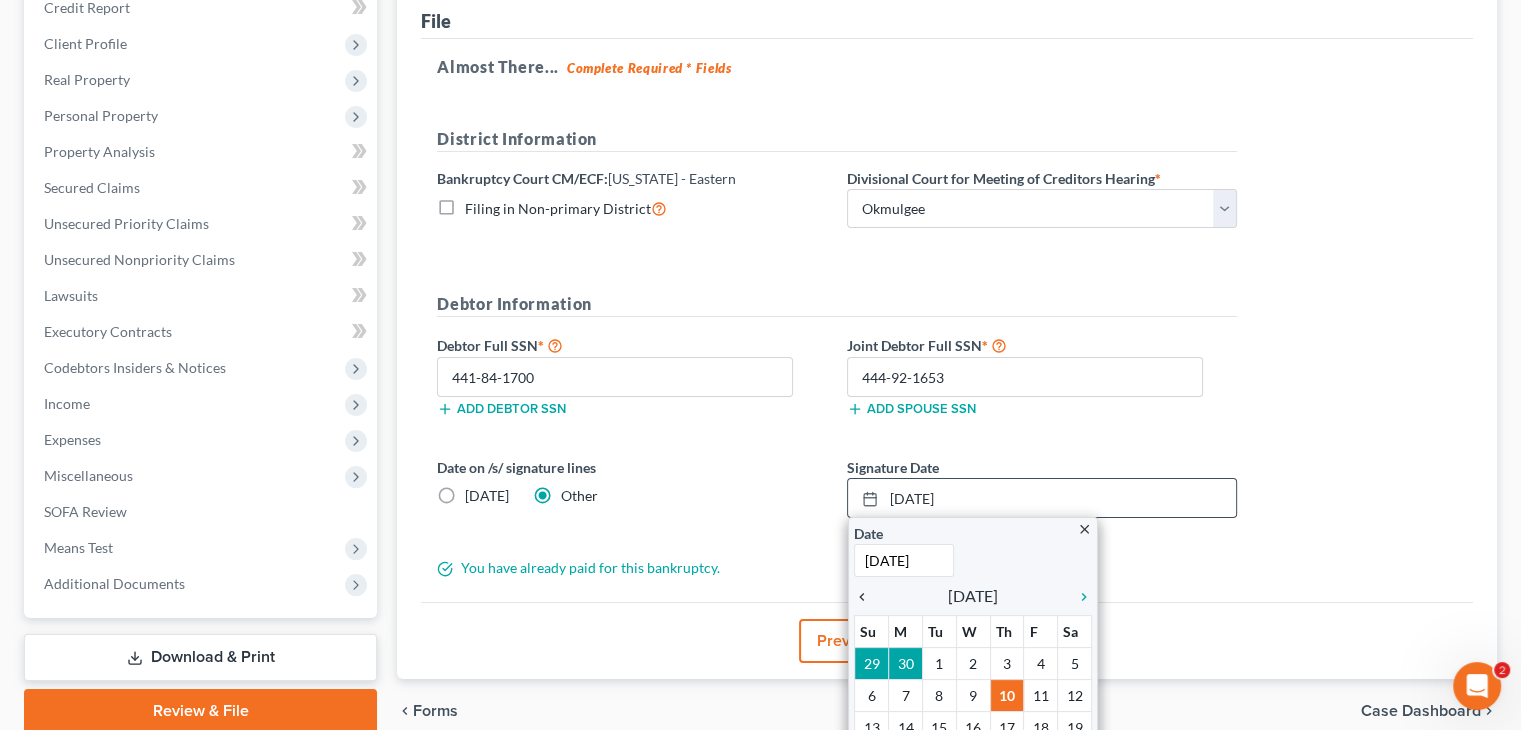 click on "chevron_left" at bounding box center (867, 597) 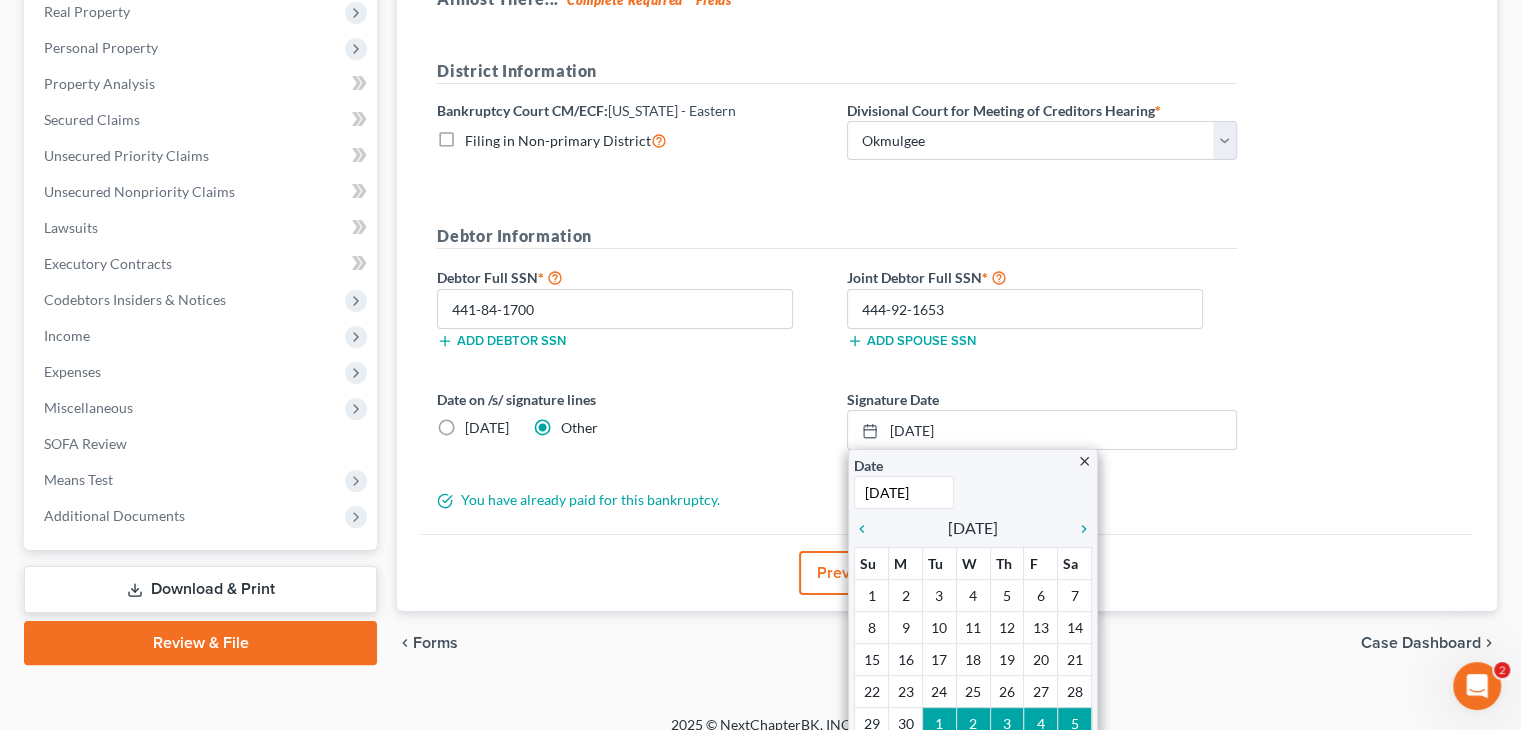 scroll, scrollTop: 364, scrollLeft: 0, axis: vertical 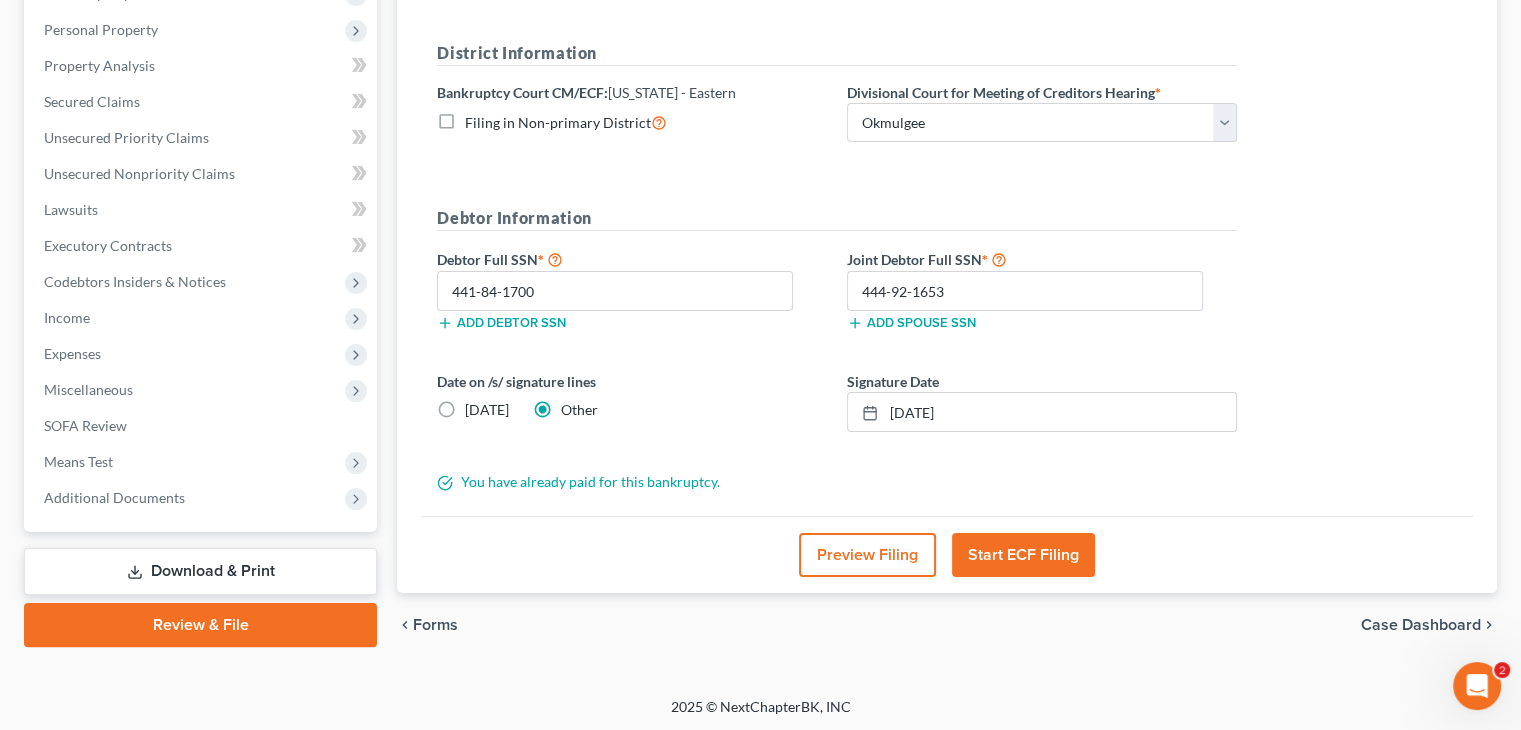 click on "Start ECF Filing" at bounding box center (1023, 555) 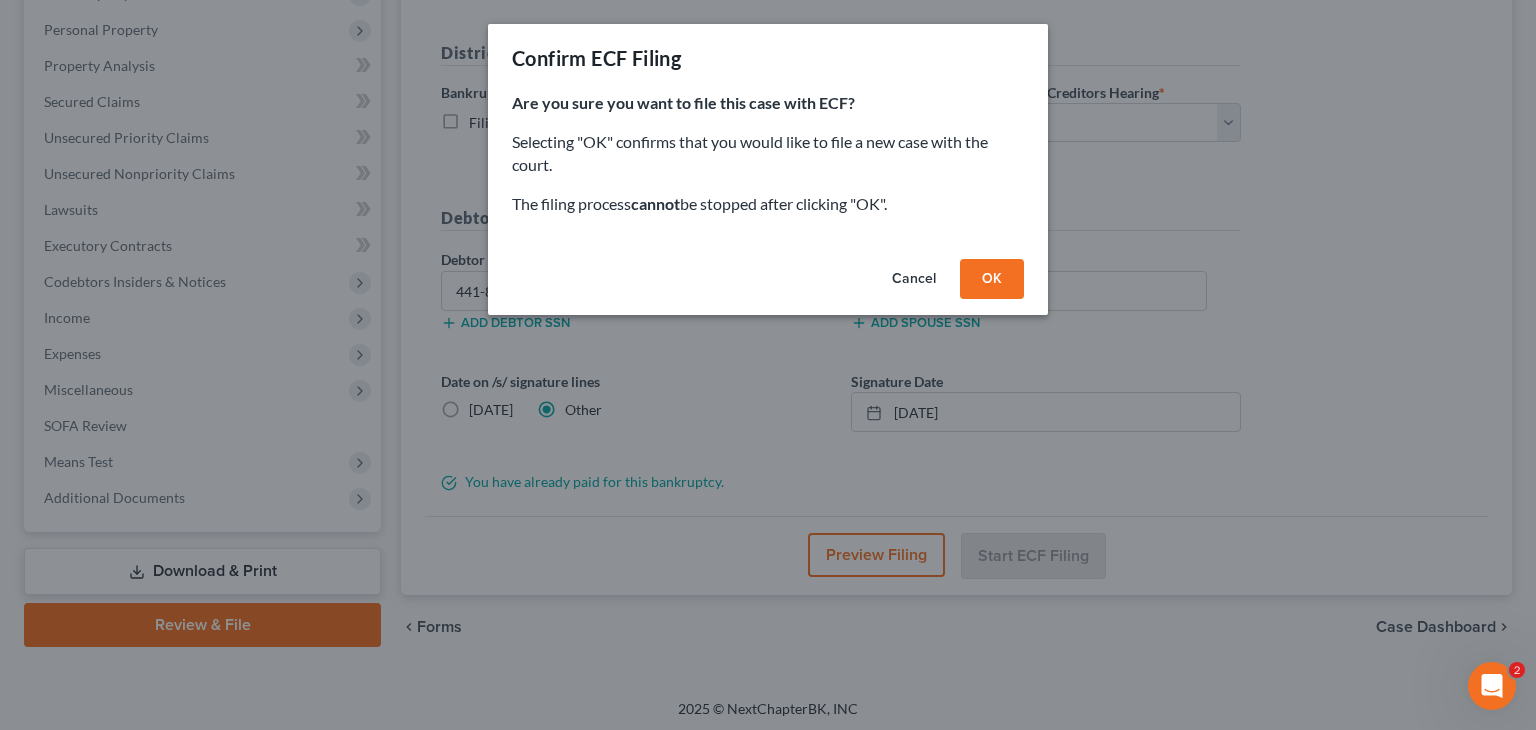 click on "OK" at bounding box center [992, 279] 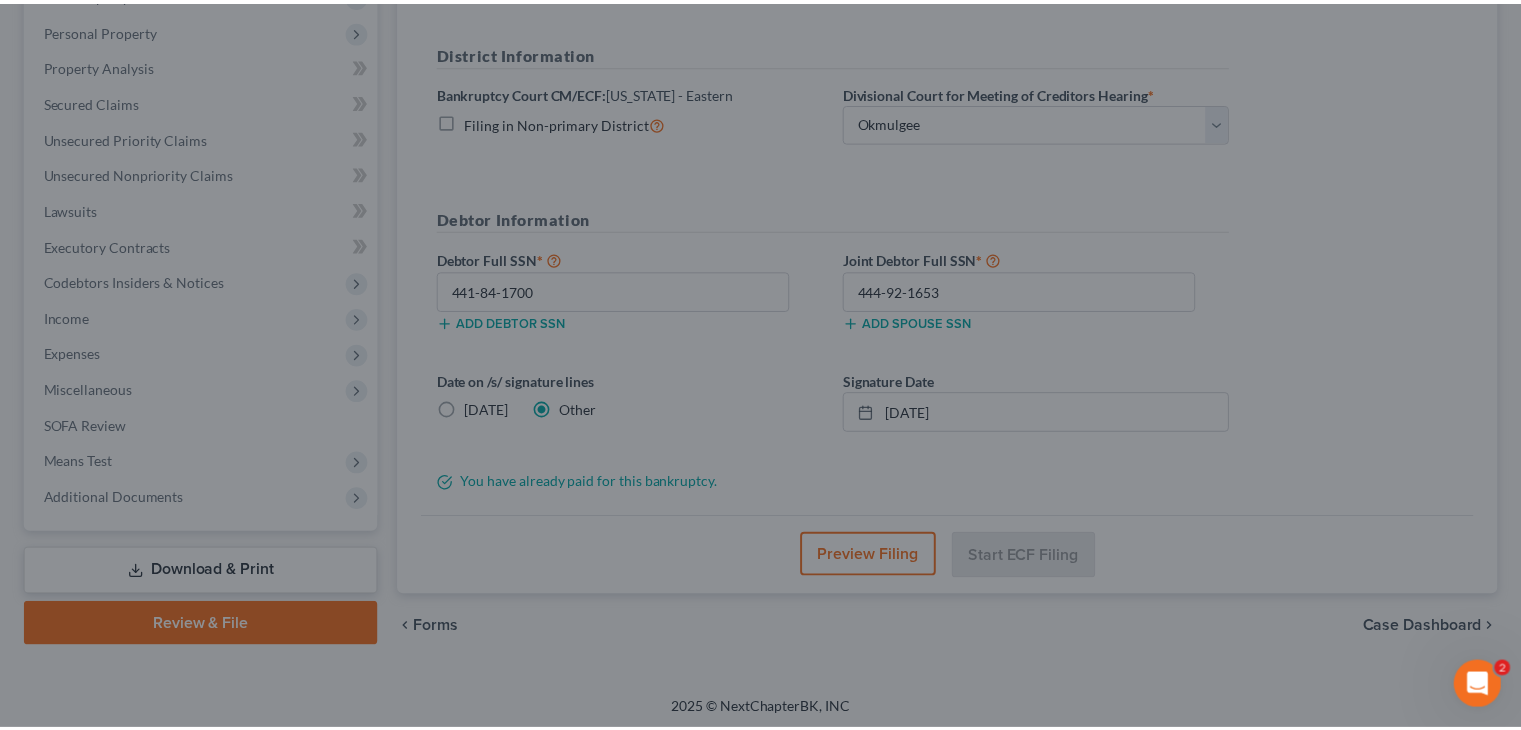 scroll, scrollTop: 332, scrollLeft: 0, axis: vertical 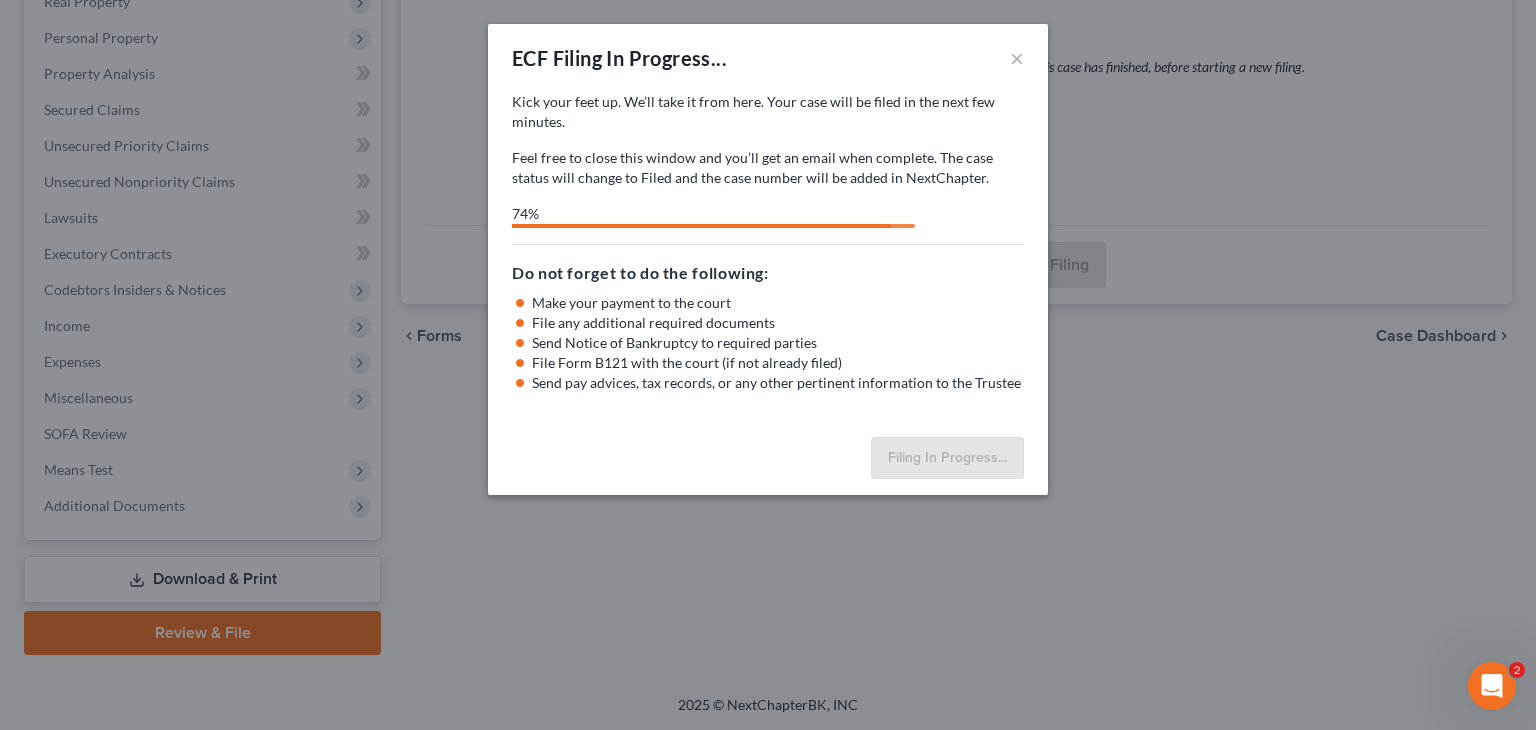 select on "0" 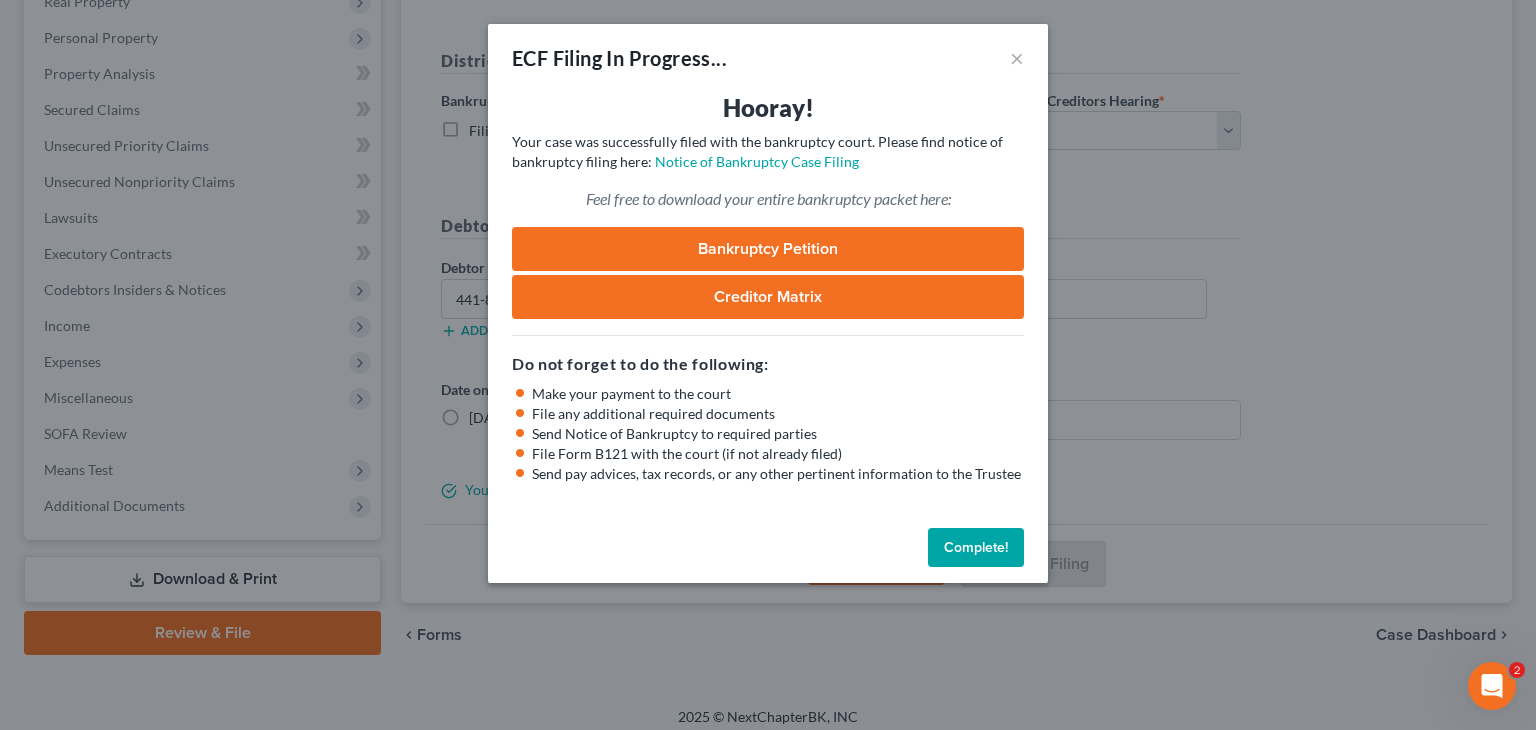 click on "Complete!" at bounding box center [976, 548] 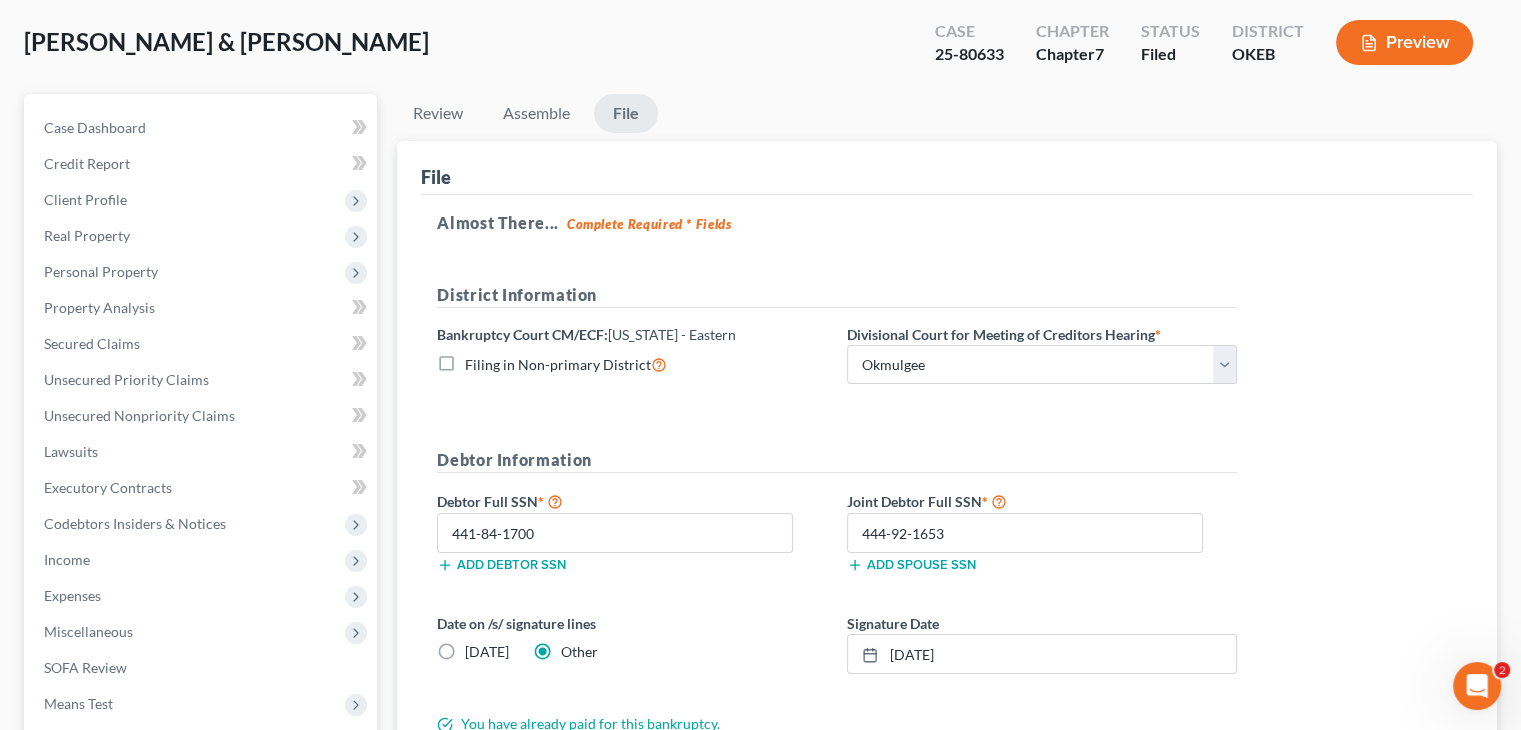 scroll, scrollTop: 101, scrollLeft: 0, axis: vertical 